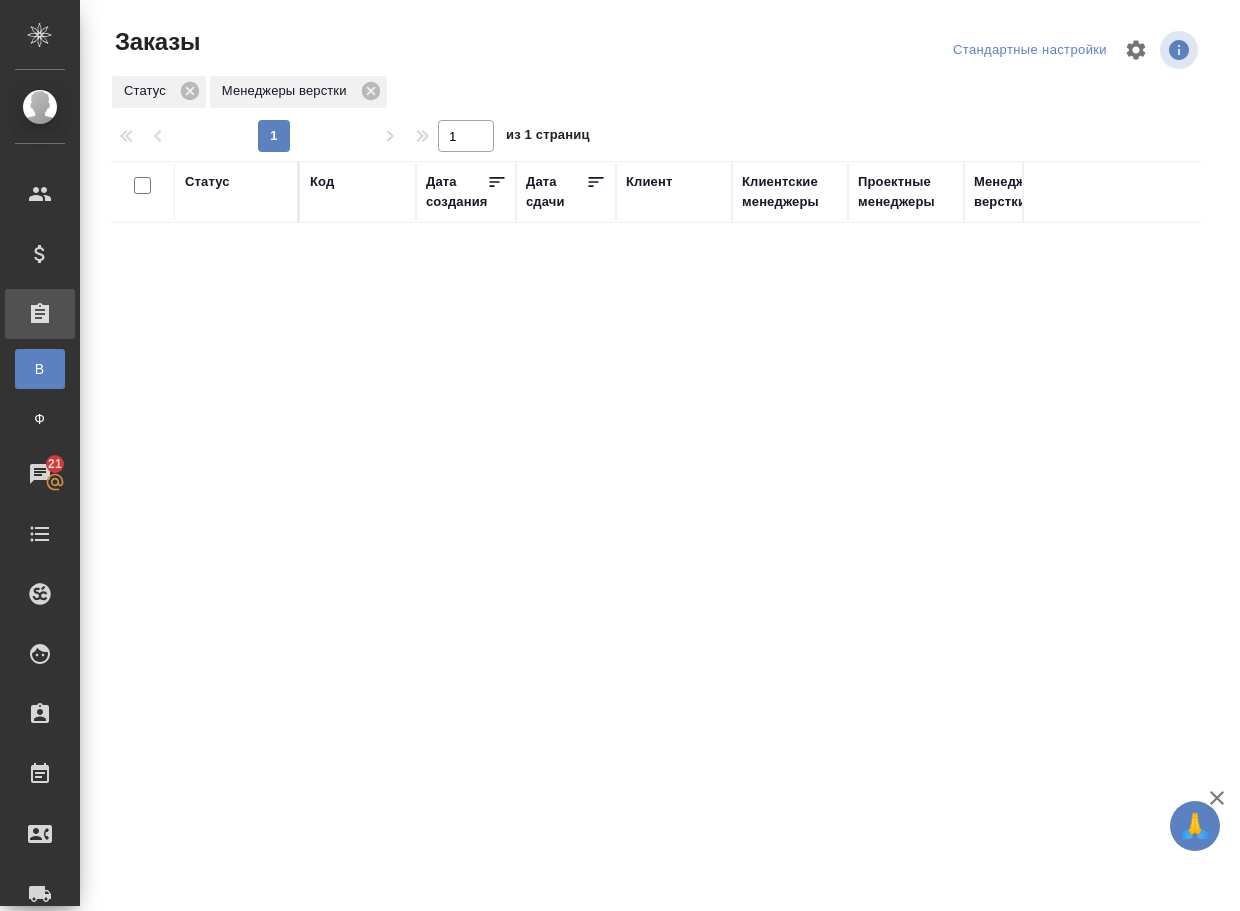 scroll, scrollTop: 0, scrollLeft: 0, axis: both 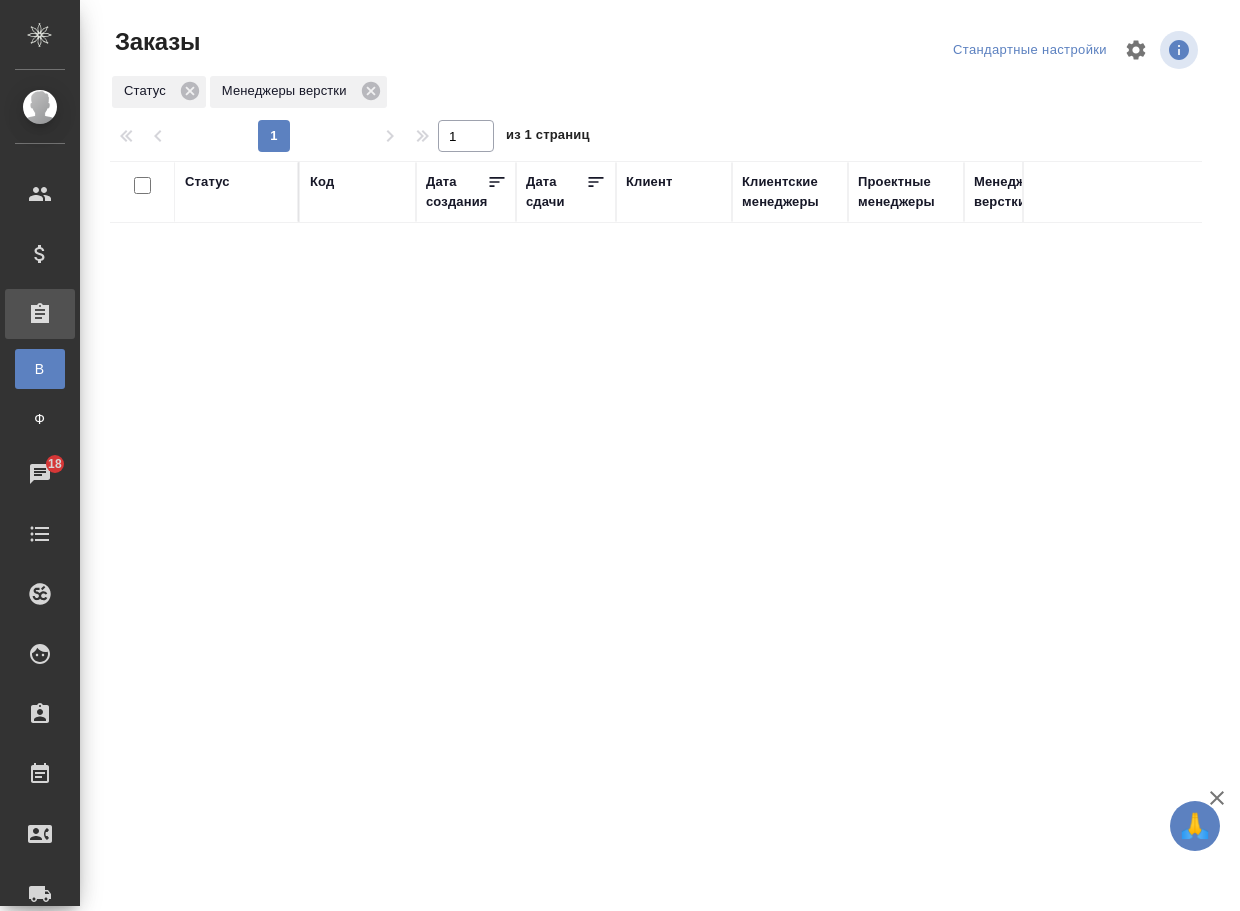 click on "Статус Код Дата создания Дата сдачи Клиент Клиентские менеджеры Проектные менеджеры Менеджеры верстки Внутренний клиент Файлы Комментарии для КМ" at bounding box center (656, 521) 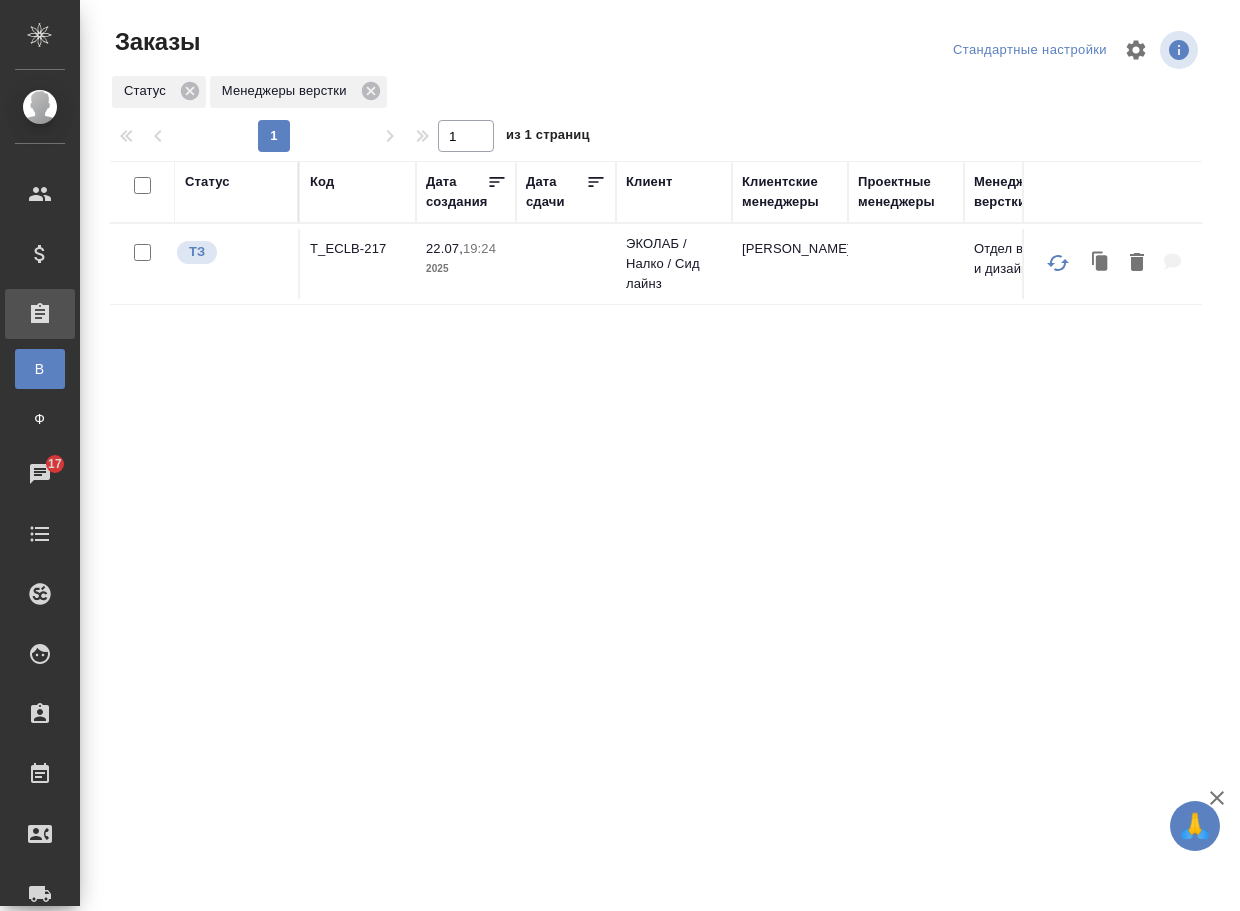 click on "T_ECLB-217" at bounding box center [358, 249] 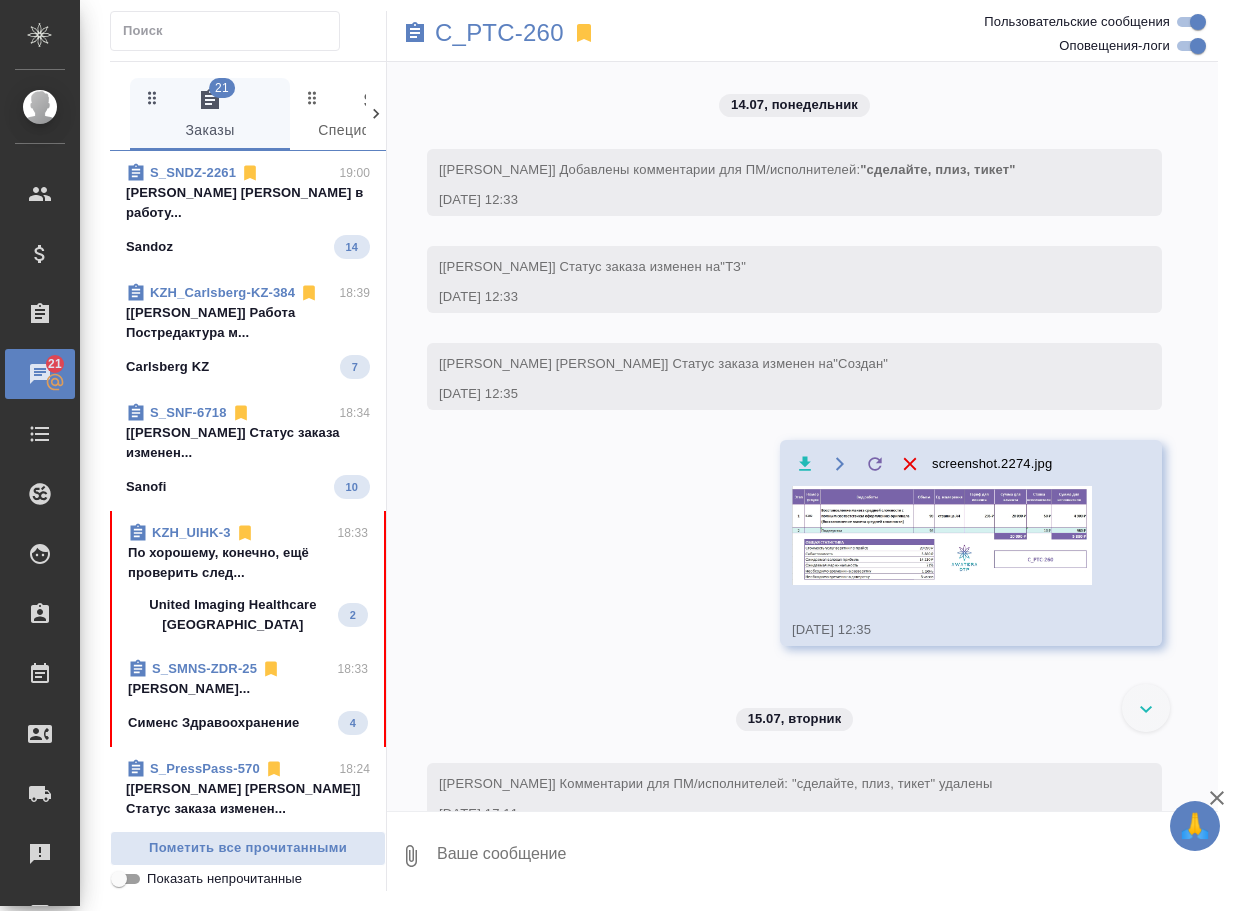 scroll, scrollTop: 0, scrollLeft: 0, axis: both 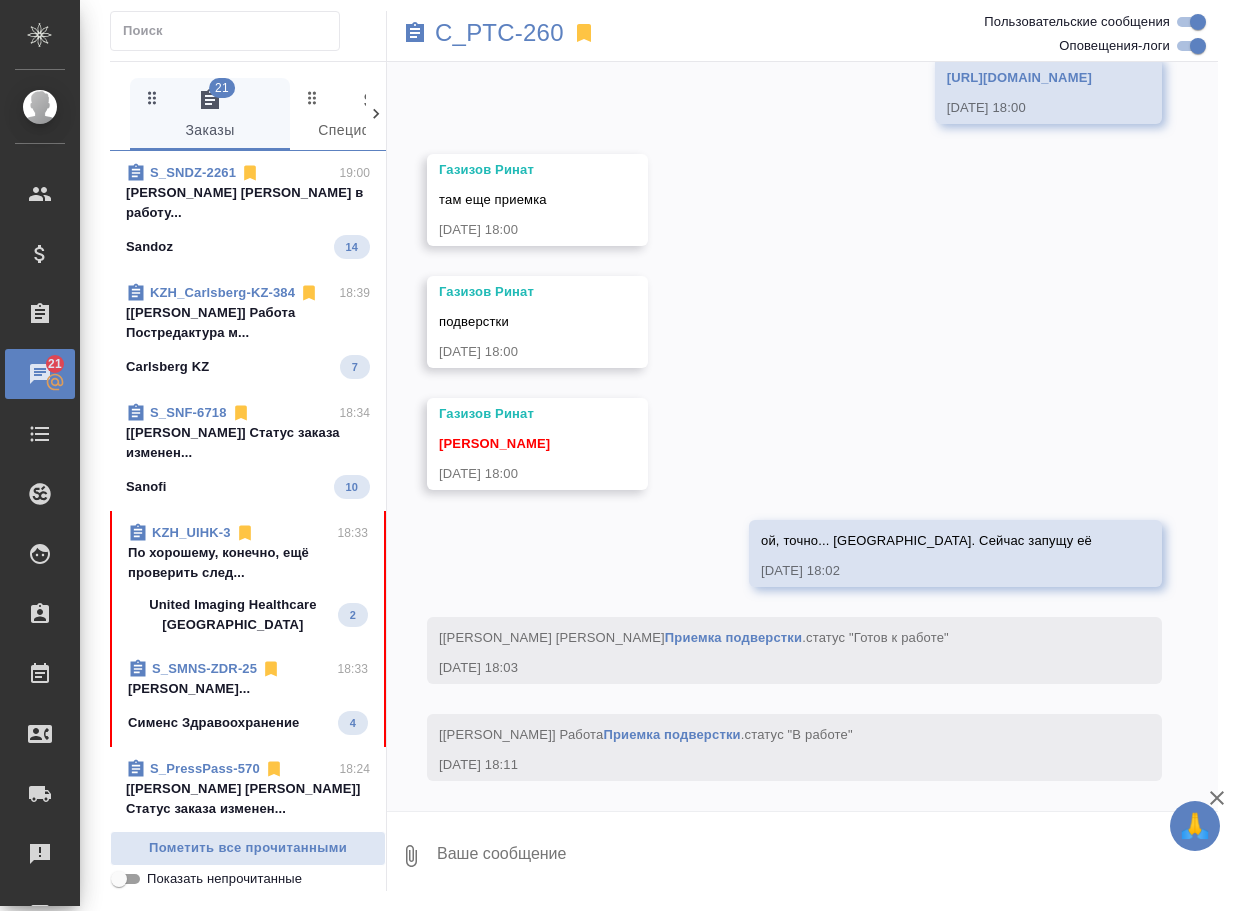 click on "По хорошему, конечно, ещё проверить след..." at bounding box center [248, 563] 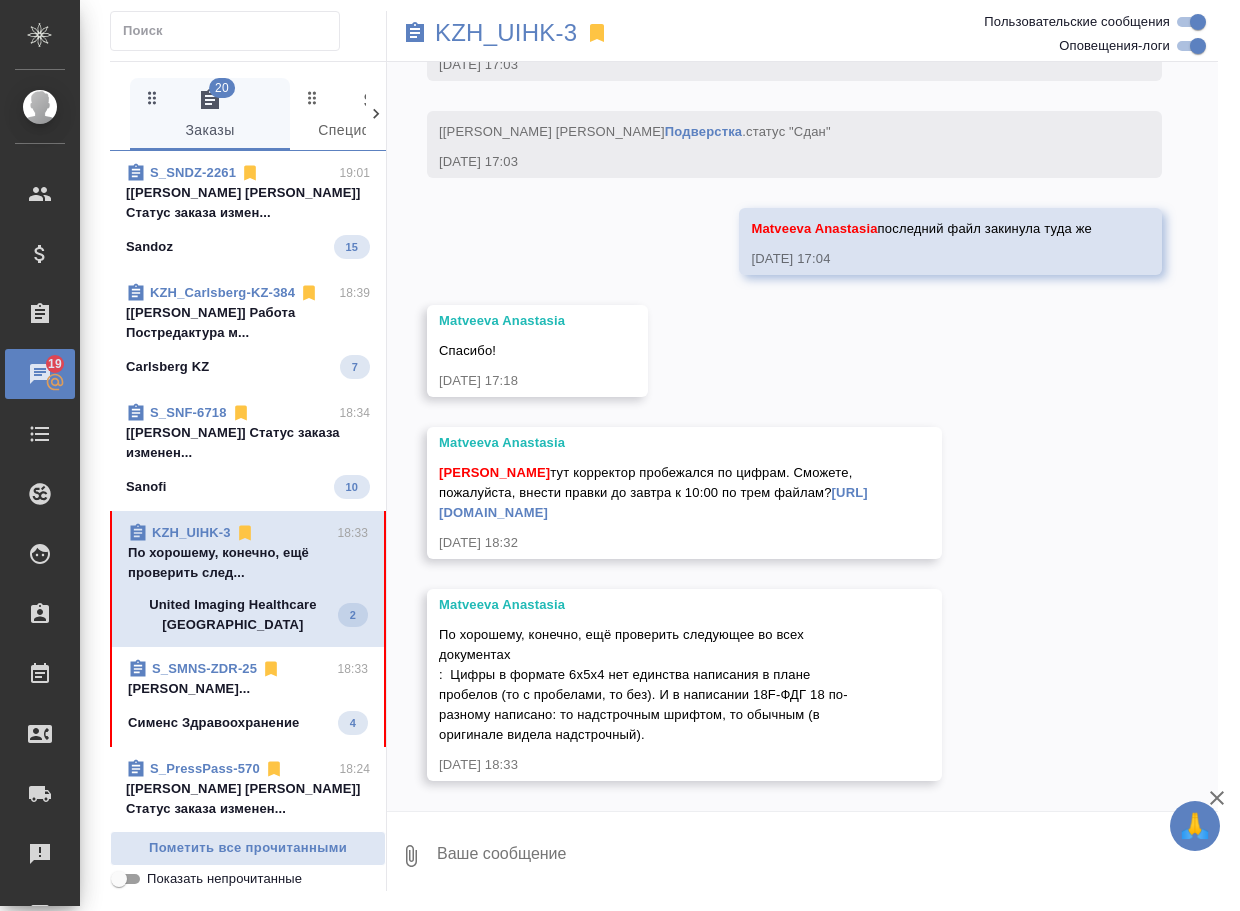 scroll, scrollTop: 23997, scrollLeft: 0, axis: vertical 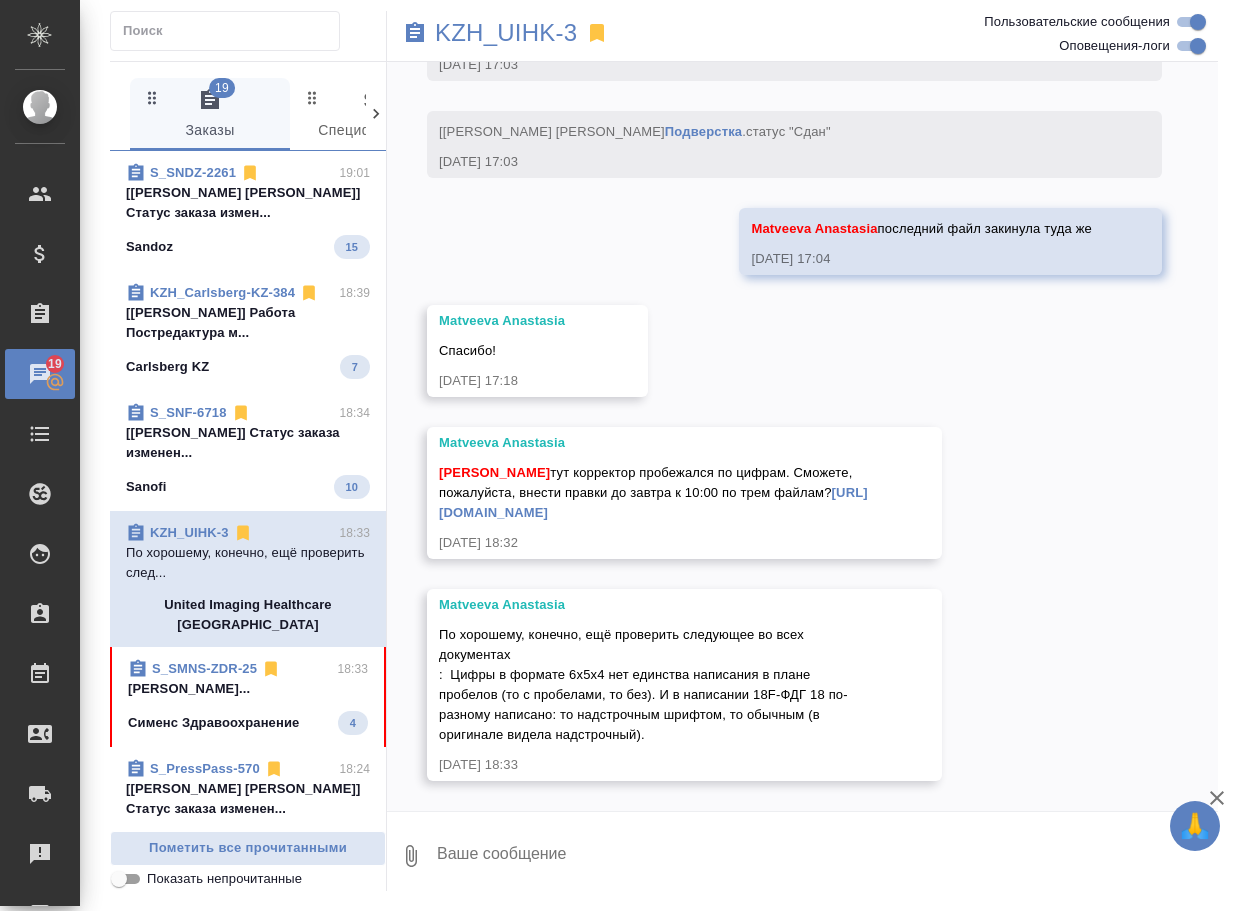 click on "[URL][DOMAIN_NAME]" at bounding box center [653, 502] 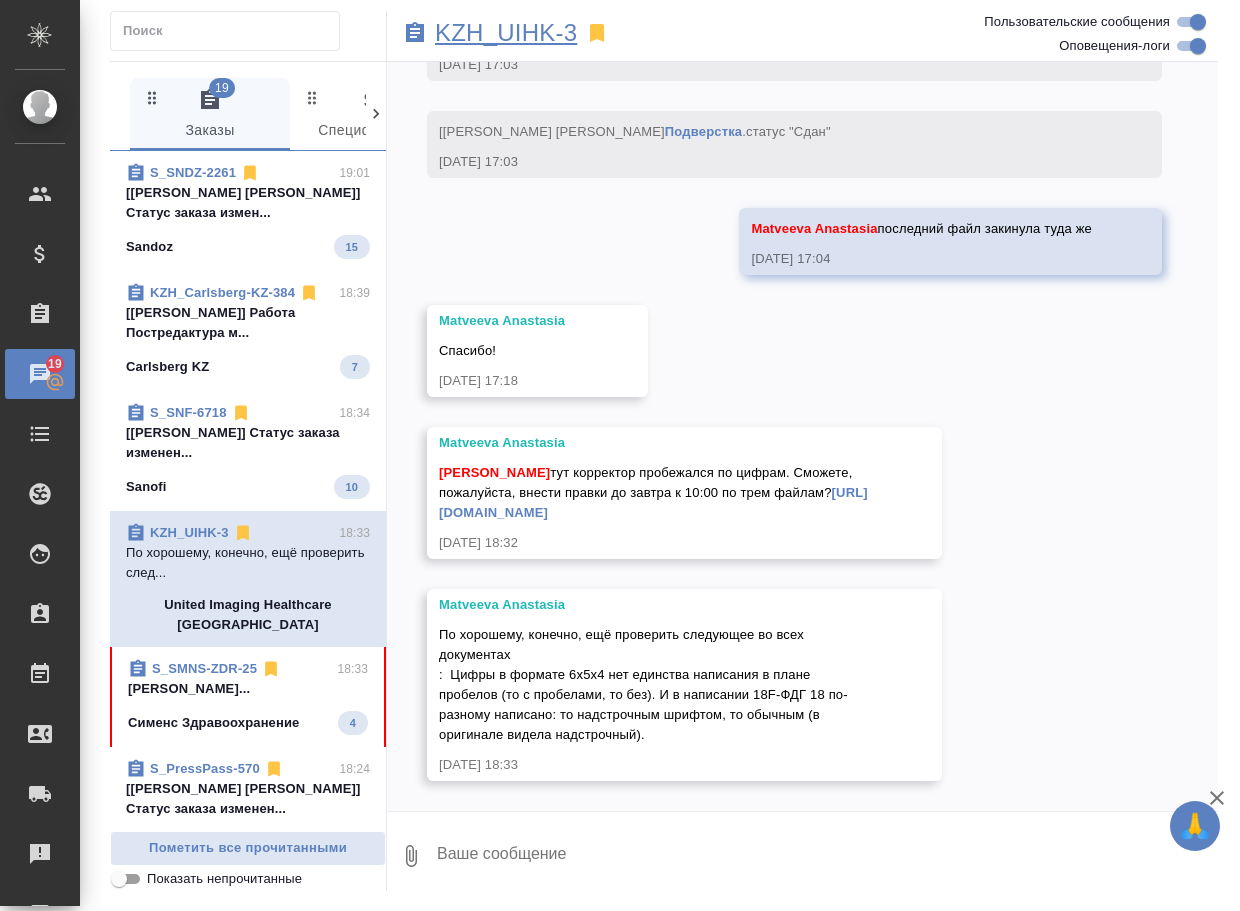click on "KZH_UIHK-3" at bounding box center [506, 33] 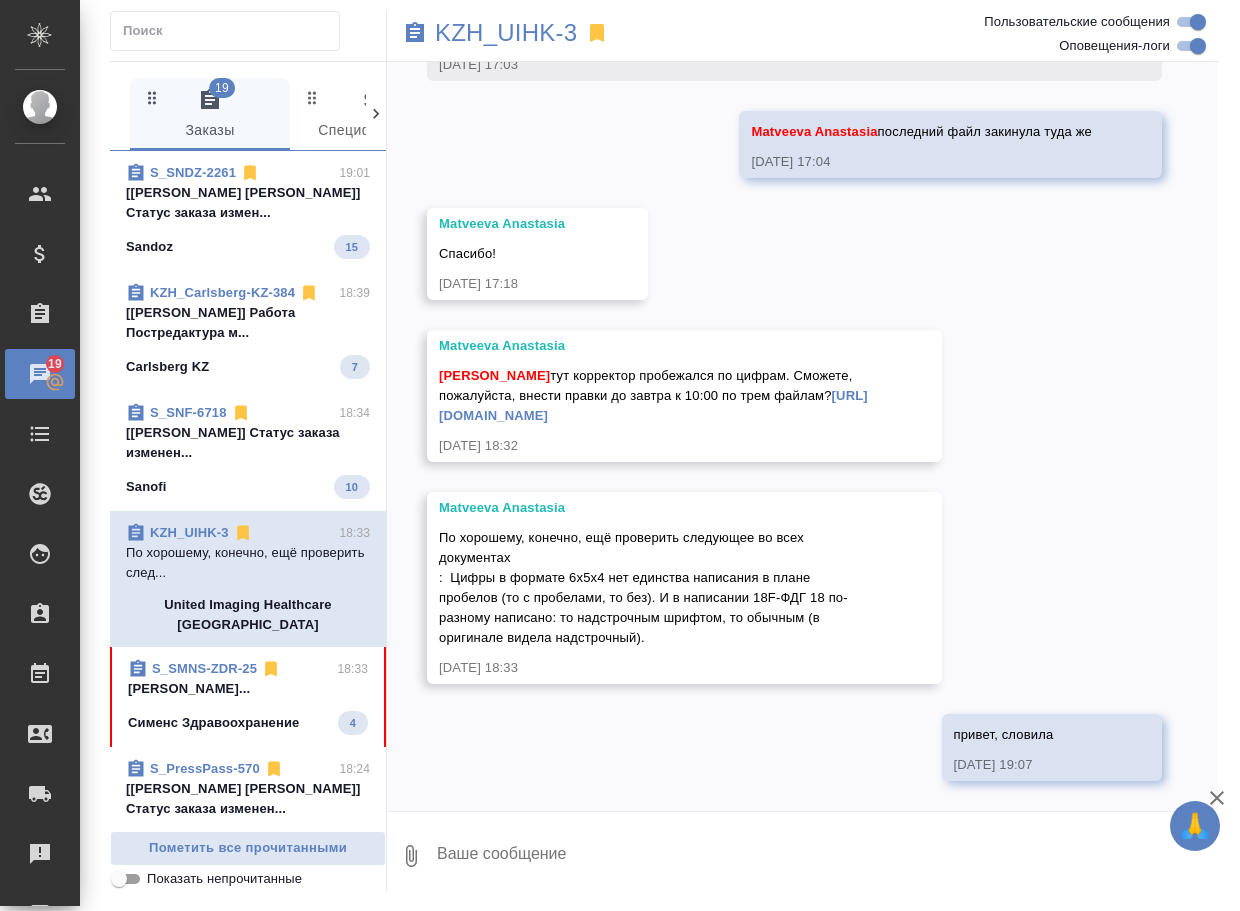 click on "Сименс Здравоохранение" at bounding box center (214, 723) 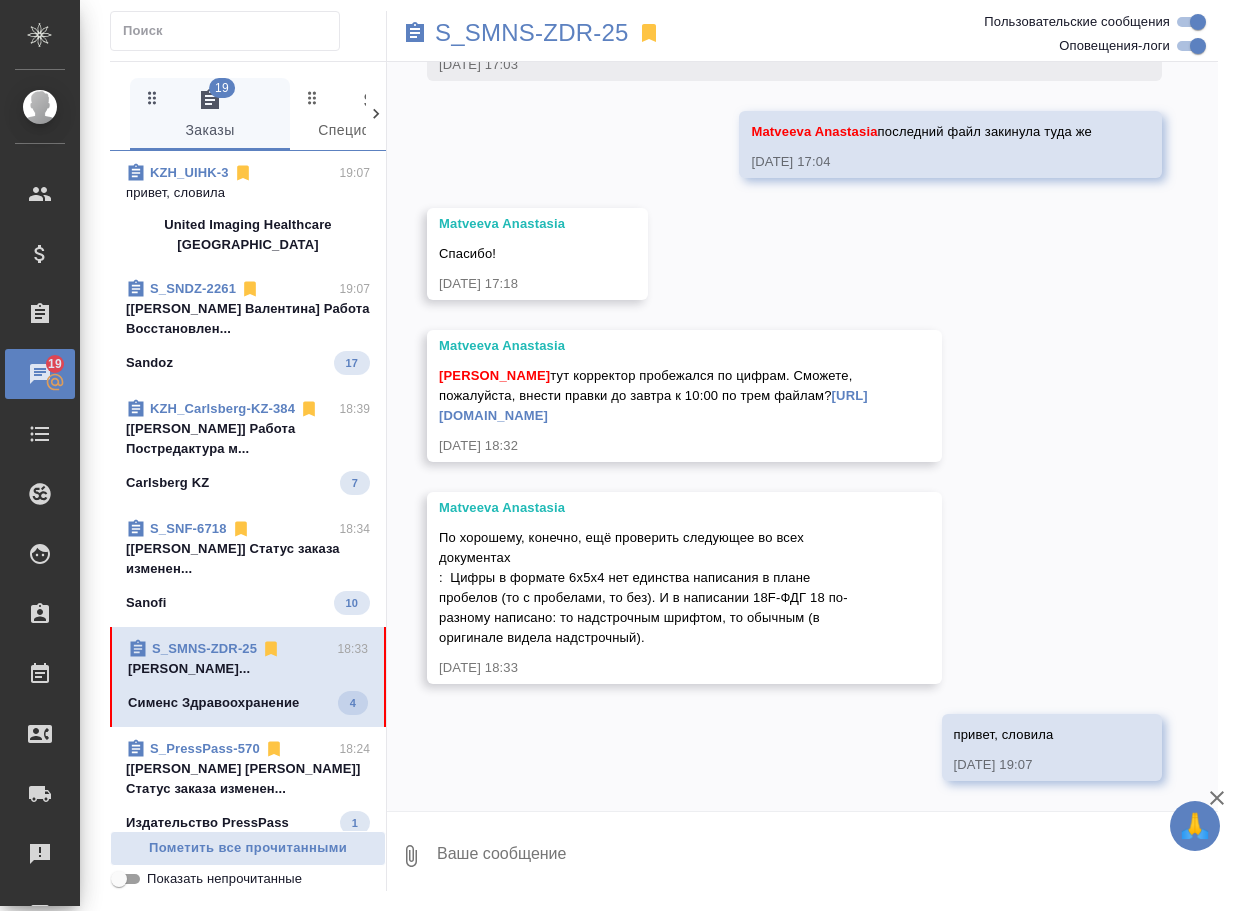 scroll, scrollTop: 24094, scrollLeft: 0, axis: vertical 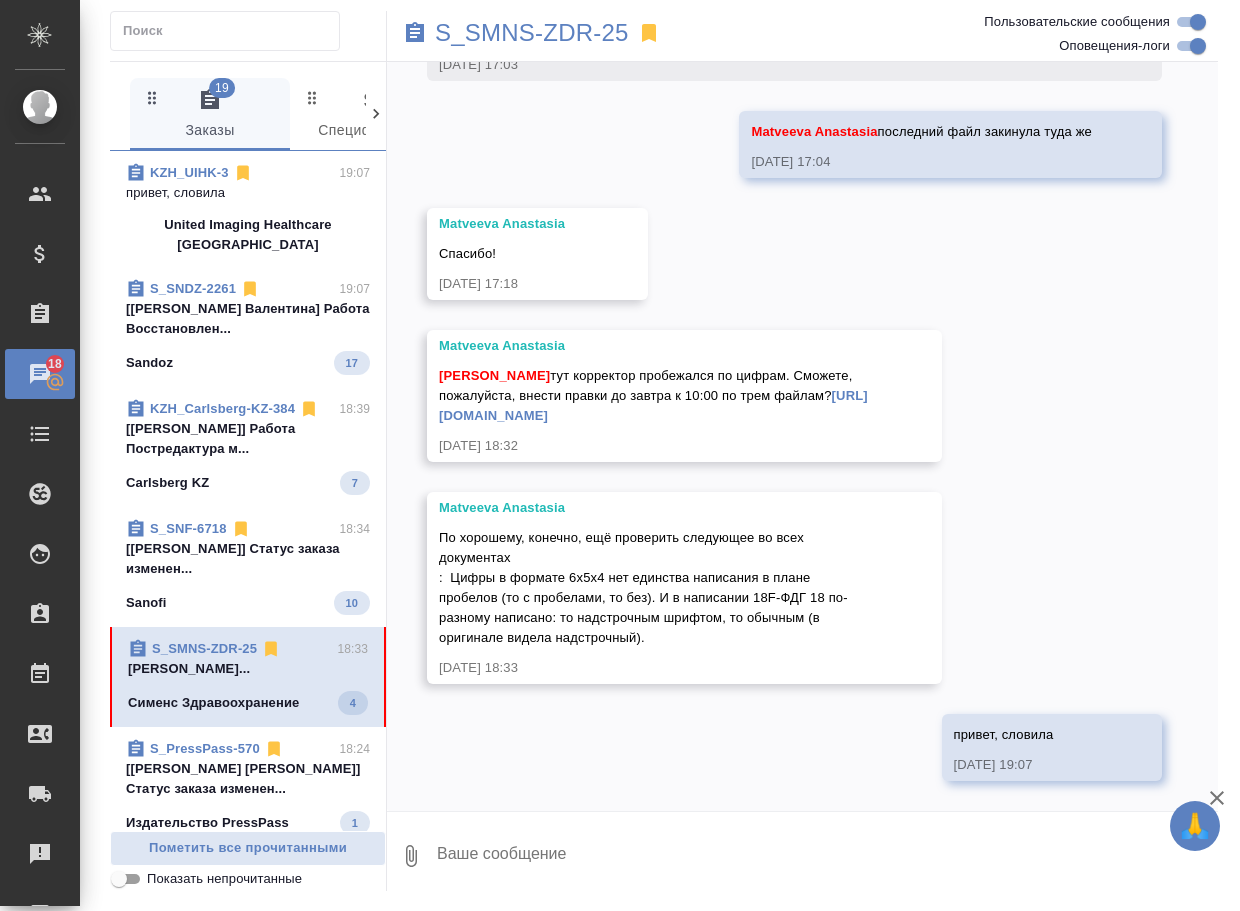 click on "Арсеньева Вера..." at bounding box center (248, 669) 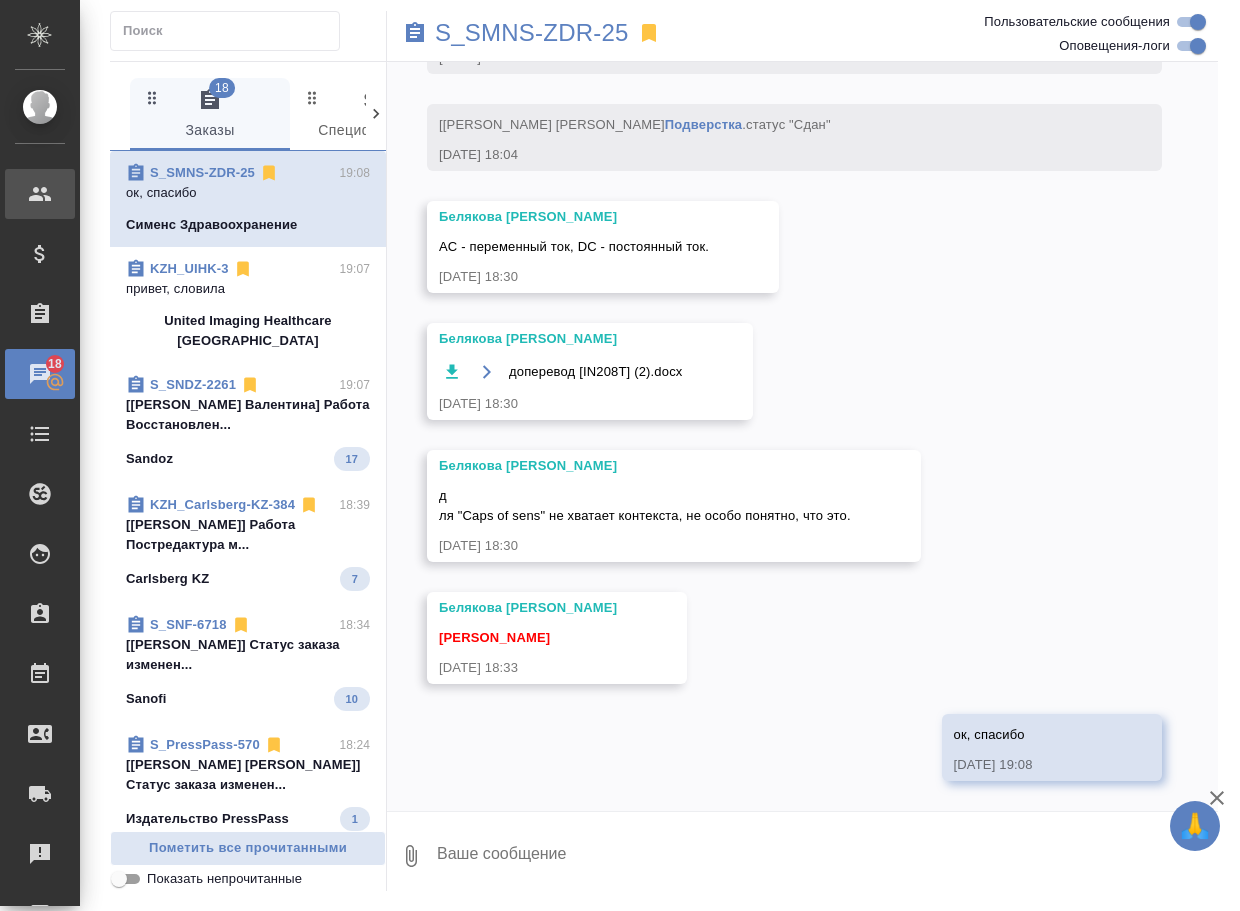scroll, scrollTop: 35189, scrollLeft: 0, axis: vertical 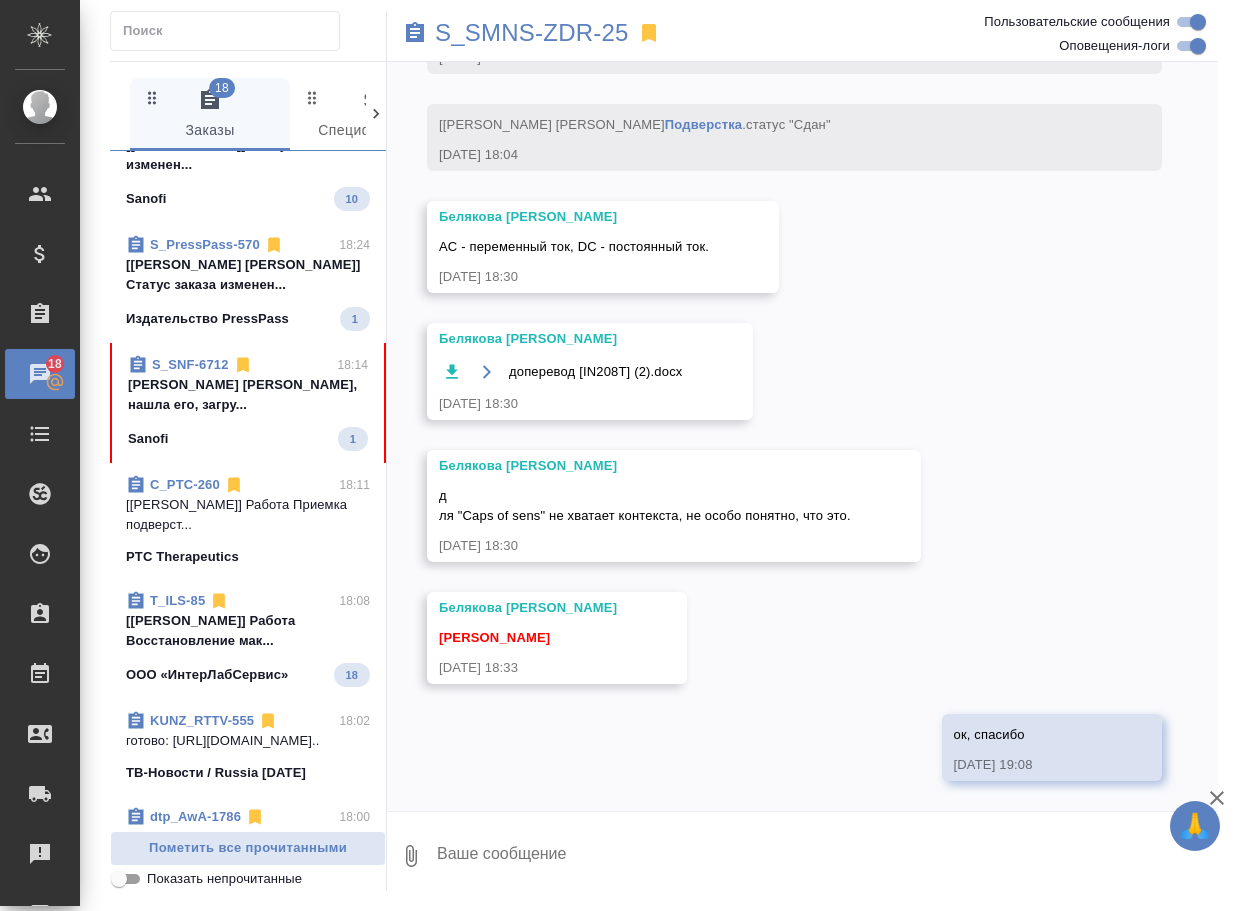 click on "C_PTC-260 18:11 [Полушина Алена] Работа Приемка подверст... PTC Therapeutics" at bounding box center [248, 521] 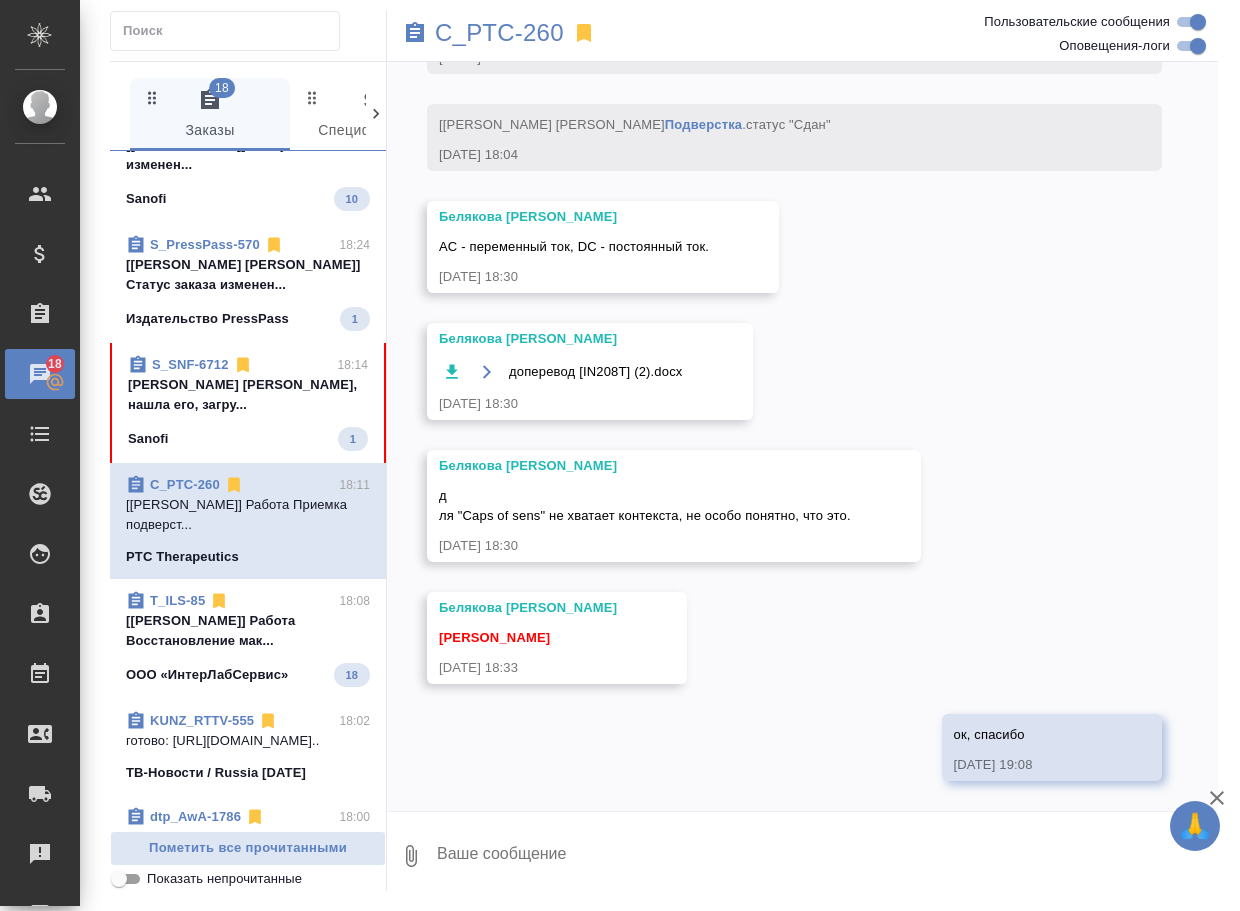 click on "Арсеньева Вера спасибо, нашла его, загру..." at bounding box center [248, 395] 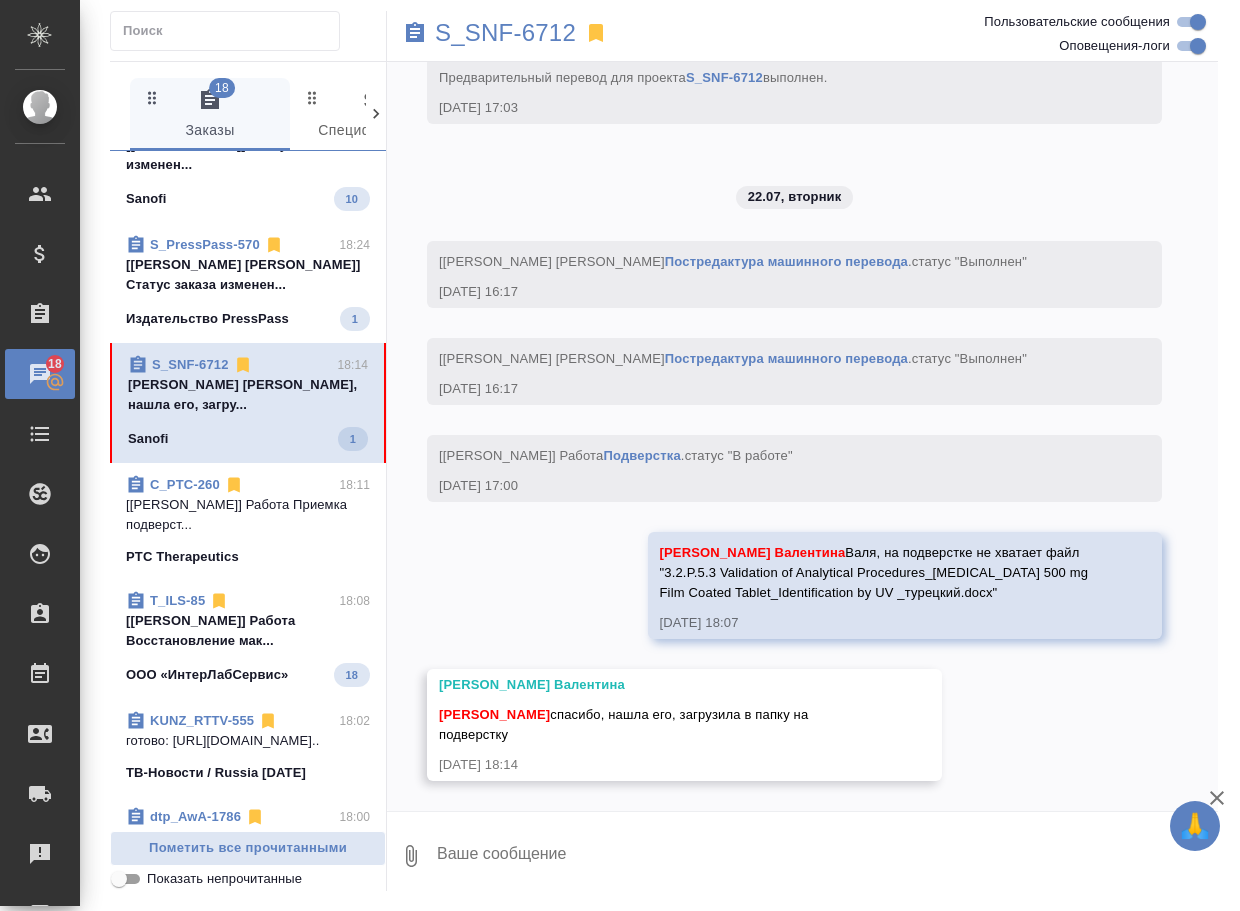 scroll, scrollTop: 9468, scrollLeft: 0, axis: vertical 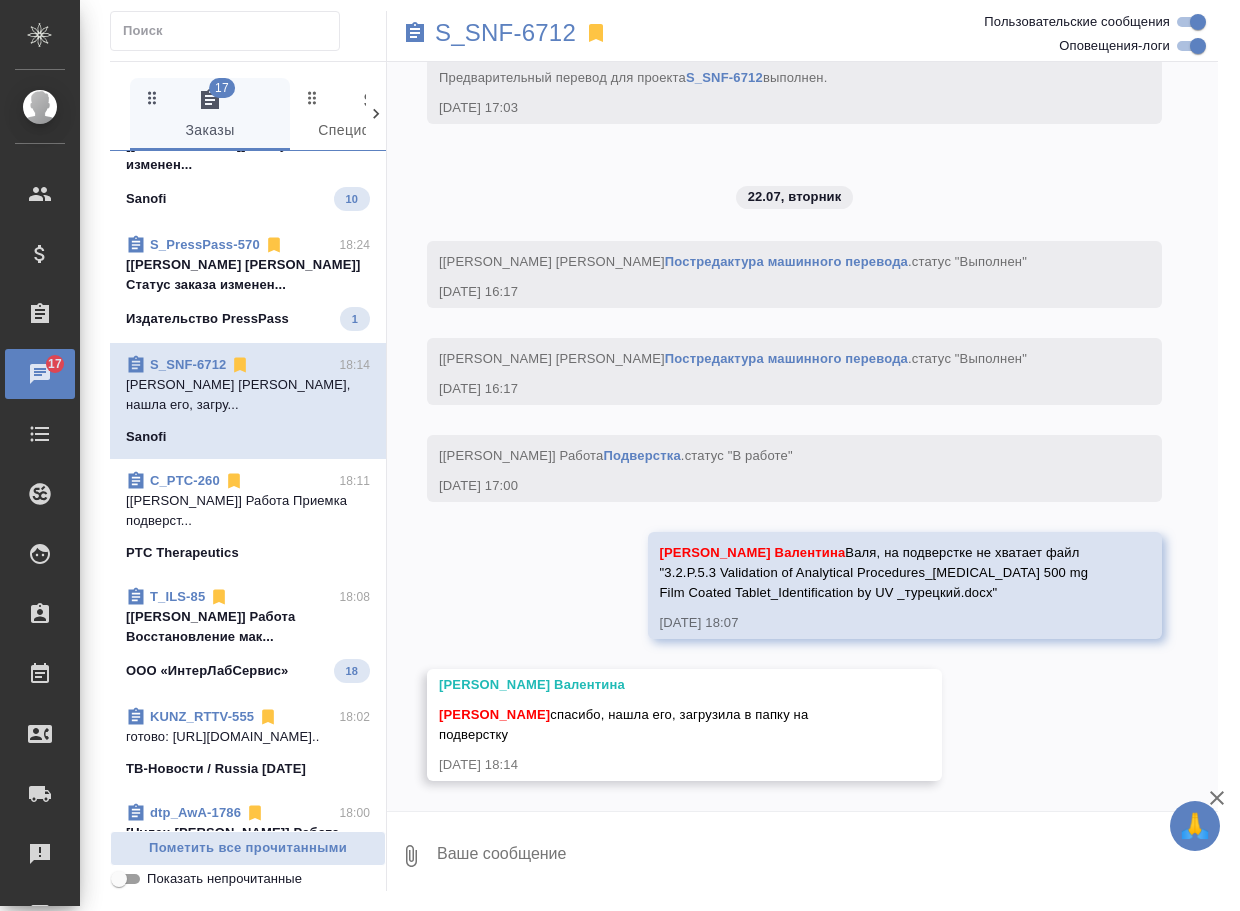 click at bounding box center (826, 856) 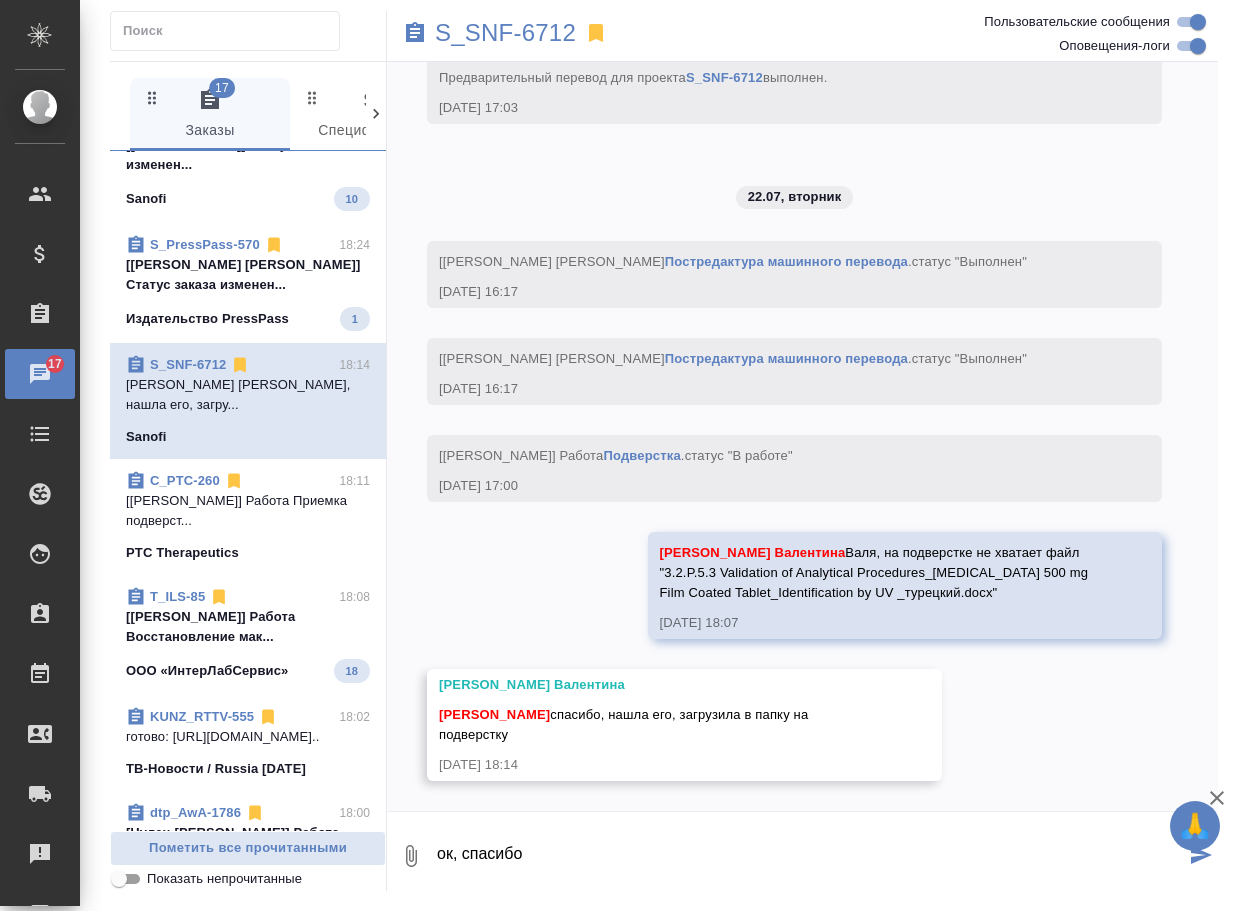 type on "ок, спасибо" 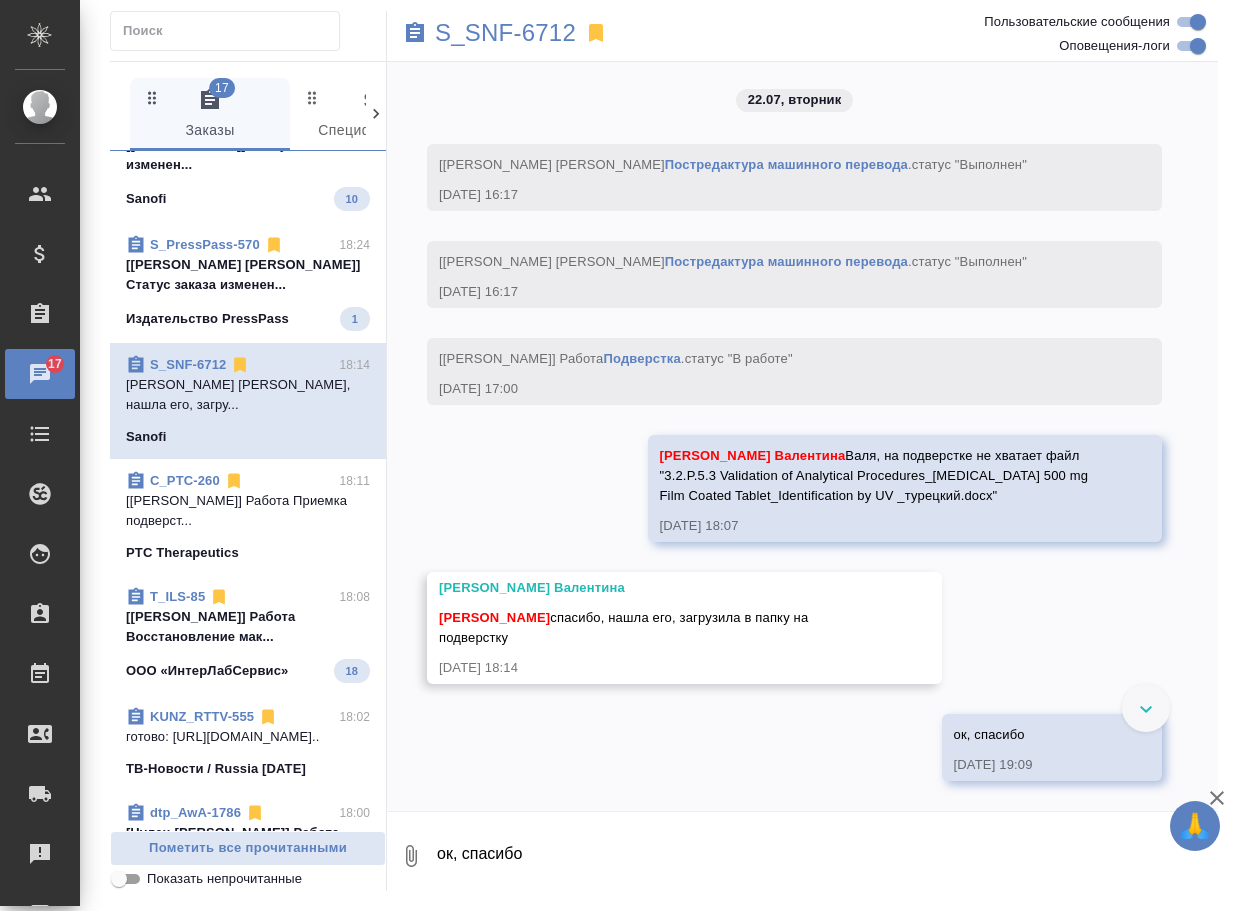 scroll, scrollTop: 9565, scrollLeft: 0, axis: vertical 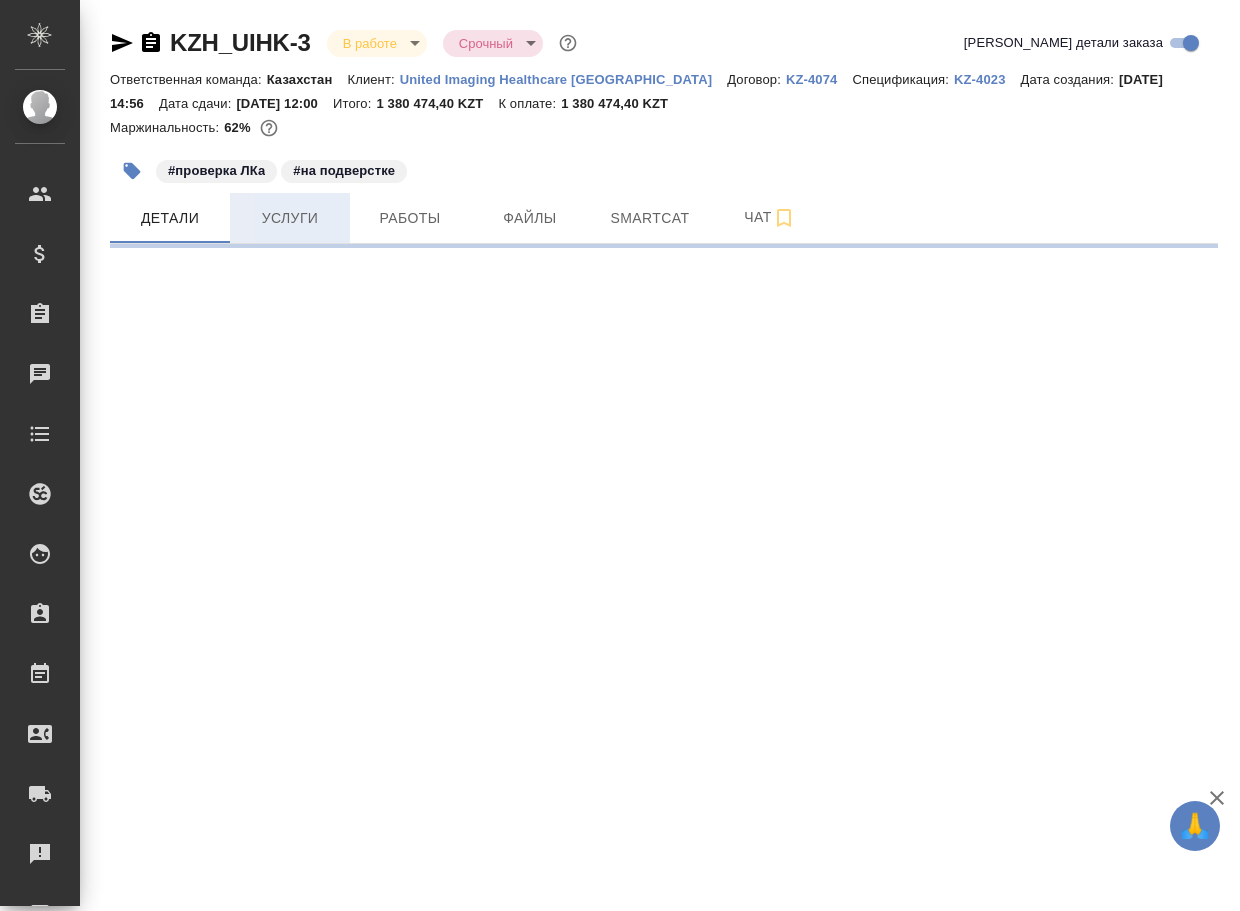 select on "RU" 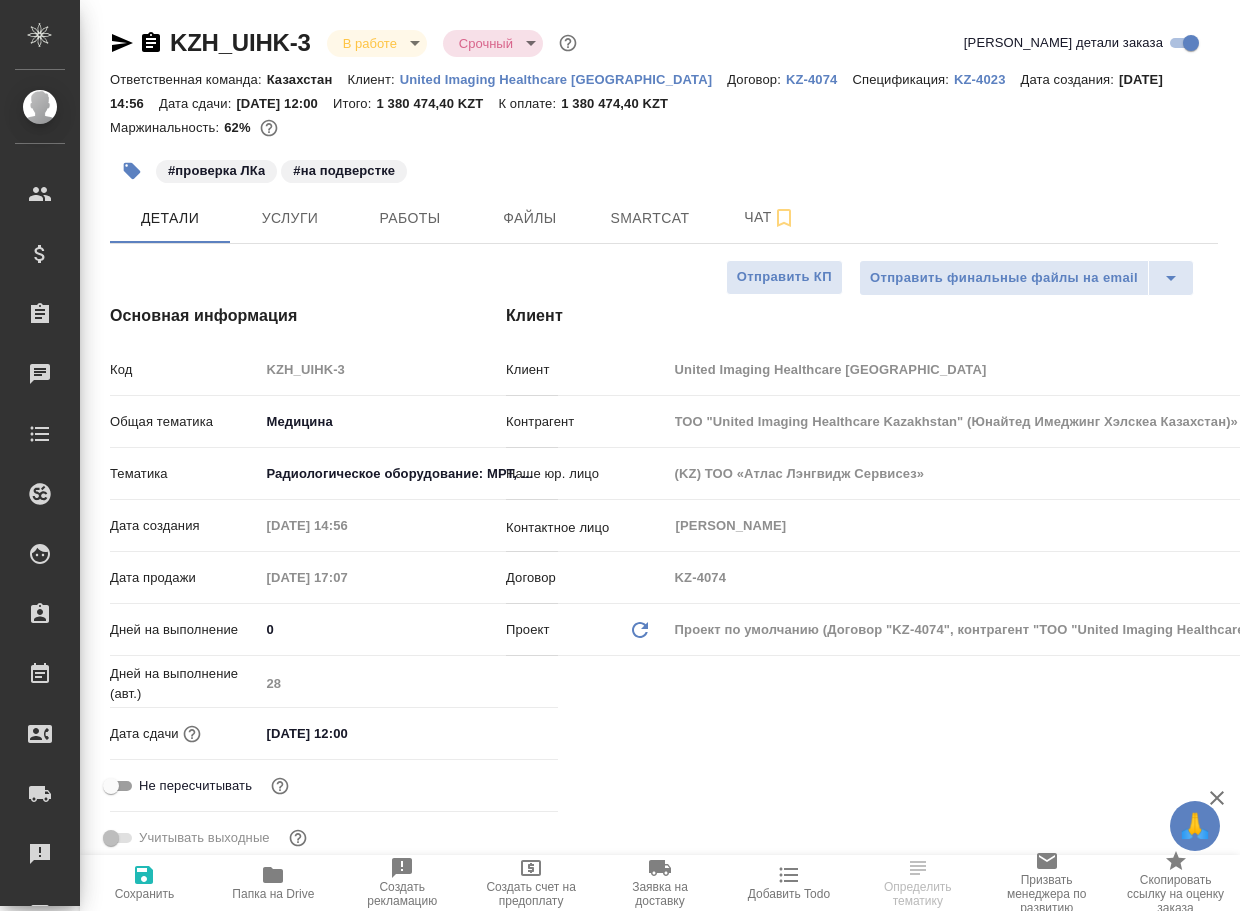 type on "x" 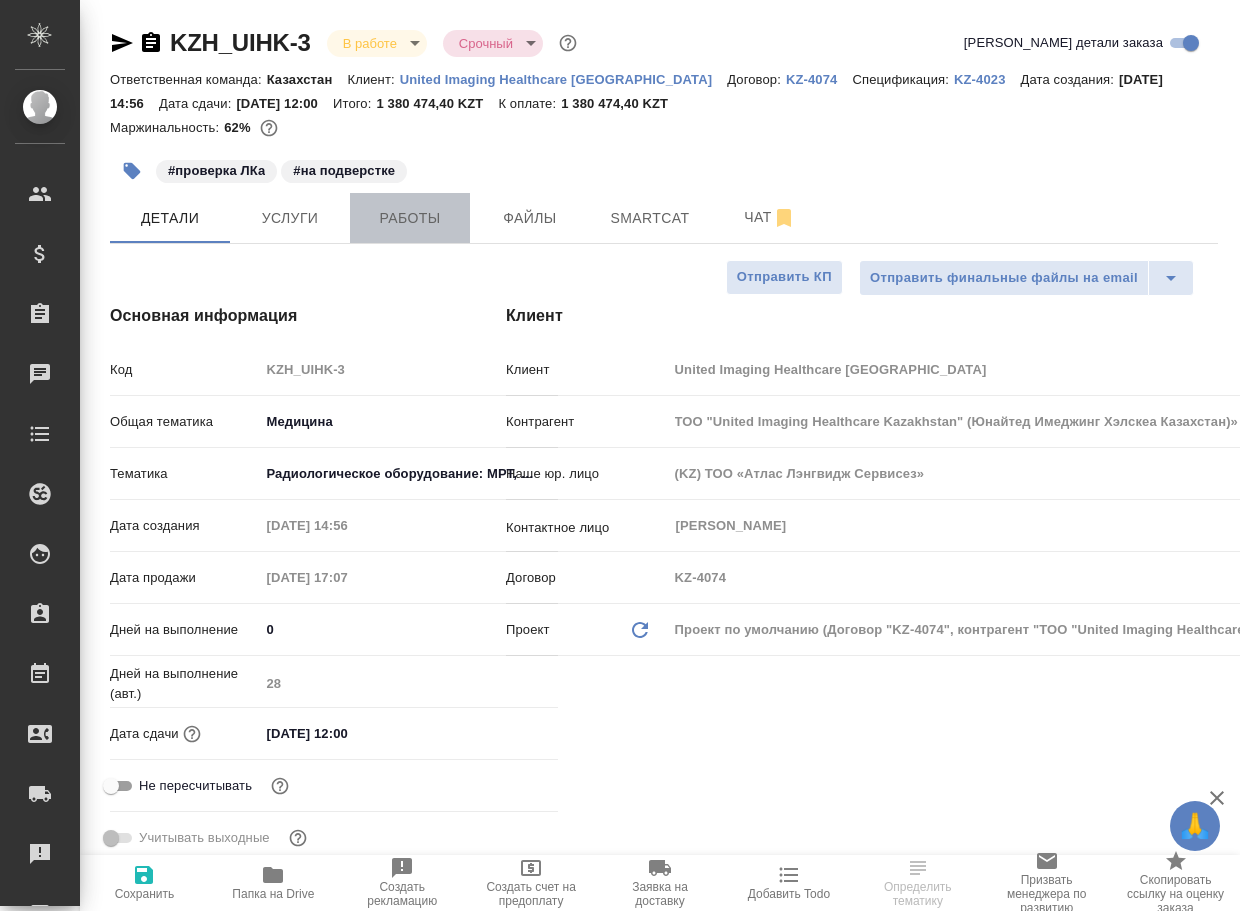 click on "Работы" at bounding box center (410, 218) 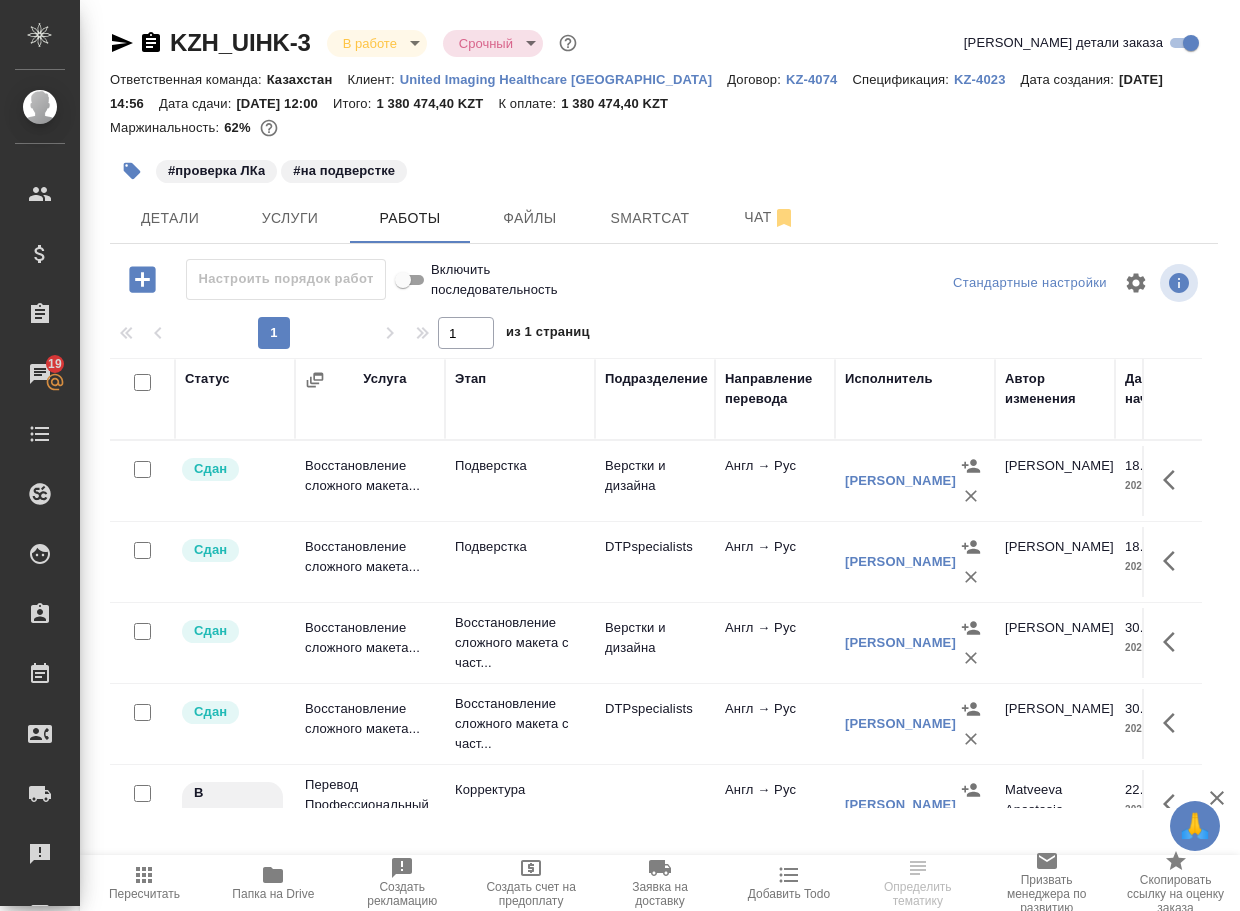 click on "Подверстка" at bounding box center (520, 466) 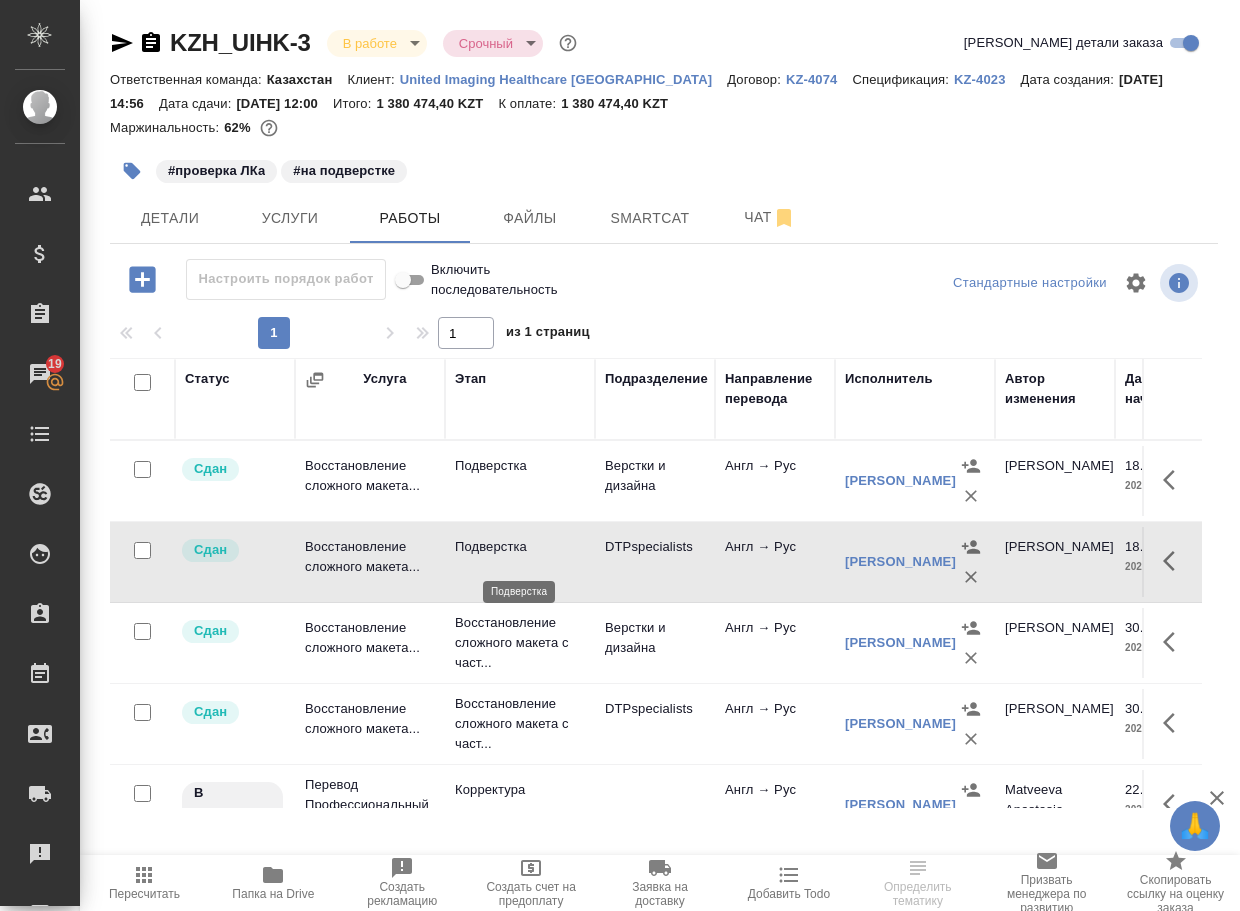 click on "Подверстка" at bounding box center [520, 547] 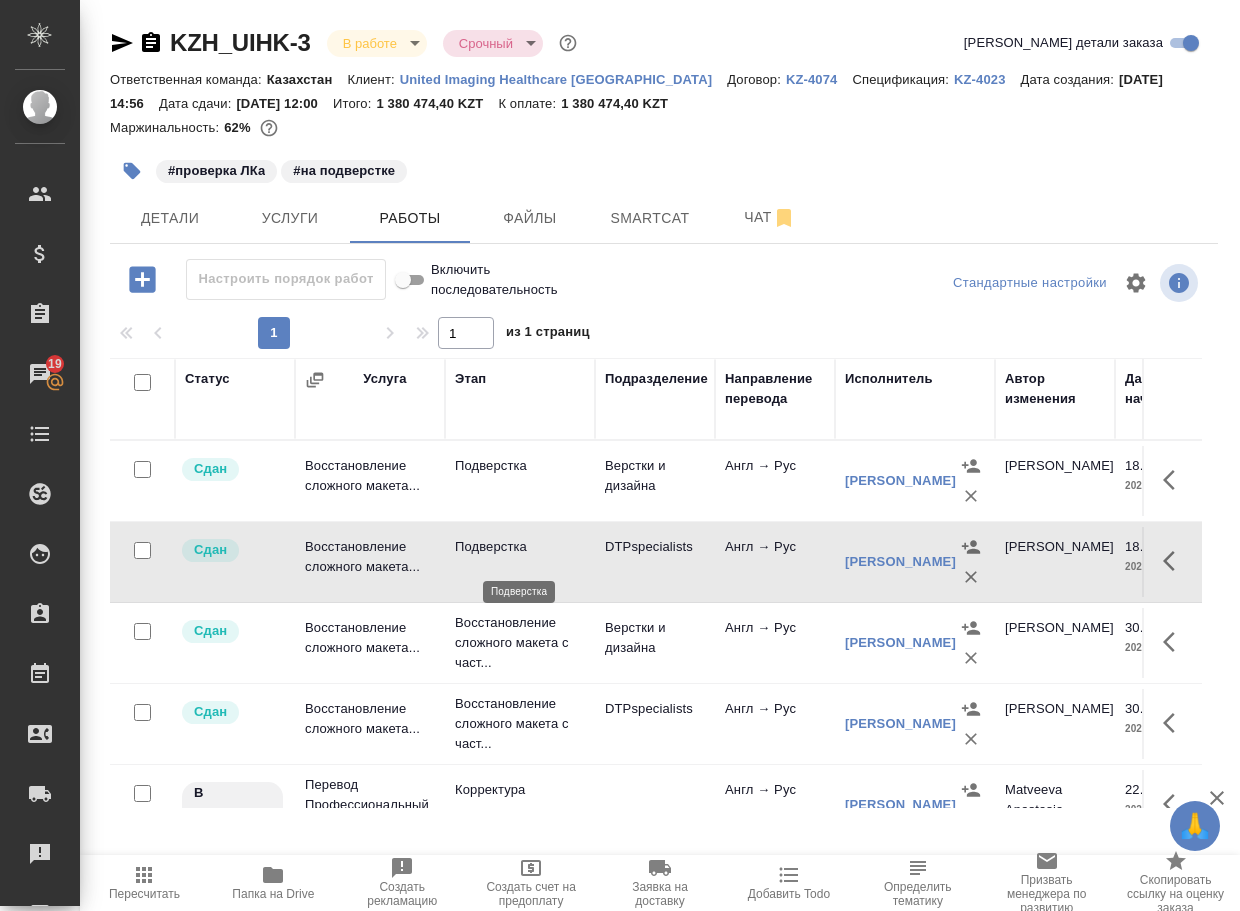 click on "Подверстка" at bounding box center [520, 547] 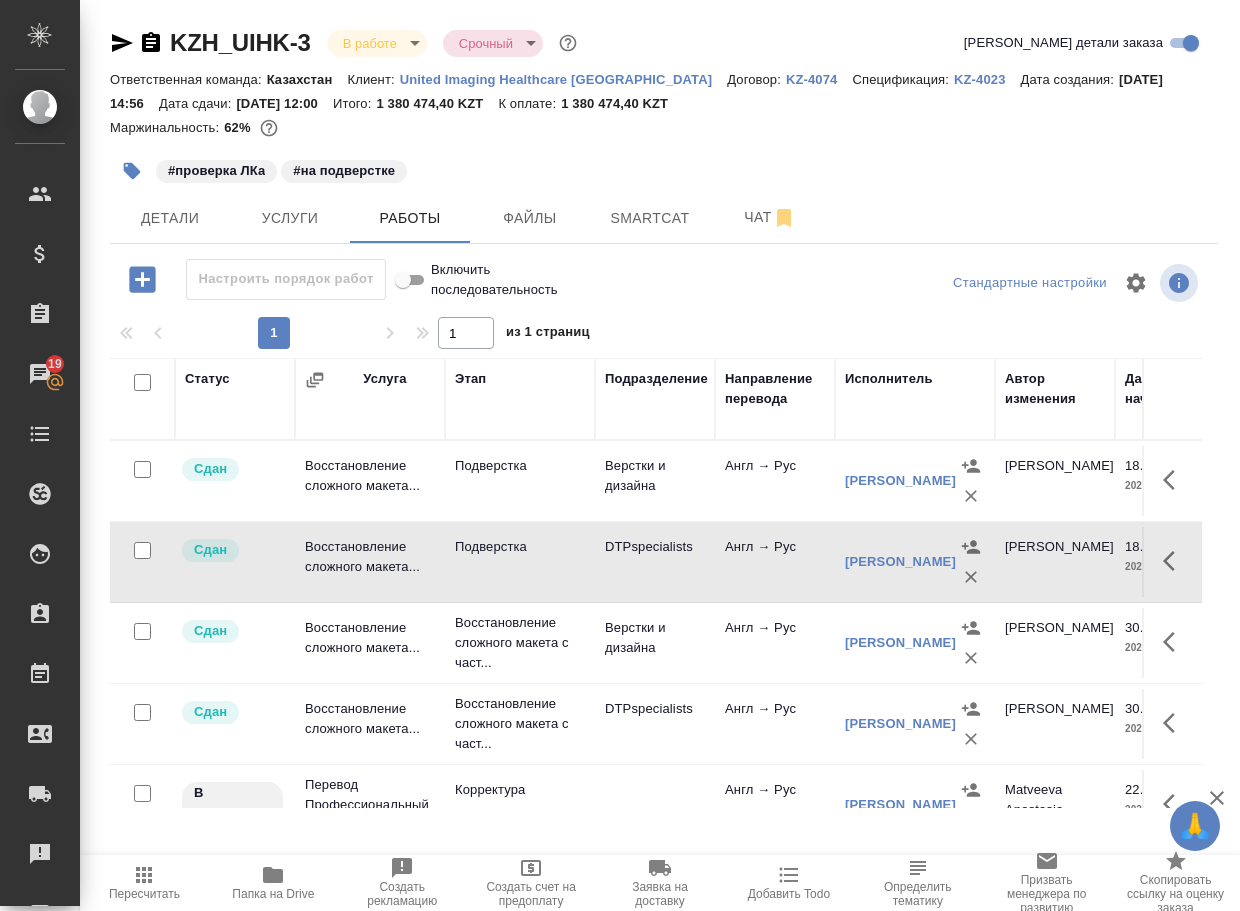 click on "Подверстка" at bounding box center [520, 466] 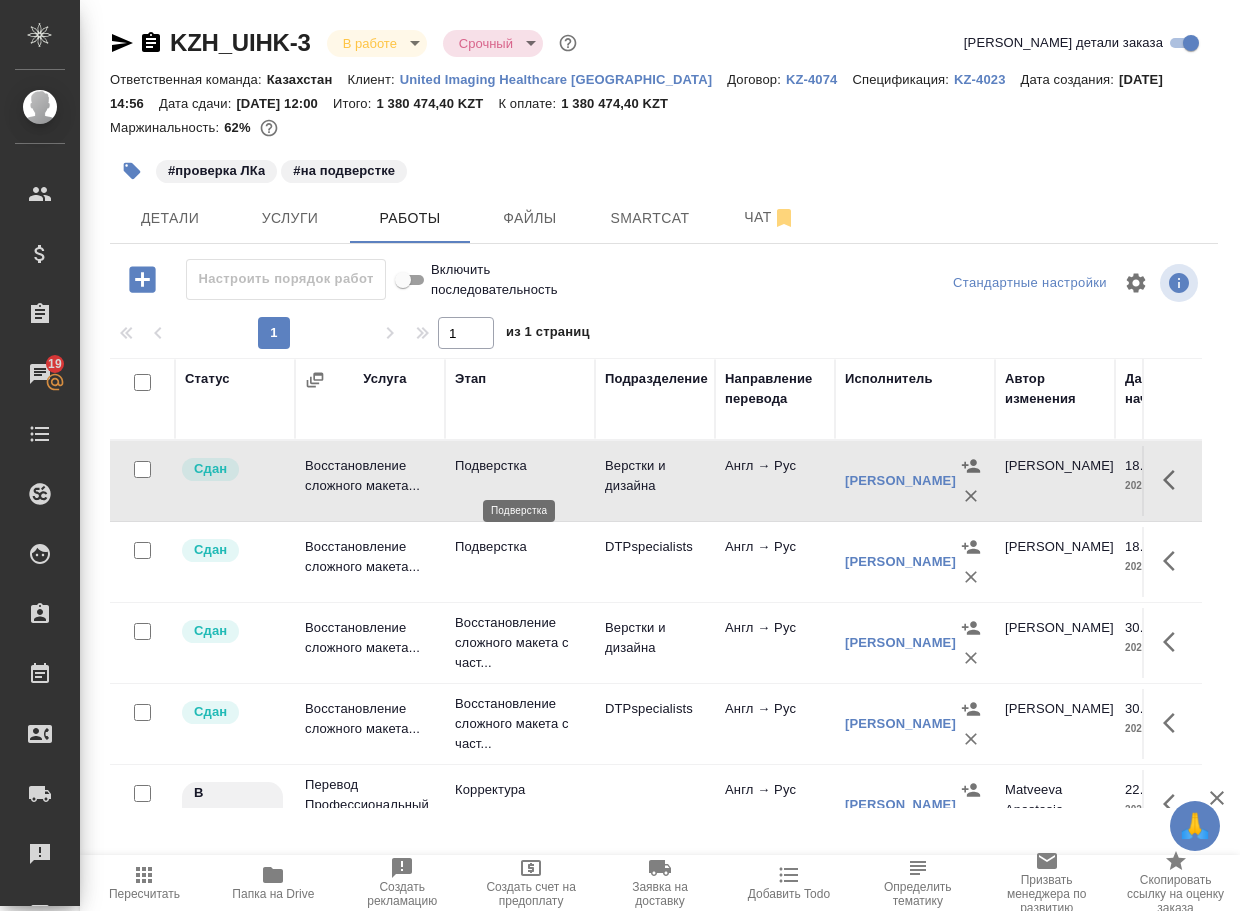 click on "Подверстка" at bounding box center (520, 466) 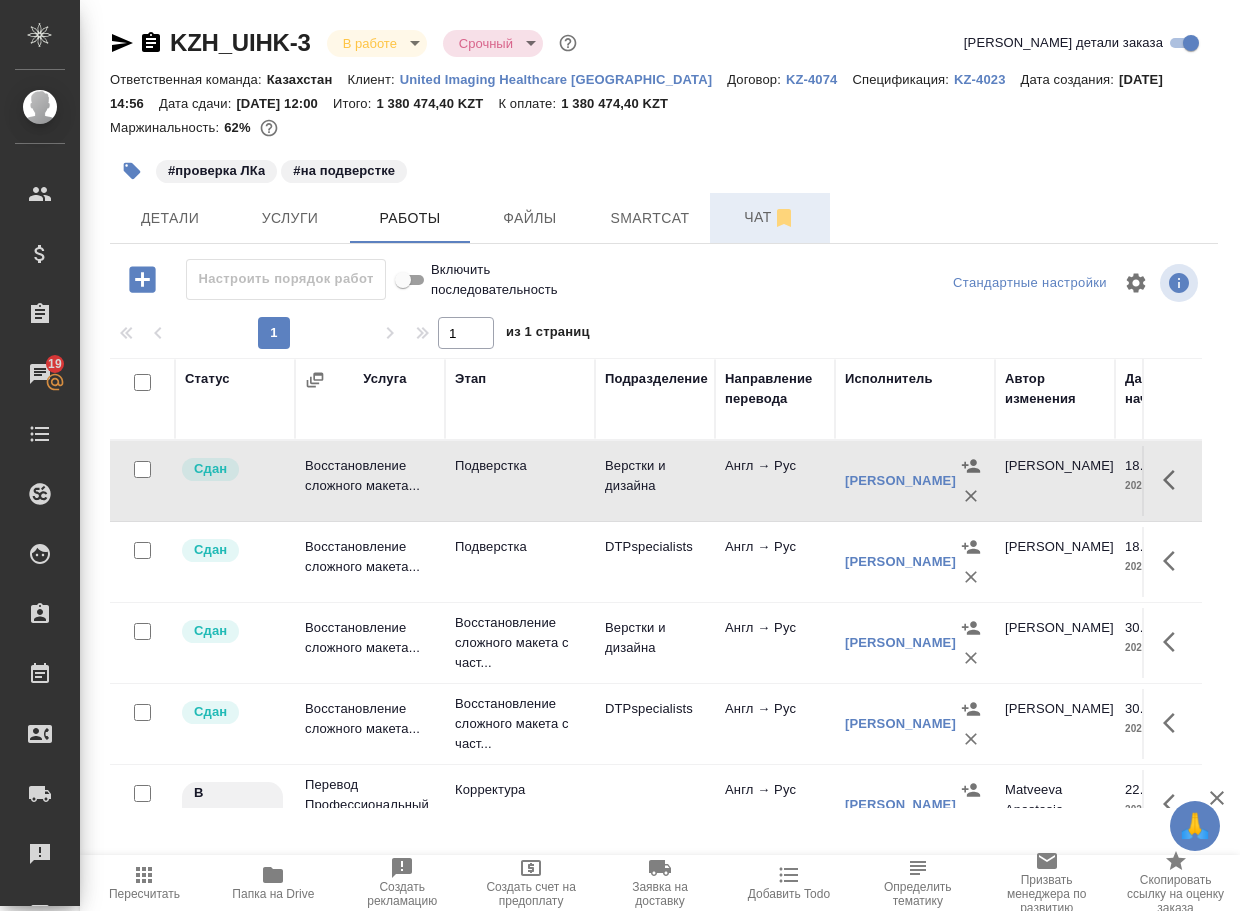click on "Чат" at bounding box center (770, 217) 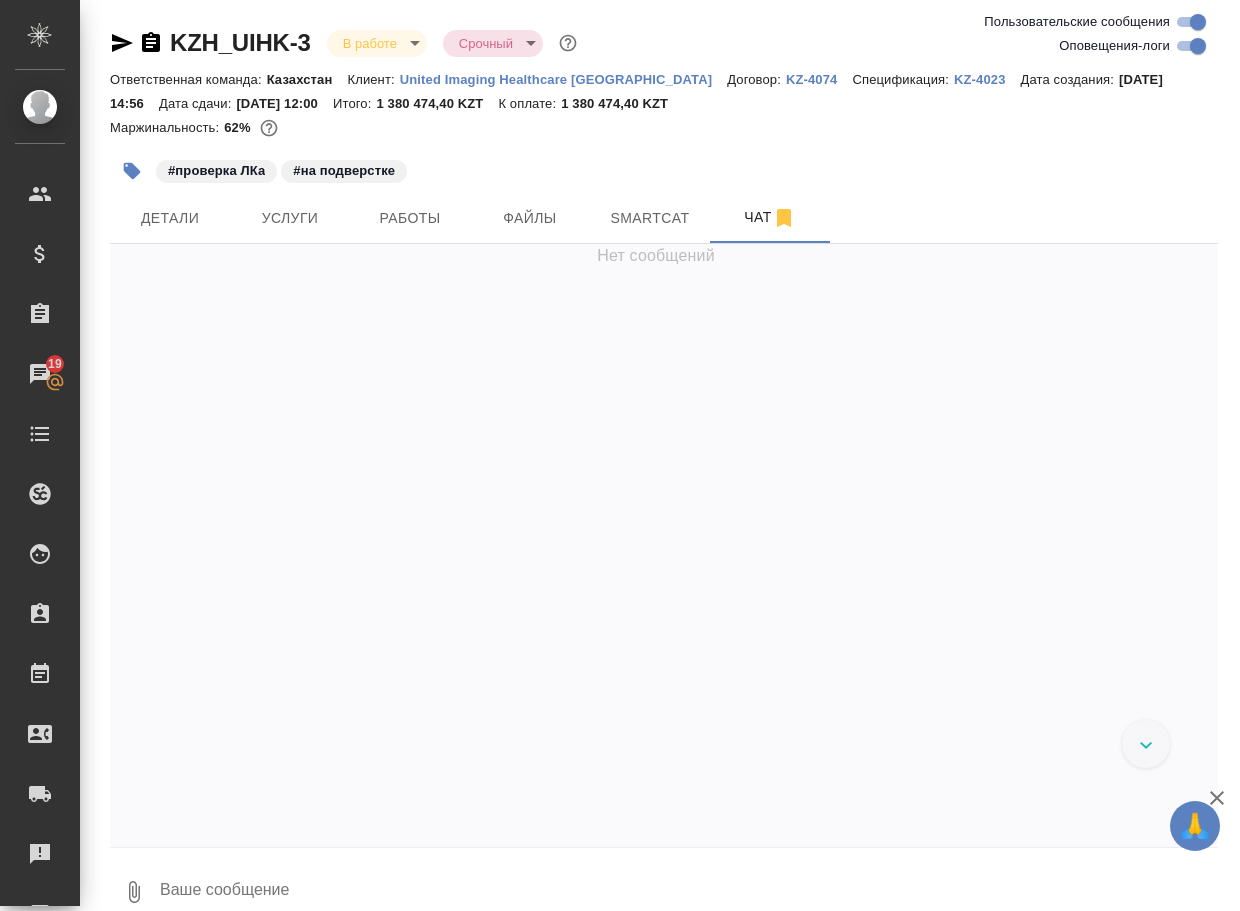 click at bounding box center (688, 892) 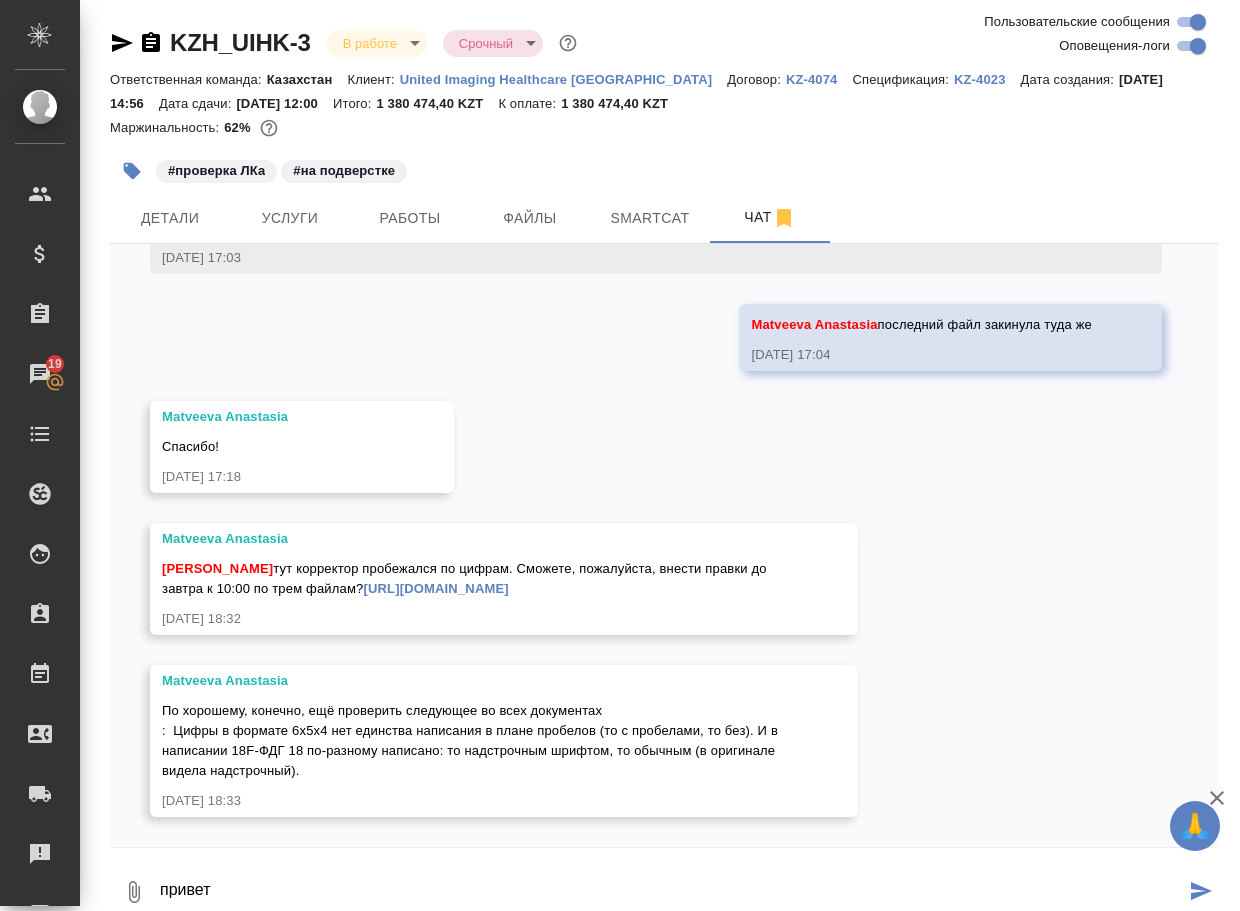 scroll, scrollTop: 22603, scrollLeft: 0, axis: vertical 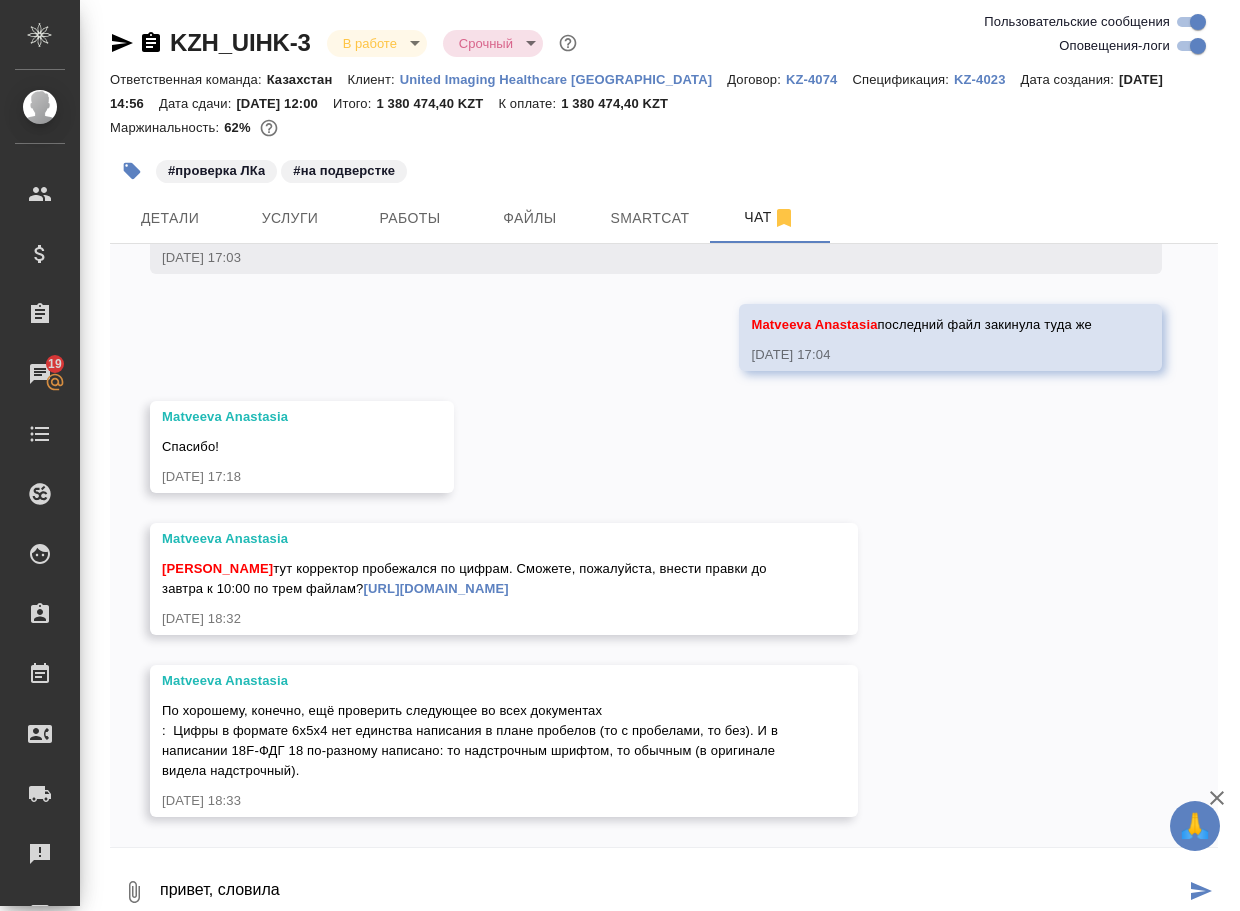 type on "привет, словила" 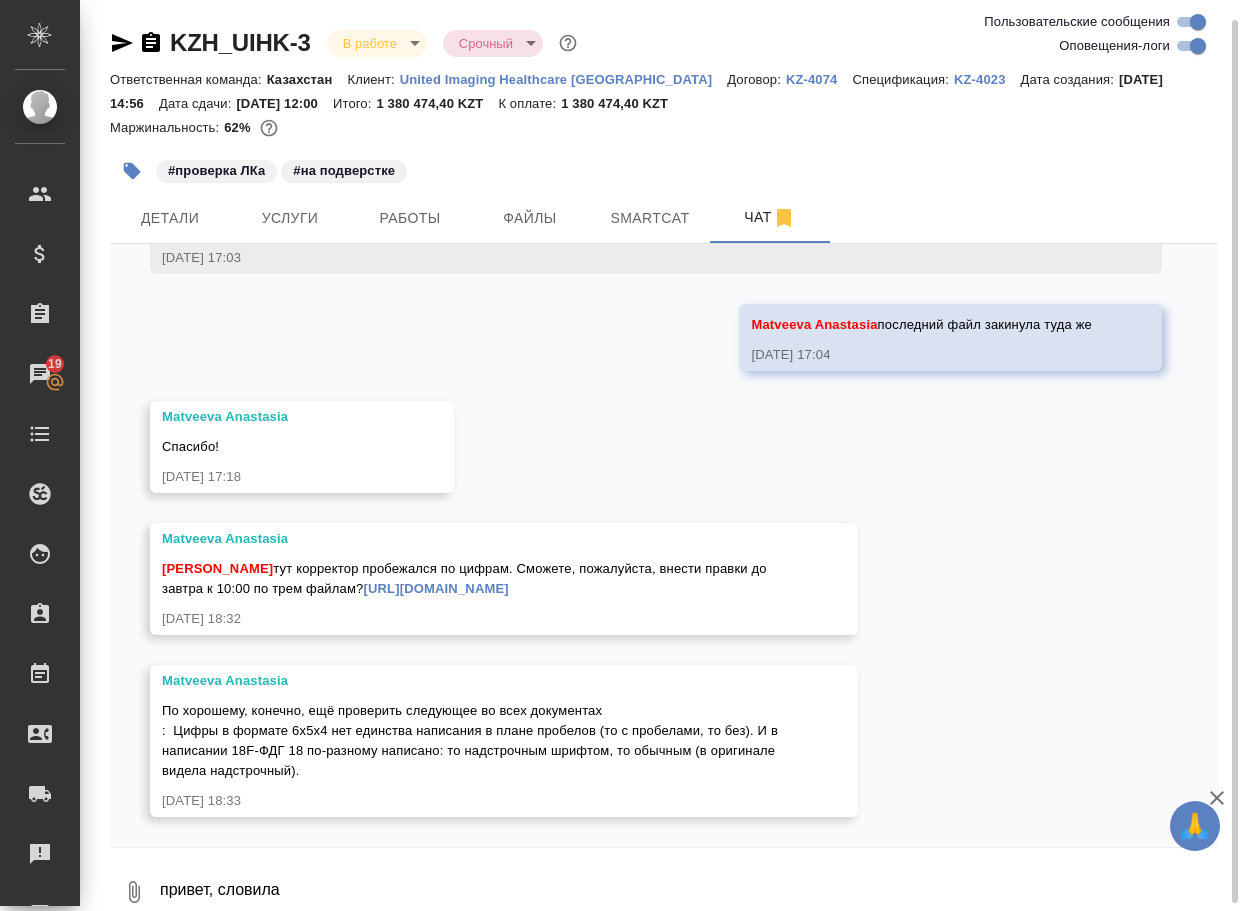scroll, scrollTop: 10, scrollLeft: 0, axis: vertical 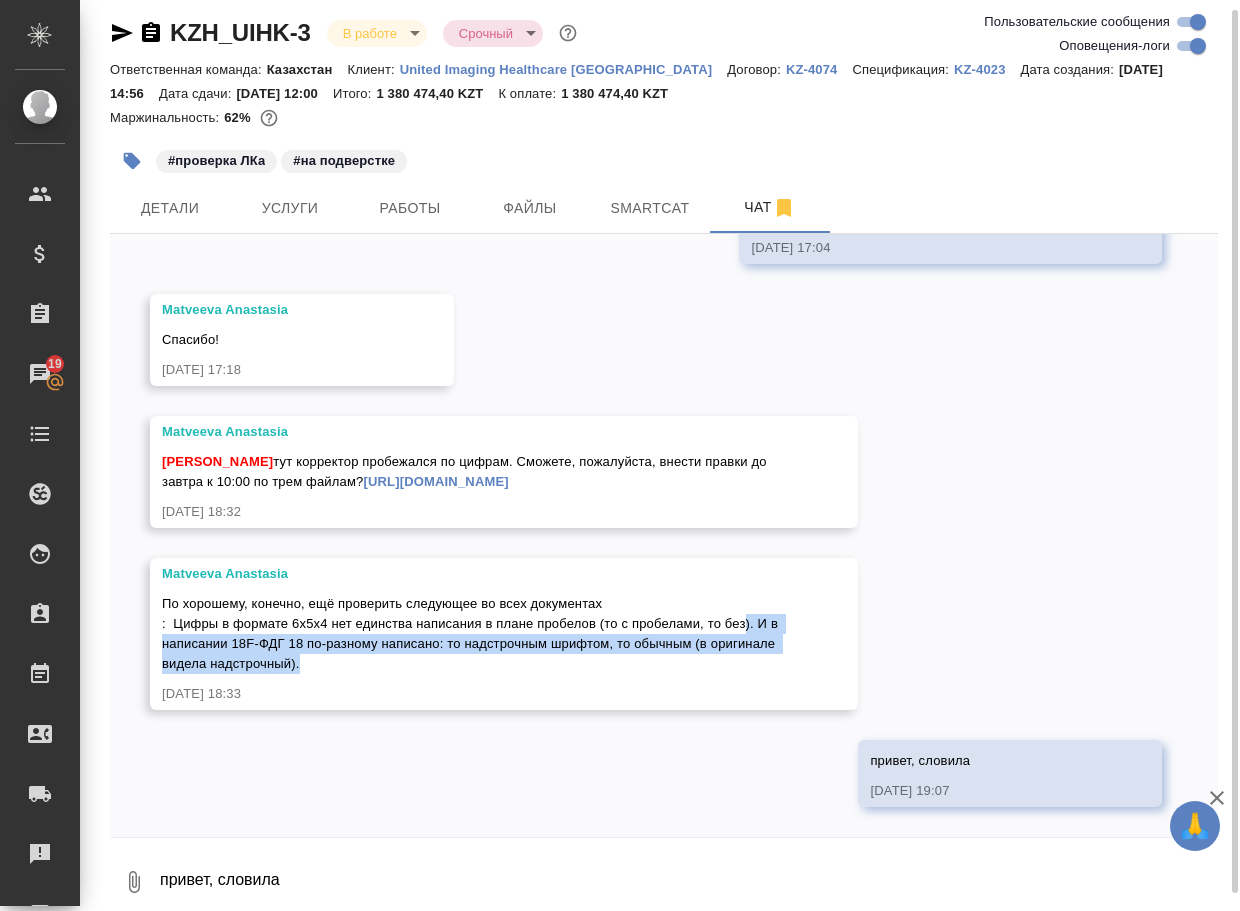 drag, startPoint x: 475, startPoint y: 669, endPoint x: 182, endPoint y: 637, distance: 294.74225 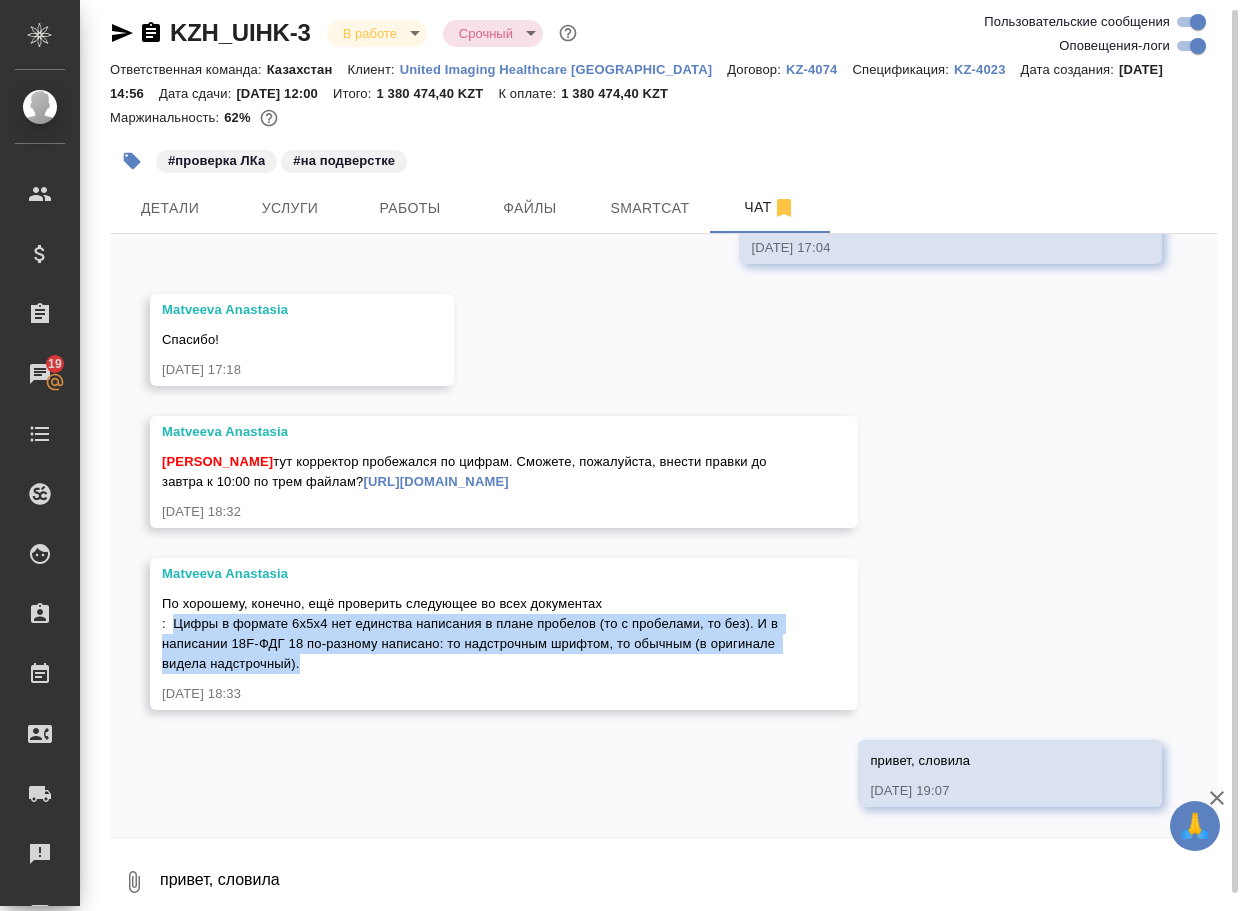 click on "По хорошему, конечно, ещё проверить следующее во всех документах
:  Цифры в формате 6х5х4 нет единства написания в плане пробелов (то с пробелами, то без). И в написании 18F-ФДГ 18 по-разному написано: то надстрочным шрифтом, то обычным (в оригинале видела надстрочный)." at bounding box center (472, 633) 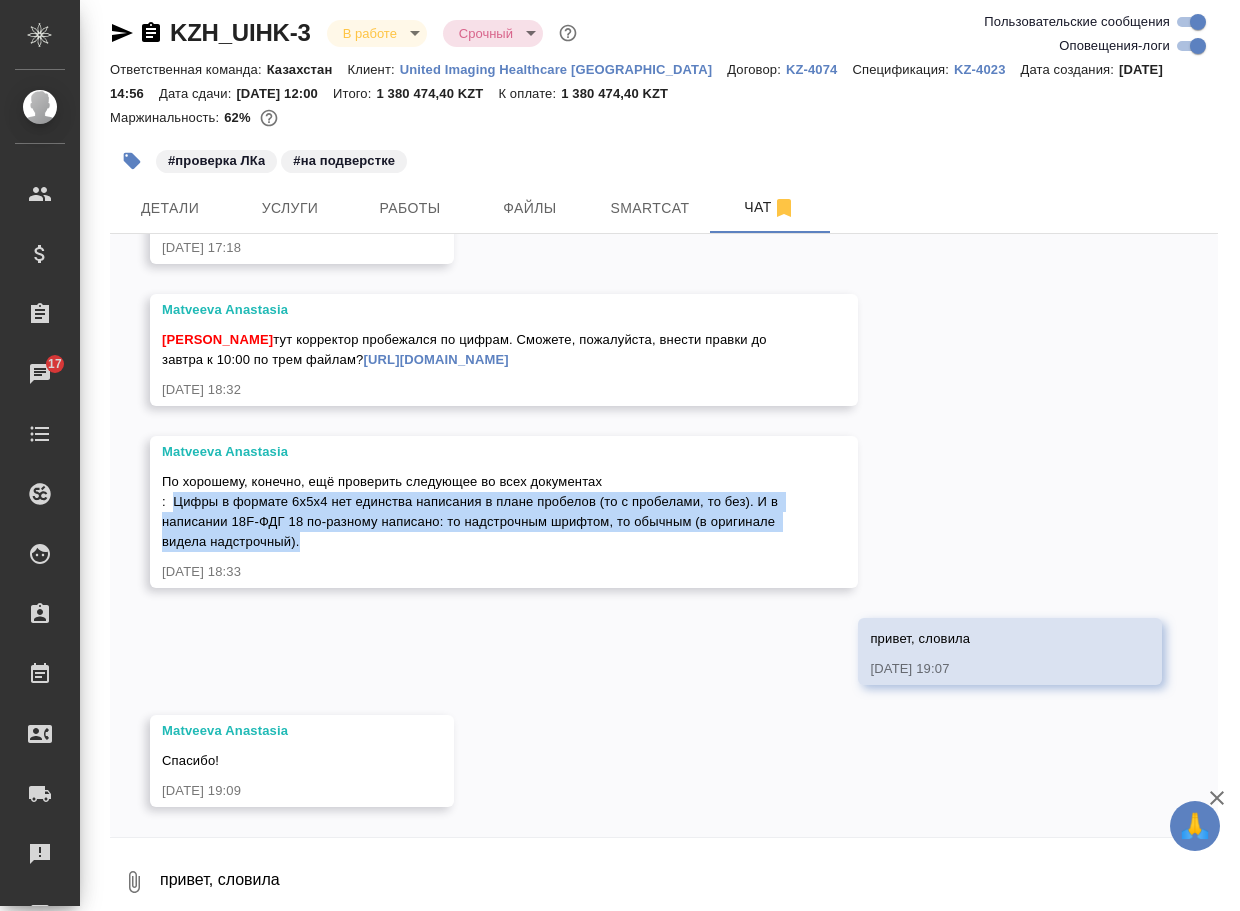 scroll, scrollTop: 22882, scrollLeft: 0, axis: vertical 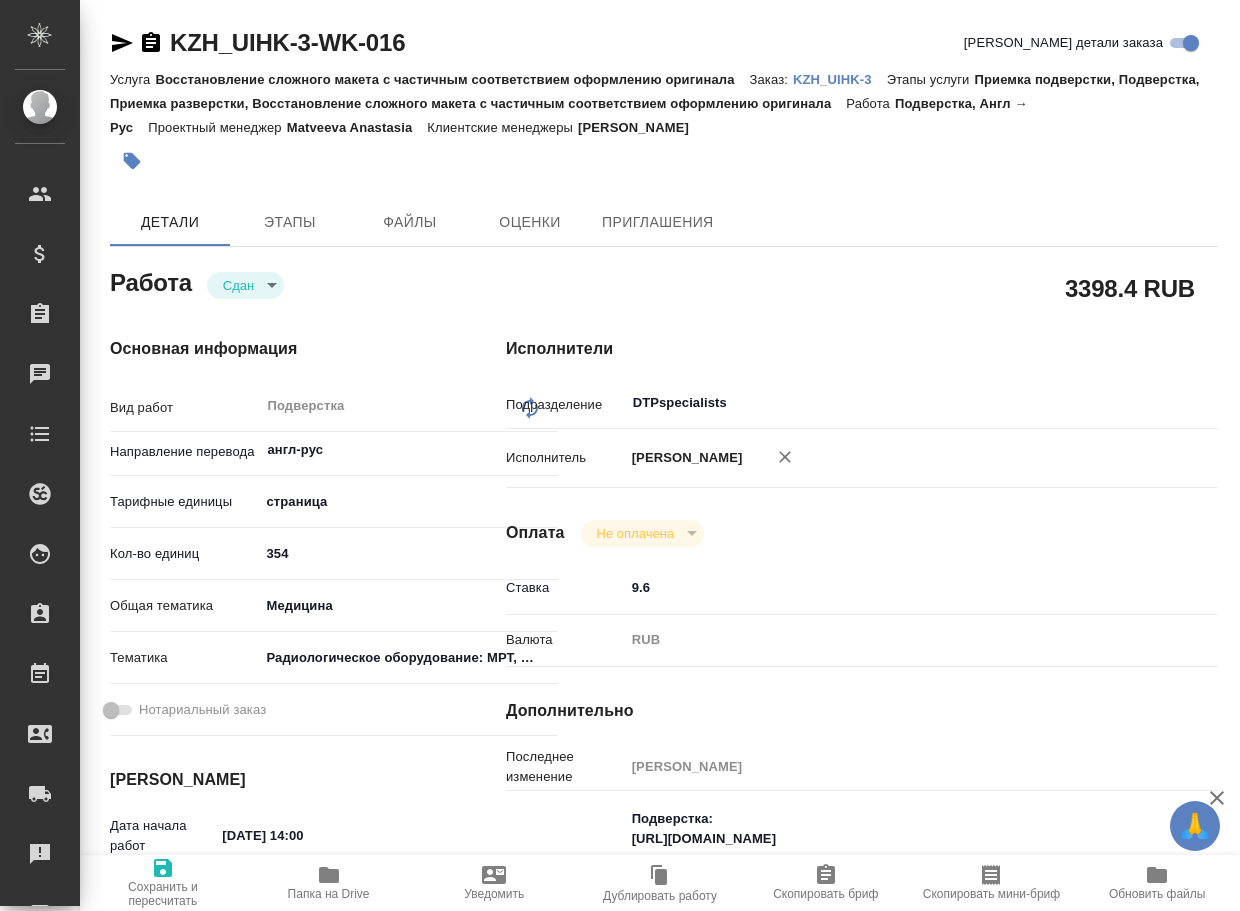 type on "x" 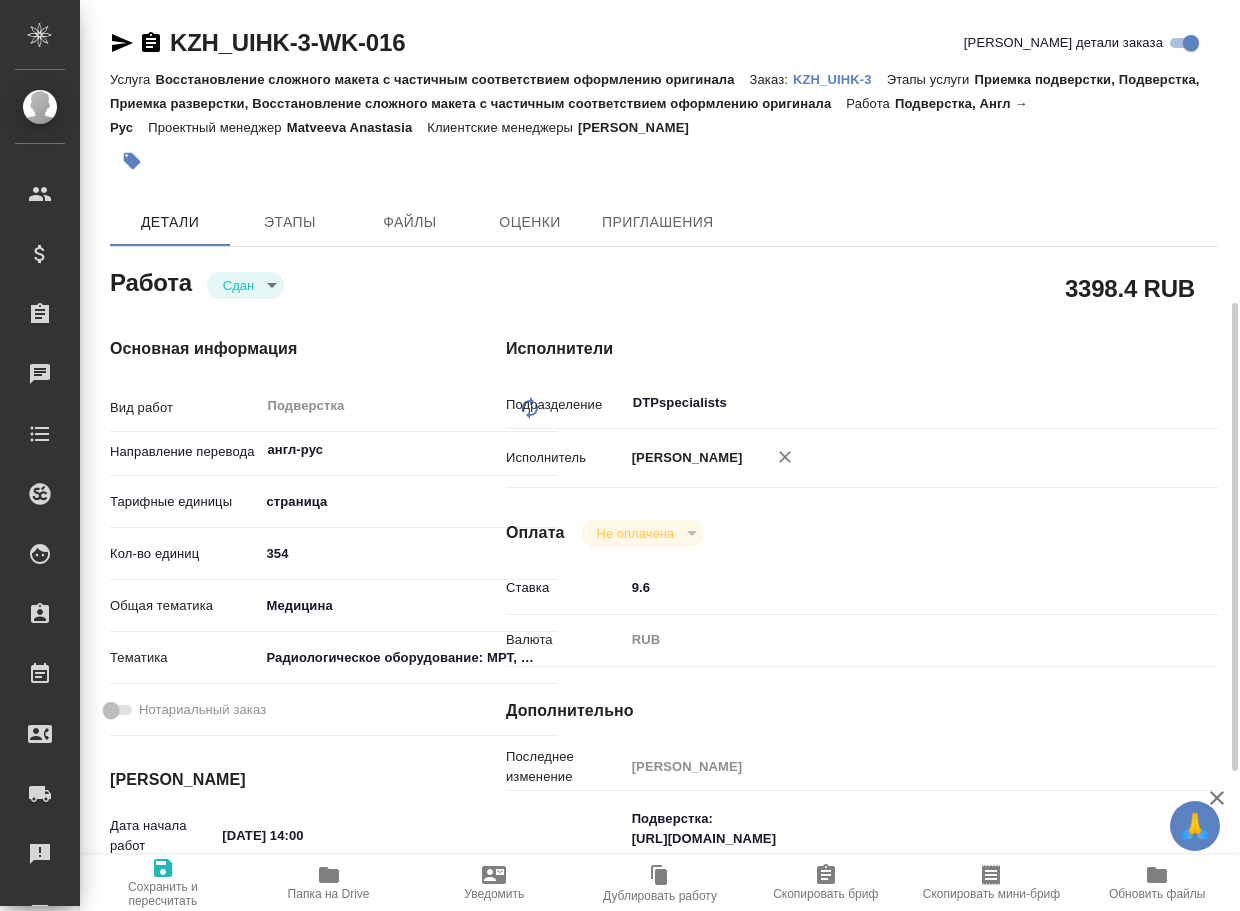 scroll, scrollTop: 200, scrollLeft: 0, axis: vertical 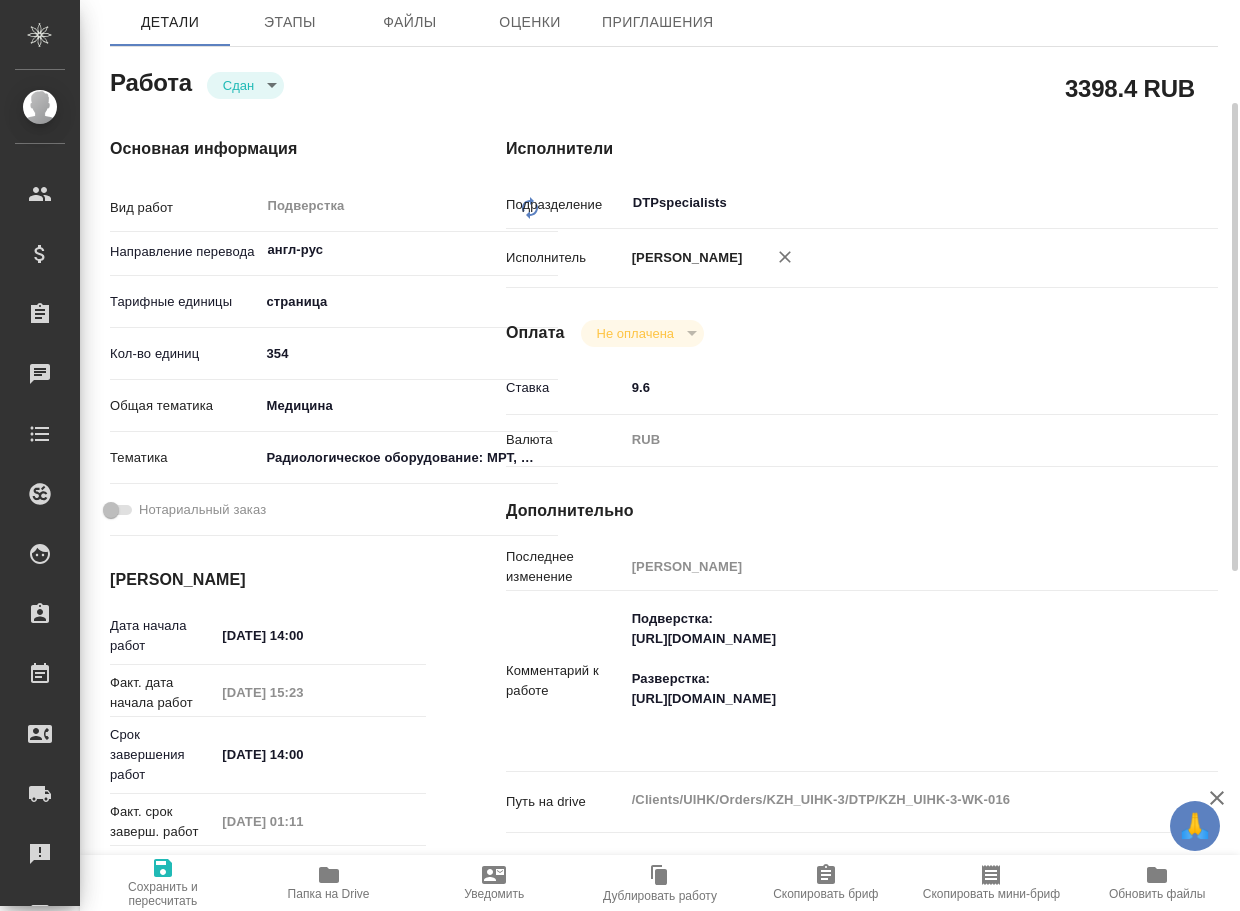 type on "x" 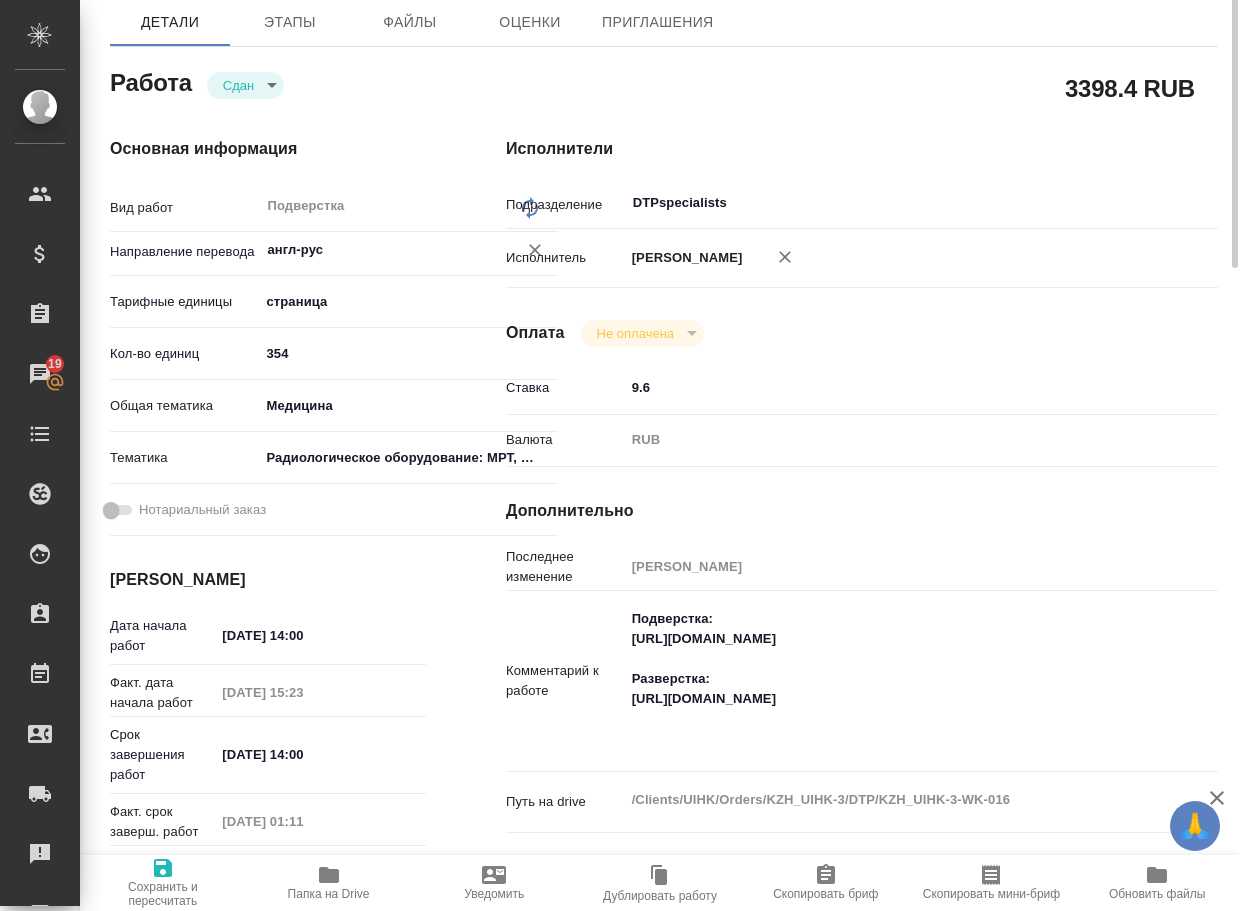 scroll, scrollTop: 0, scrollLeft: 0, axis: both 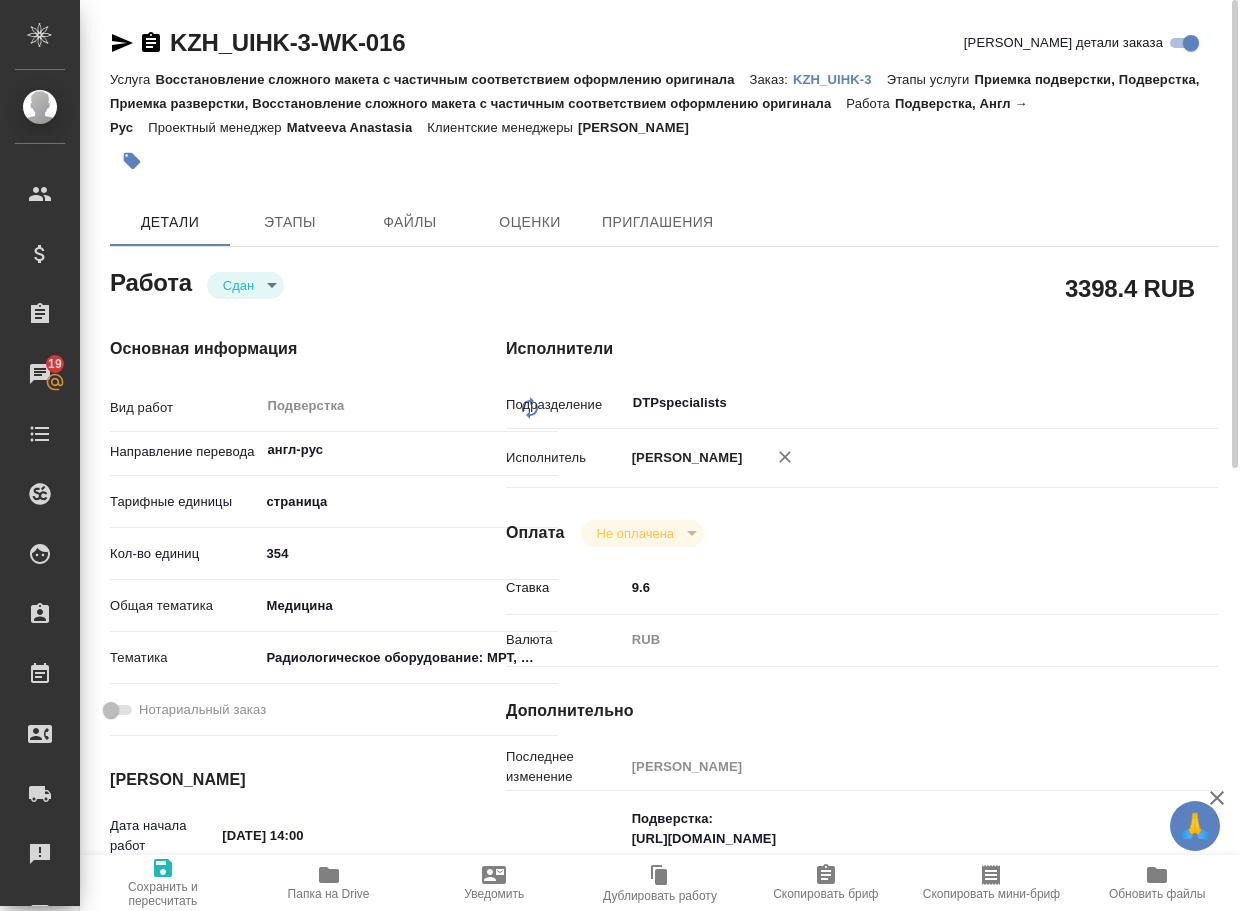 click on "Услуга" at bounding box center (132, 79) 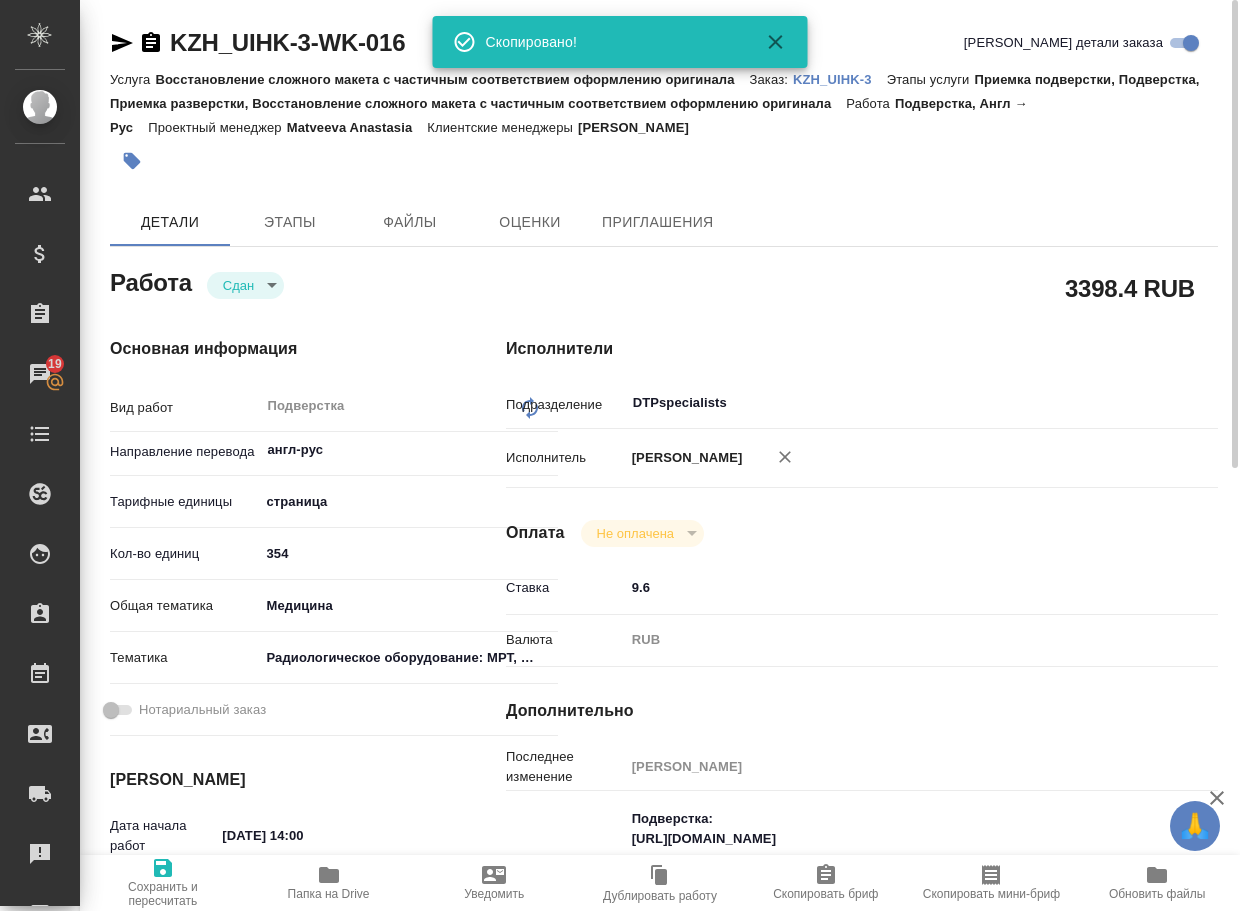 type on "x" 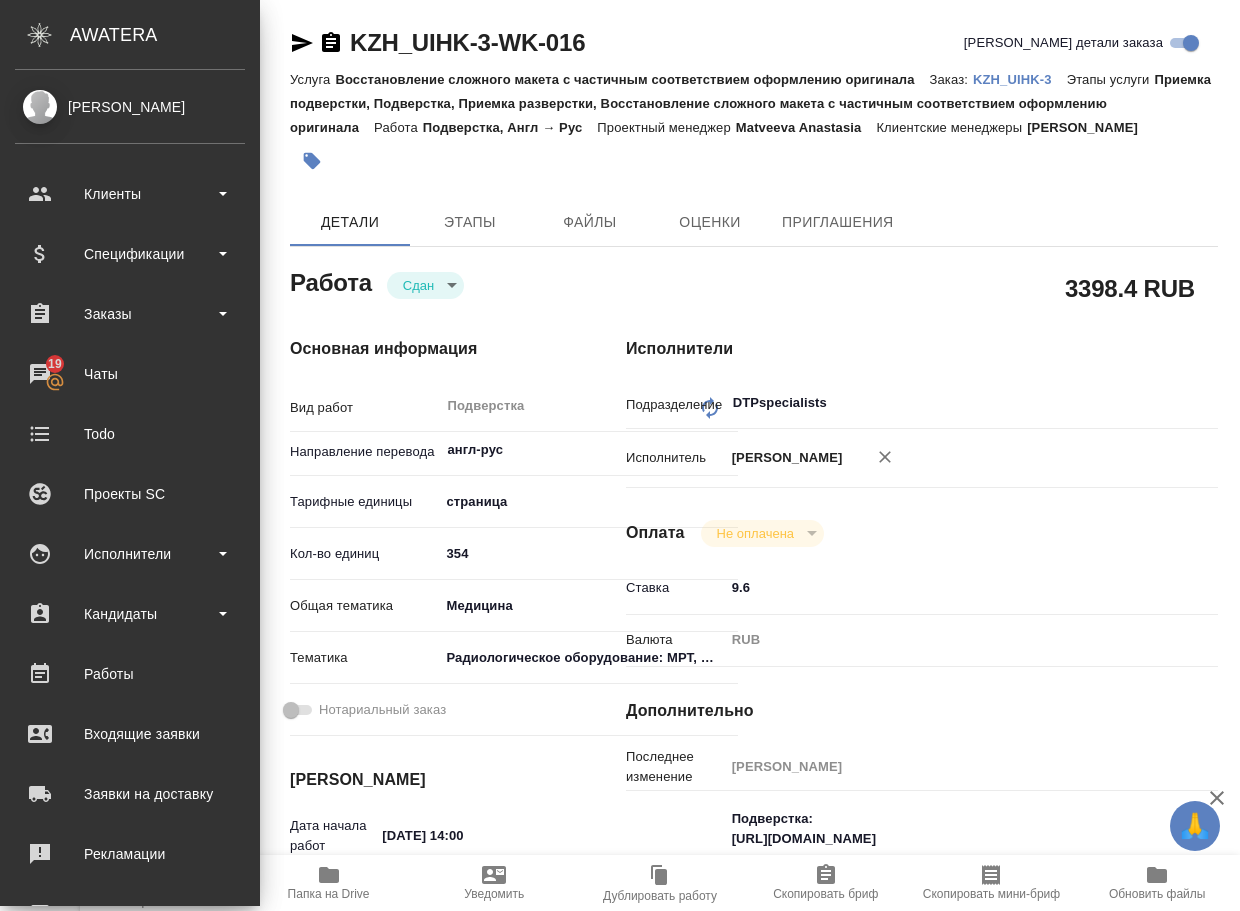 type on "x" 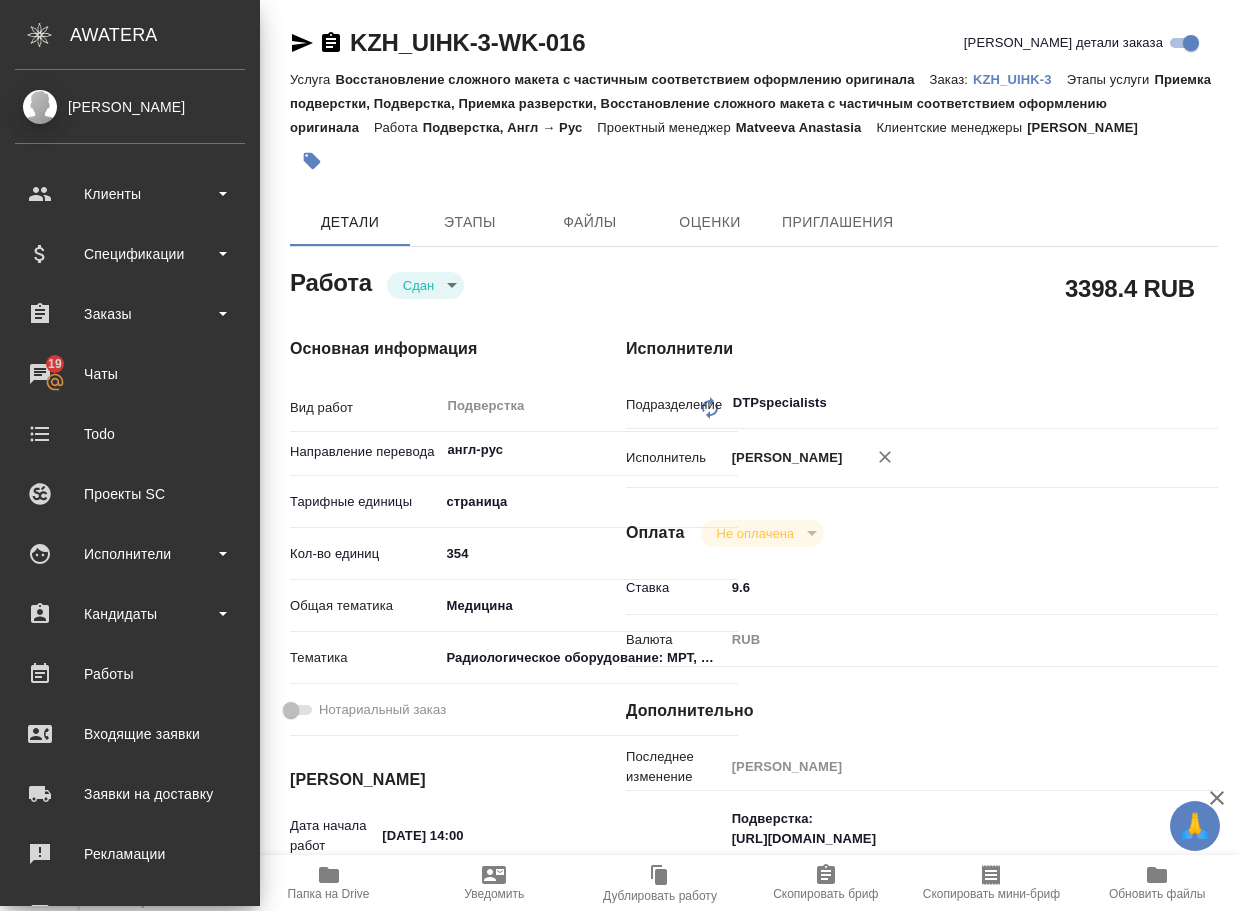 type on "x" 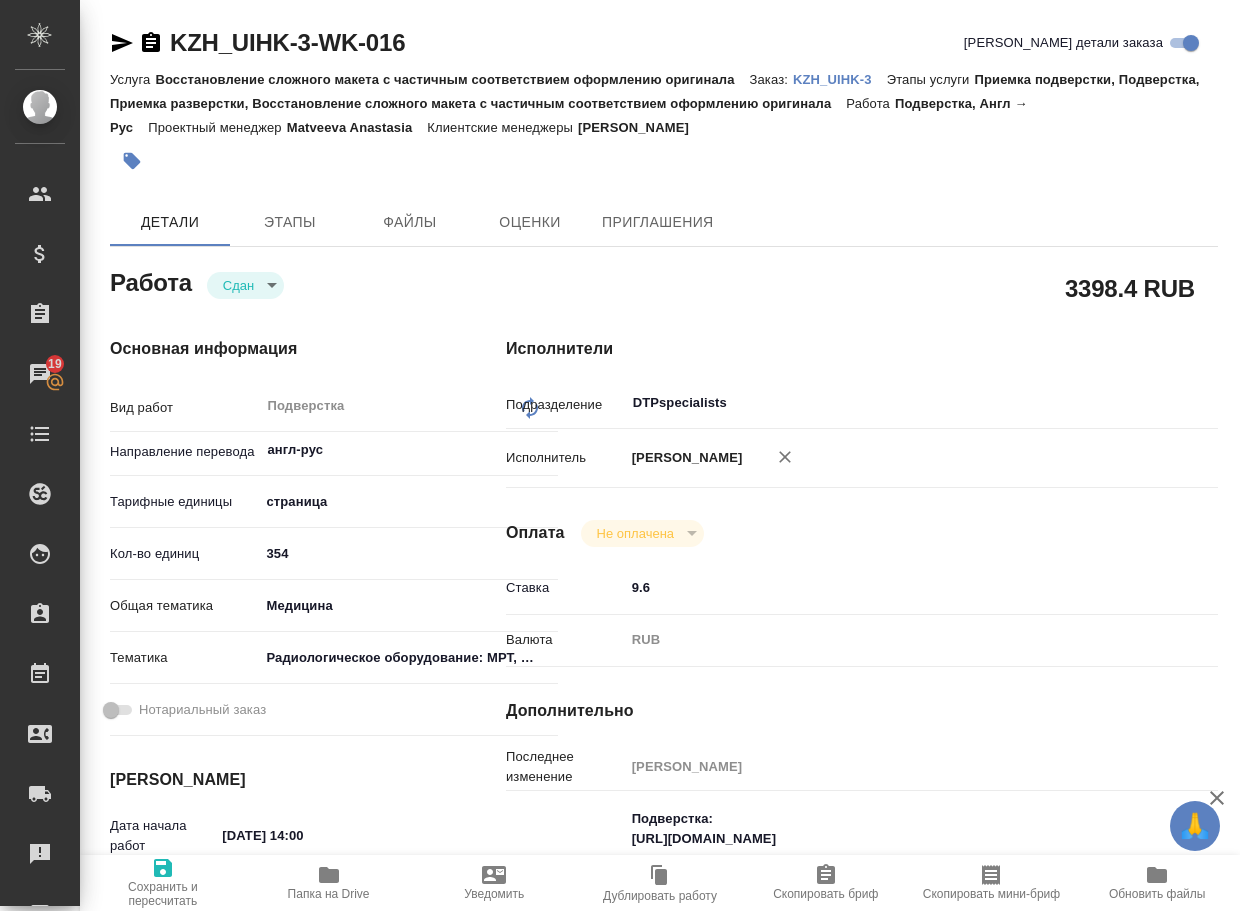type on "x" 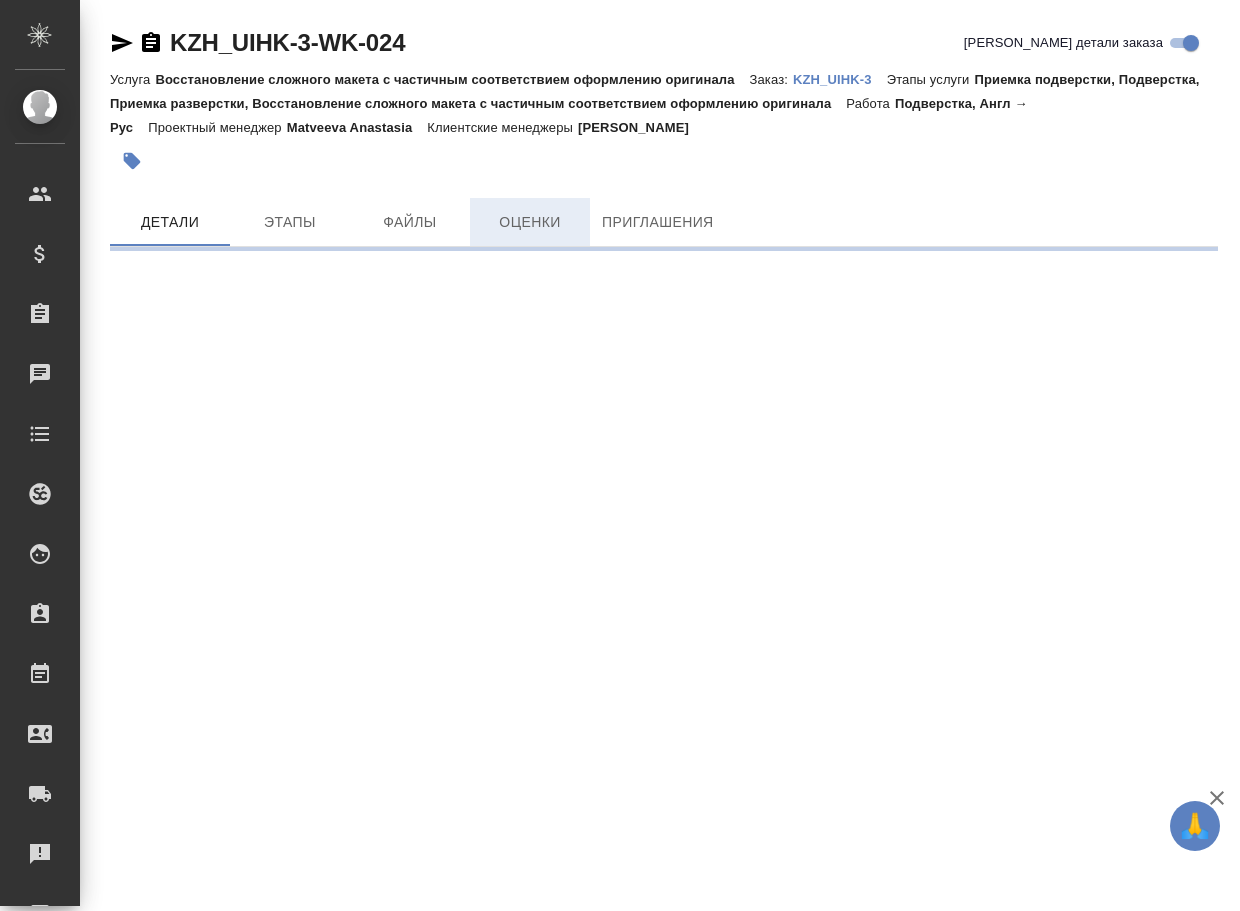 scroll, scrollTop: 0, scrollLeft: 0, axis: both 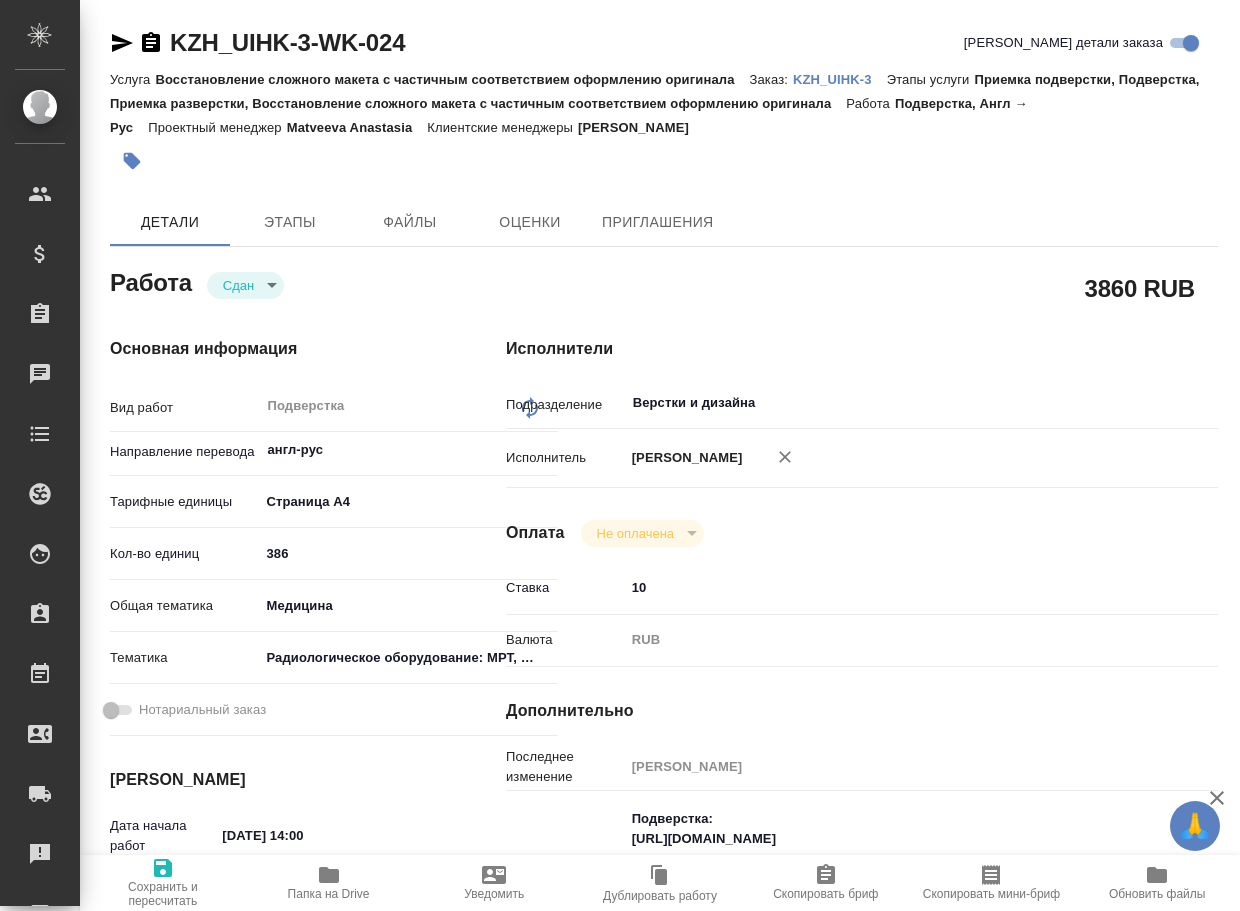 type on "x" 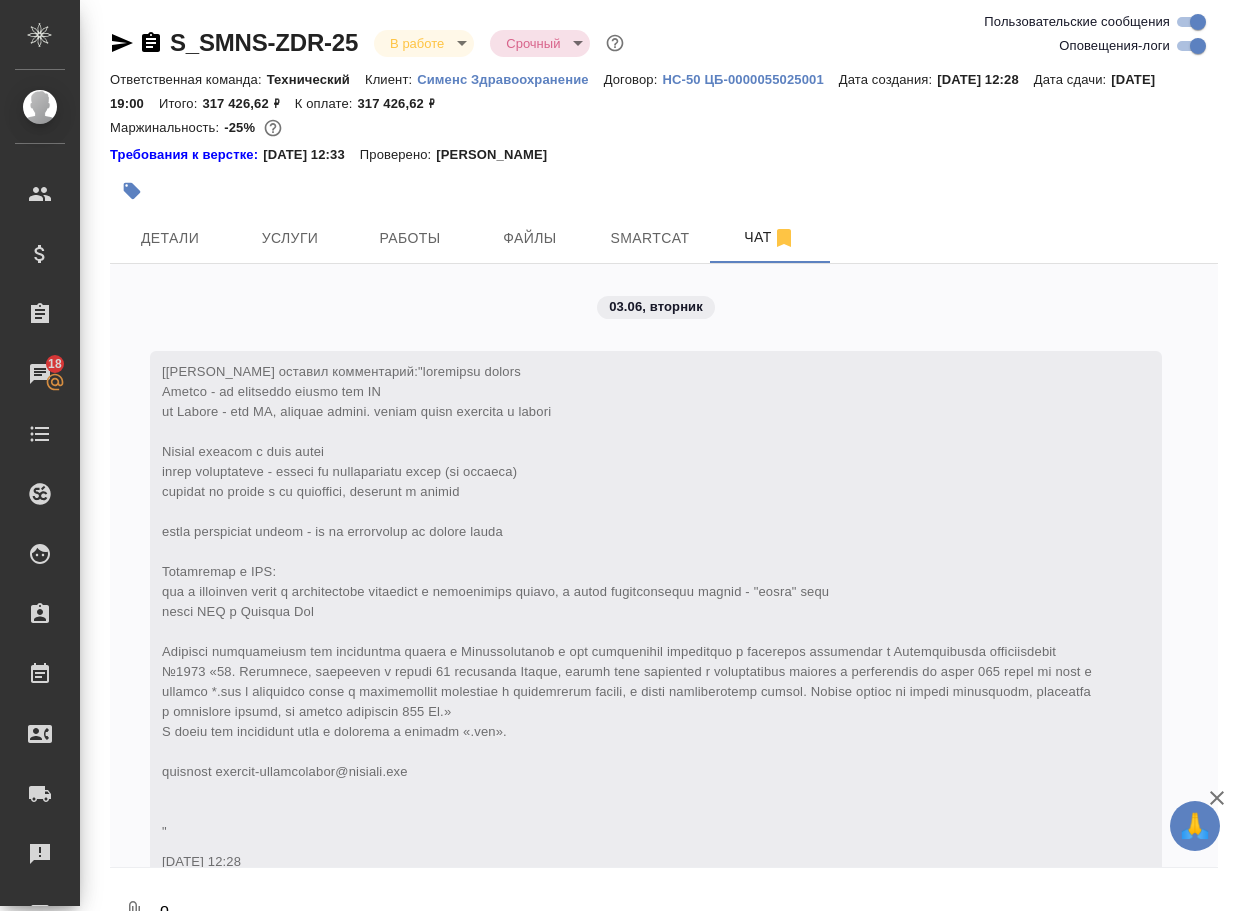 scroll, scrollTop: 0, scrollLeft: 0, axis: both 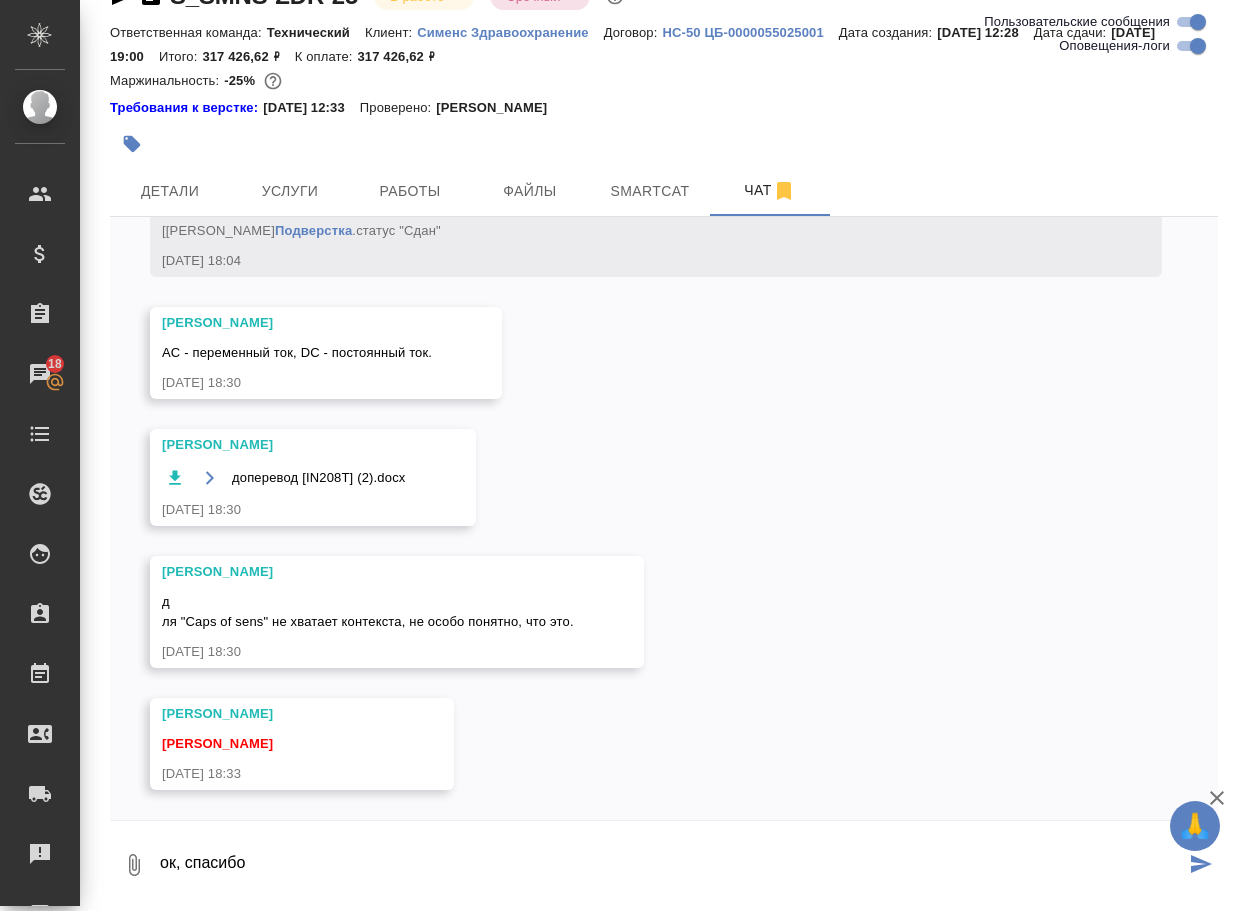 type on "ок, спасибо" 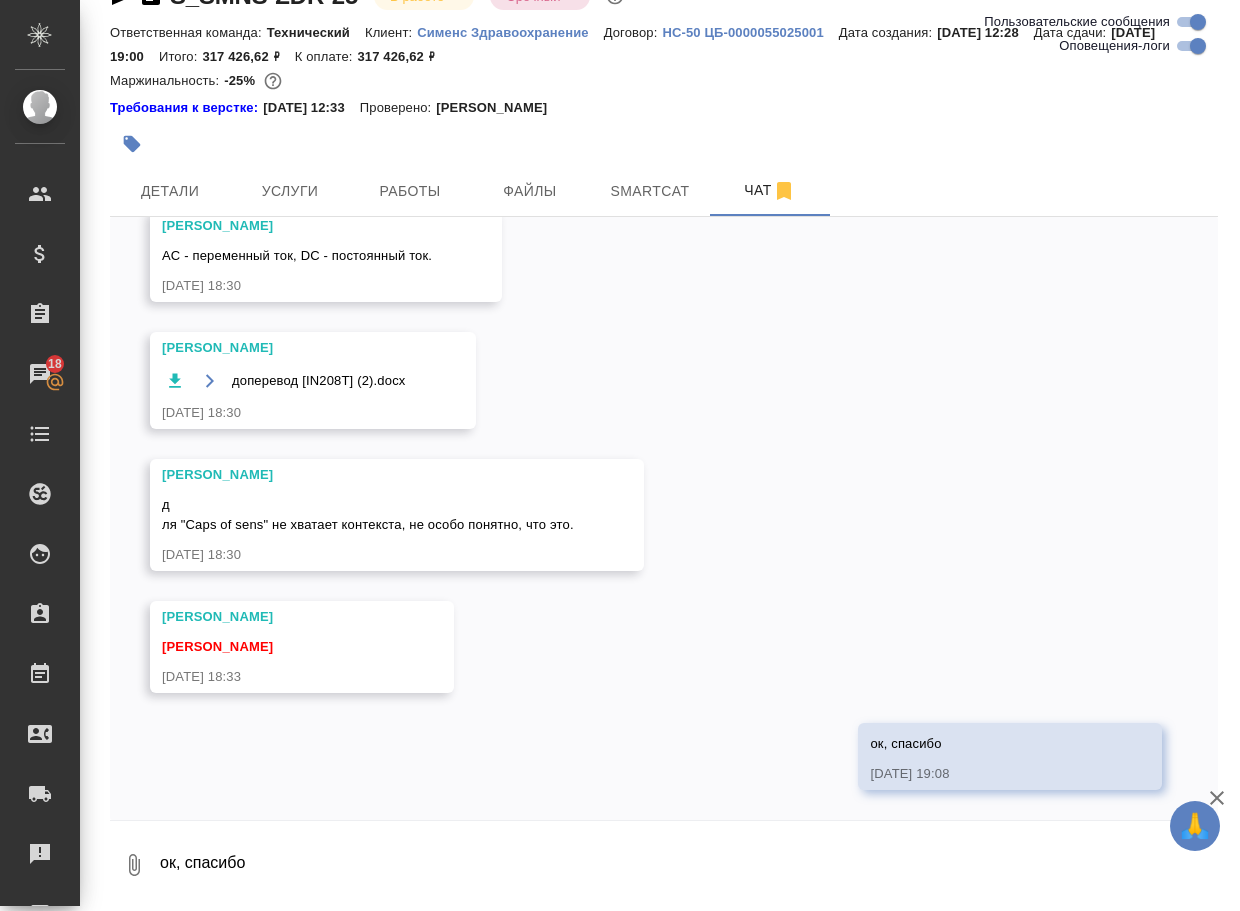 scroll, scrollTop: 33194, scrollLeft: 0, axis: vertical 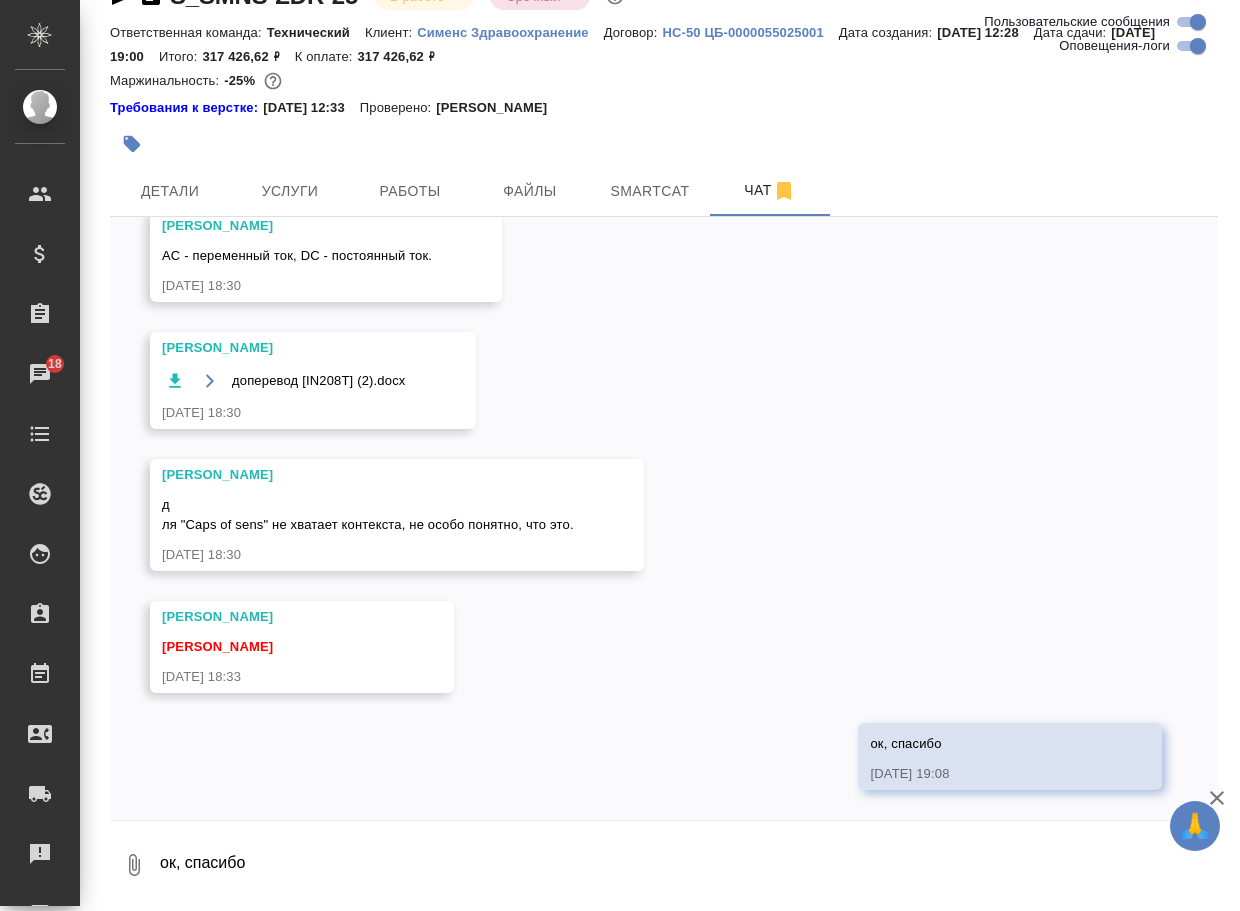 click on "03.06, вторник [Никифорова Валерия] Клиент оставил комментарий:   03.06.25, 12:28 [Никифорова Валерия] Добавлены комментарии для ПМ/исполнителей:    "англ-рус
фото и этикетки не переводим, пример - скрин в чате" 03.06.25, 12:30 Никифорова Валерия image.png 03.06.25, 12:30 [Никифорова Валерия] Статус заказа изменен на  "ТЗ" 03.06.25, 12:30 [Арсеньева Вера] Статус заказа изменен на  "Создан" 03.06.25, 12:33 мелкие файлы раньше сдадим, но на крупный файл нужен этот срок screenshot.1742.jpg 03.06.25, 12:38 Cтатистика по проекту посчиталась в Smartcat -  S_SMNS-ZDR-25 ">https://tera.awatera.com/smartcat-project/683ebe65f79f1f9b68ec3f39/smartcat-statistics">S_SMNS-ZDR-25 03.06.25, 14:35 .   ." at bounding box center (664, 518) 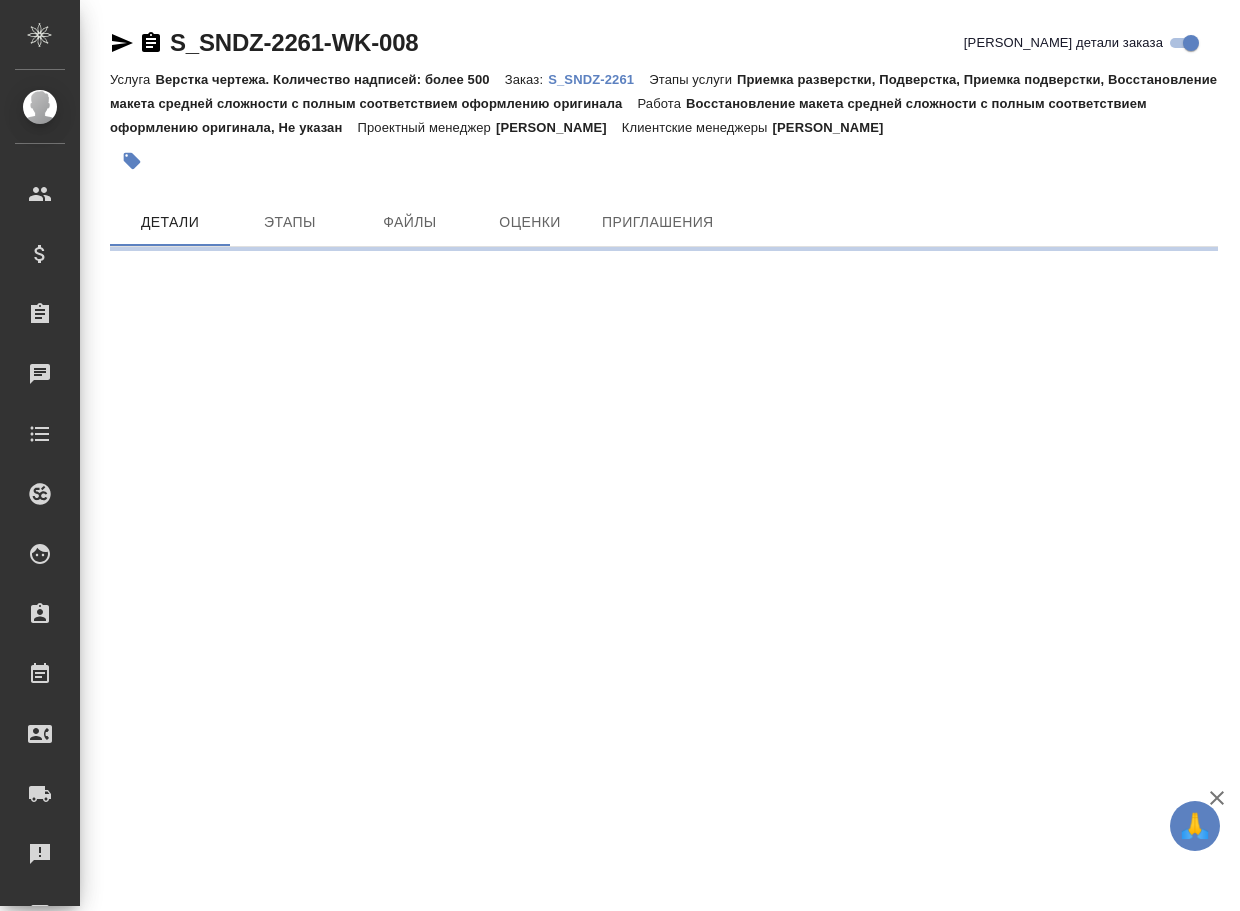 scroll, scrollTop: 0, scrollLeft: 0, axis: both 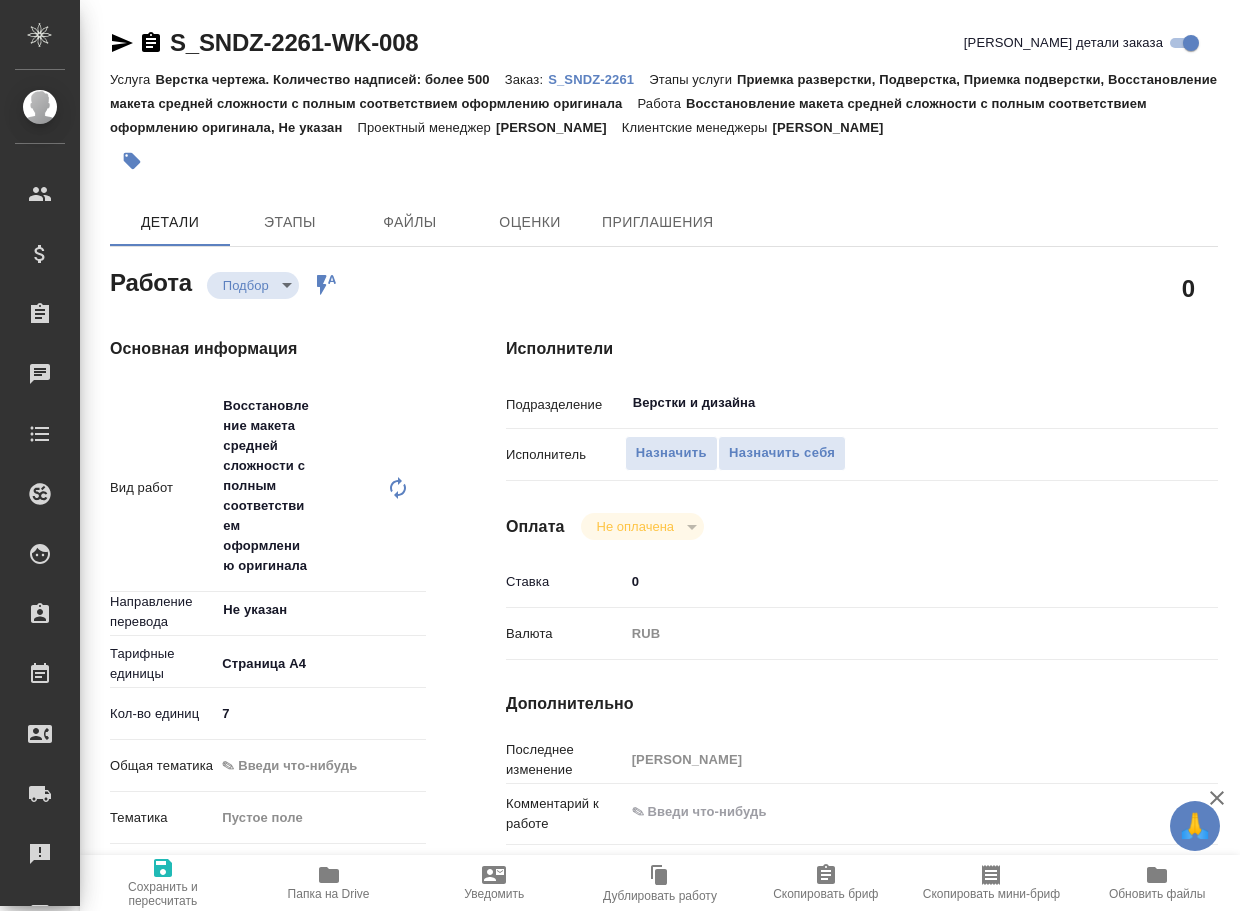 type on "x" 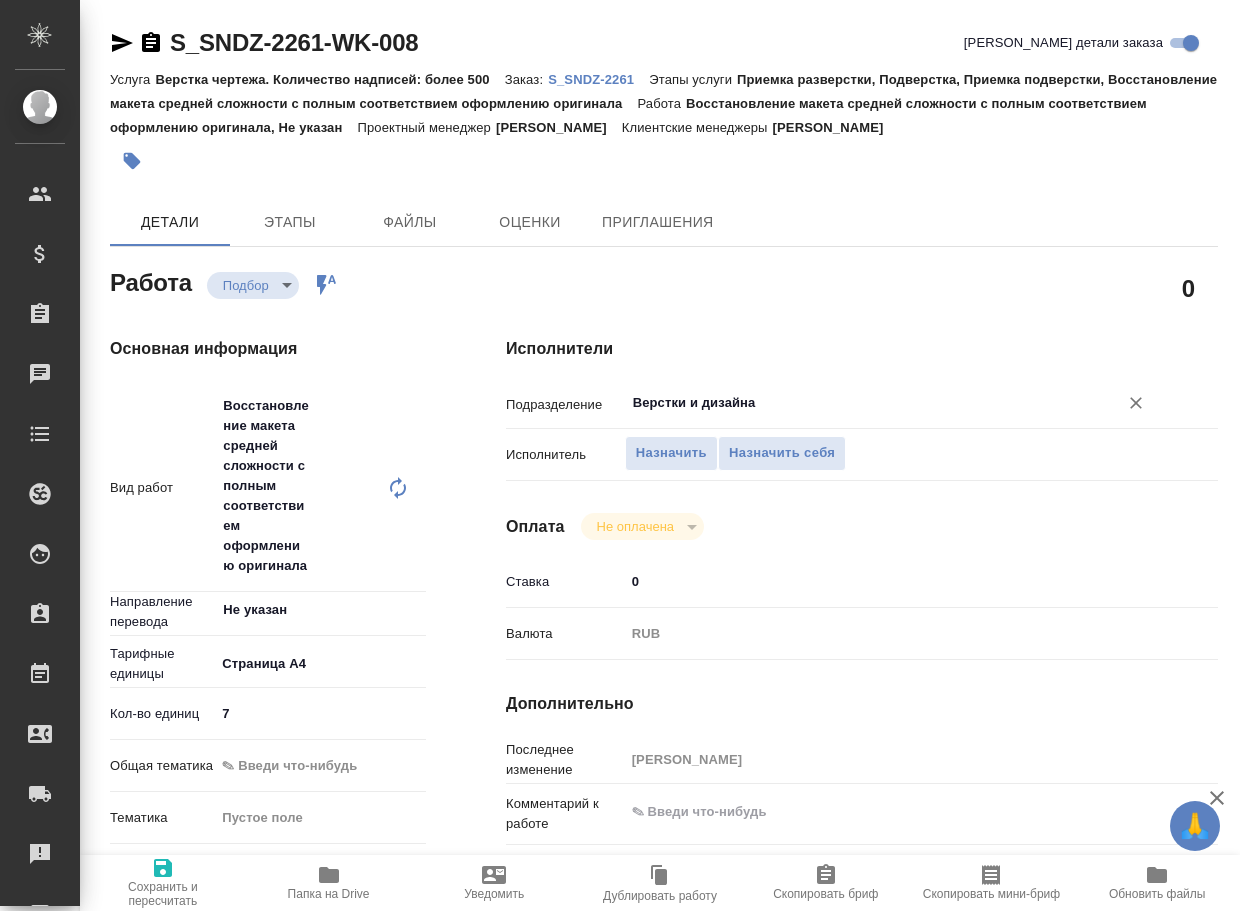 type on "x" 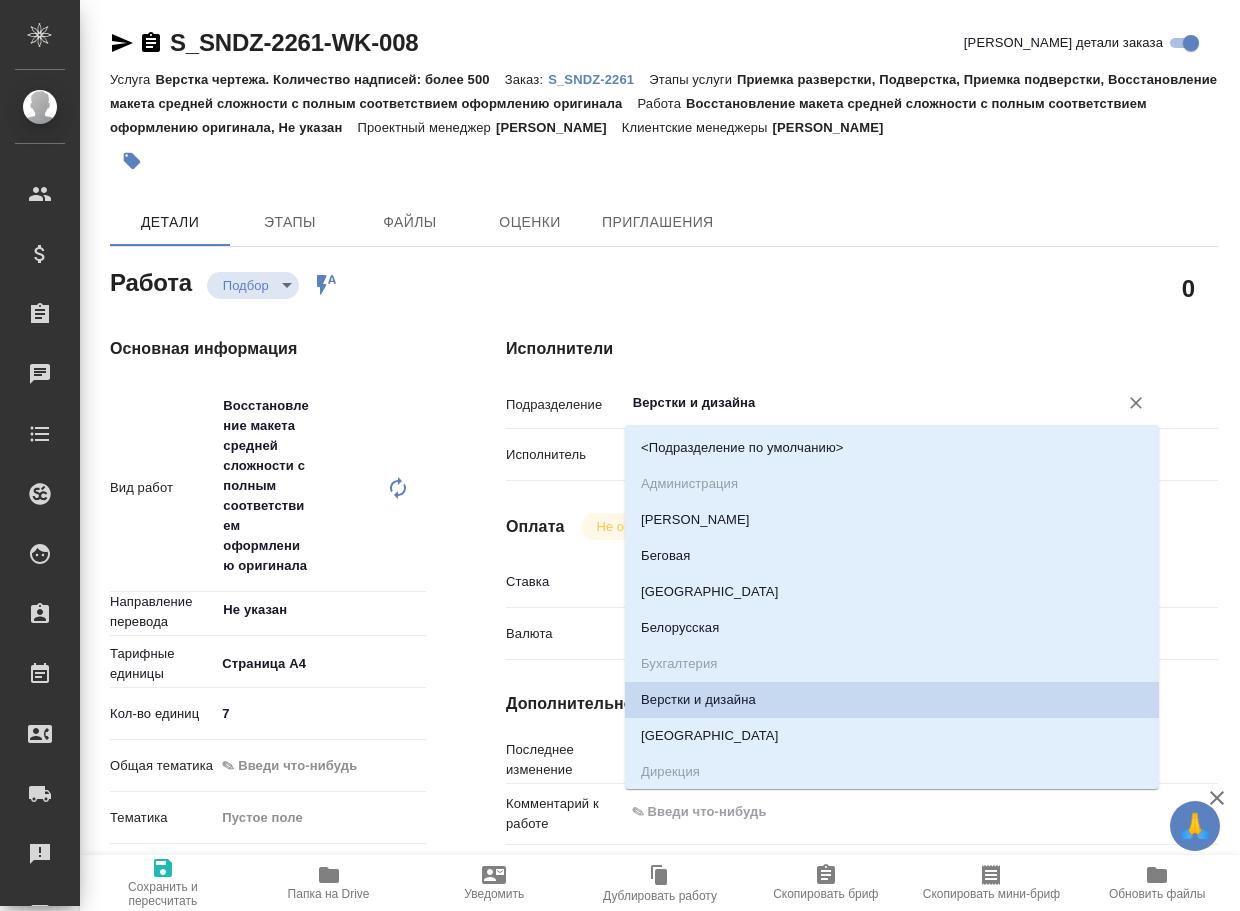 type on "x" 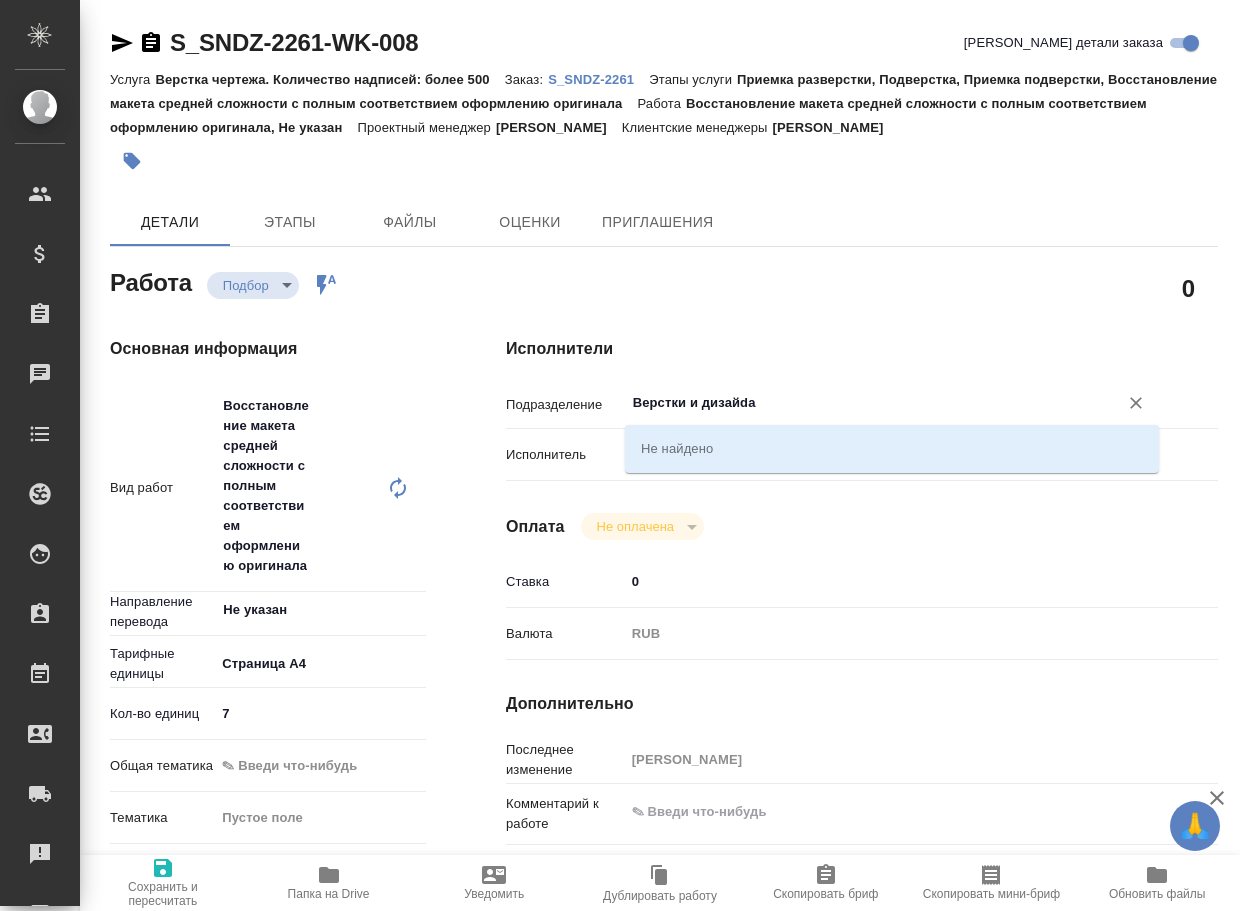 type on "Верстки и дизайdtа" 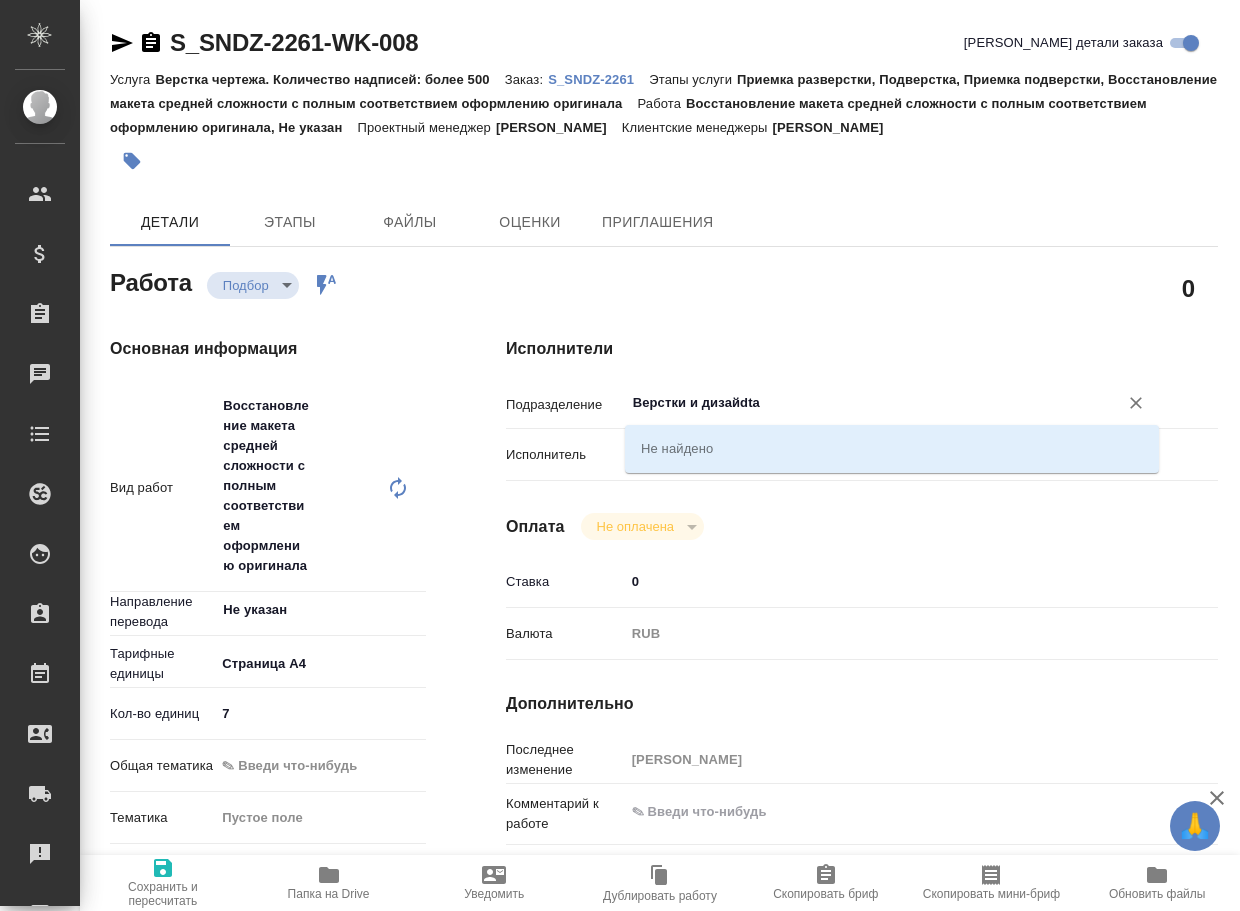 type on "x" 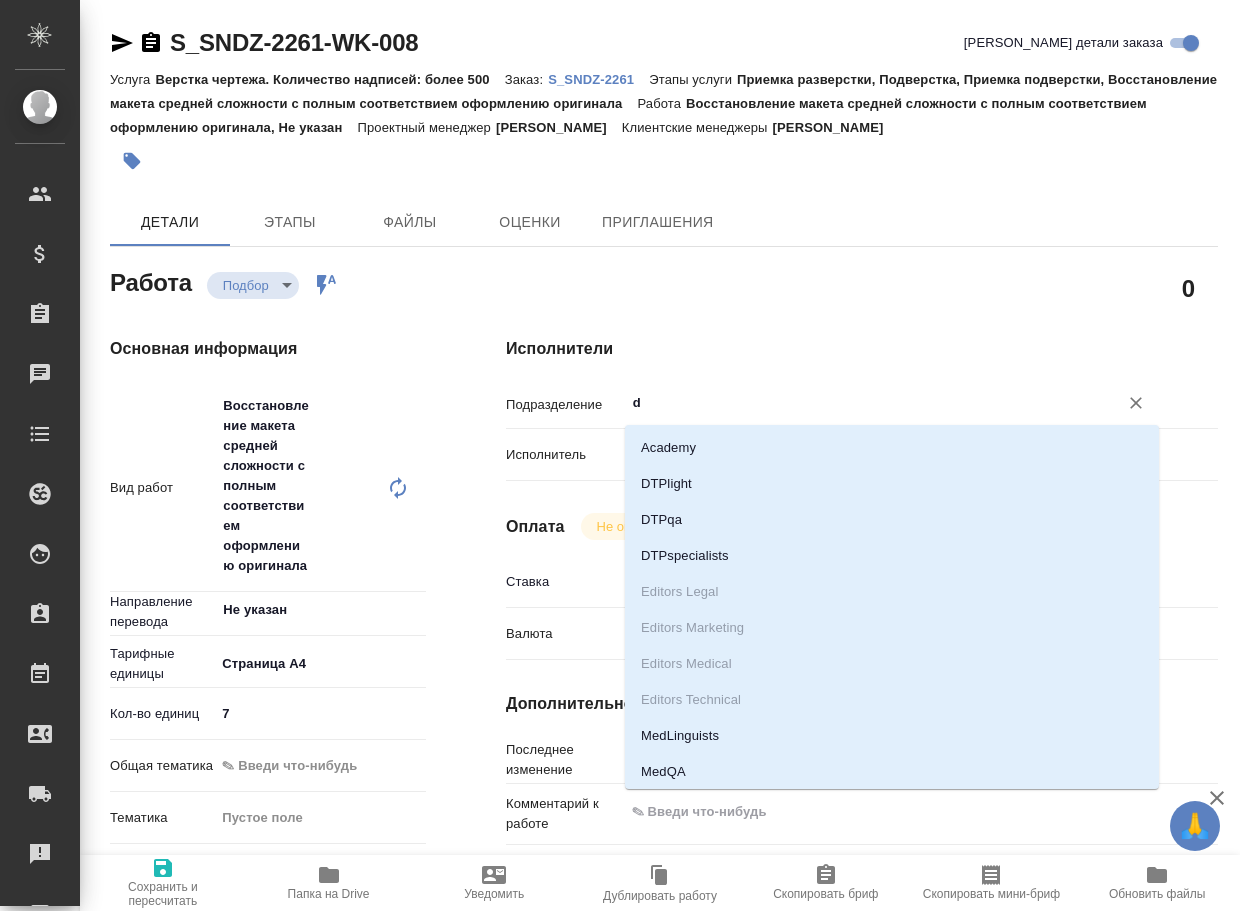 type on "dt" 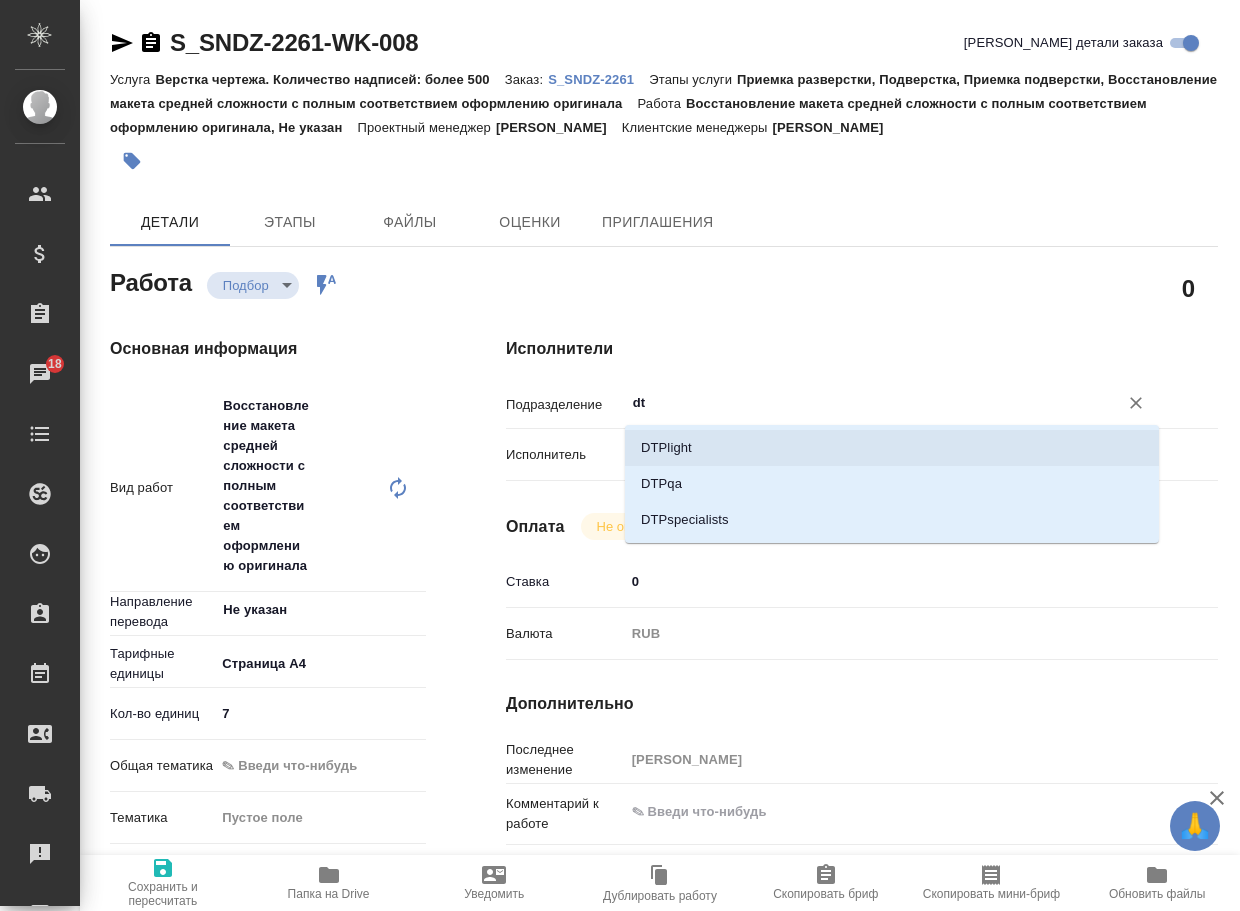 click on "DTPlight" at bounding box center (892, 448) 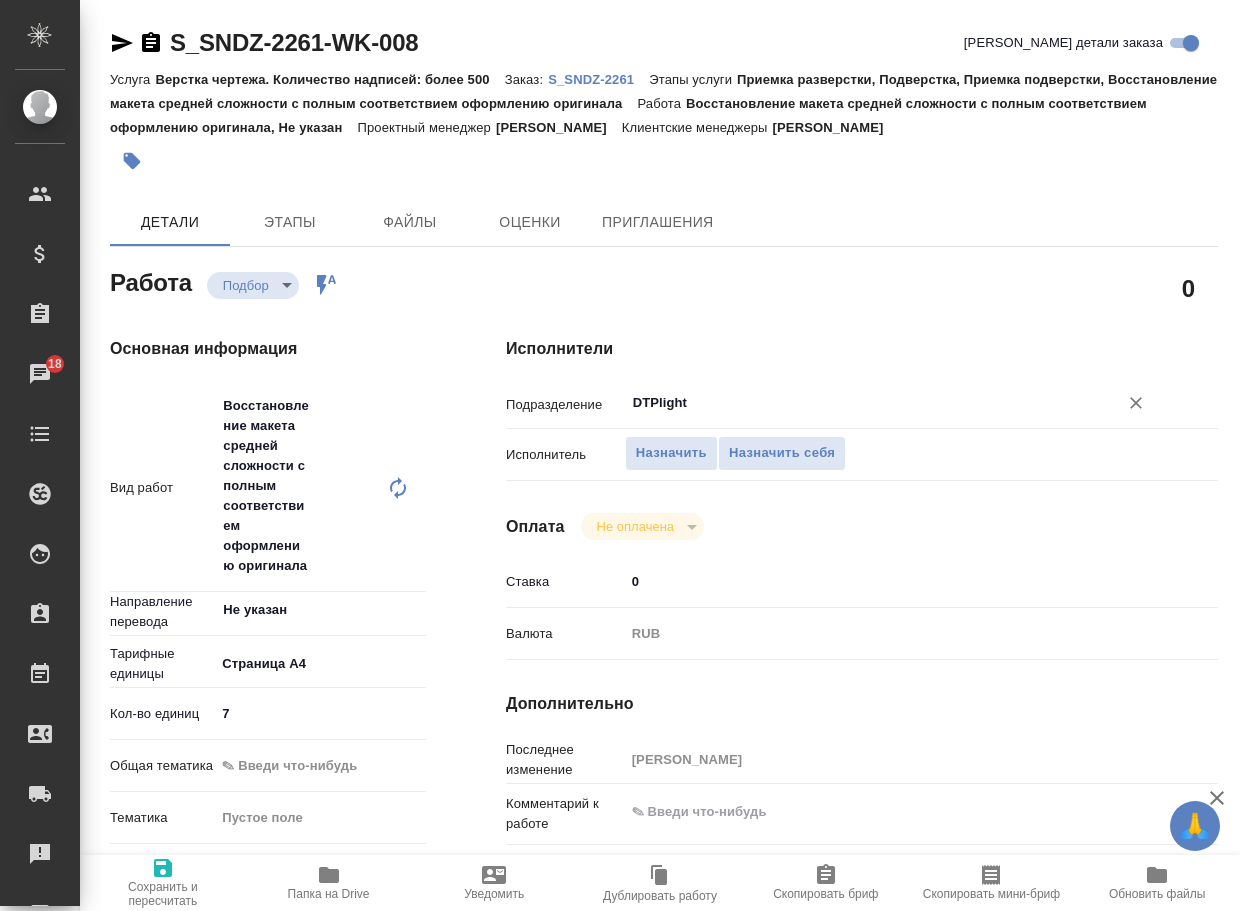 type on "DTPlight" 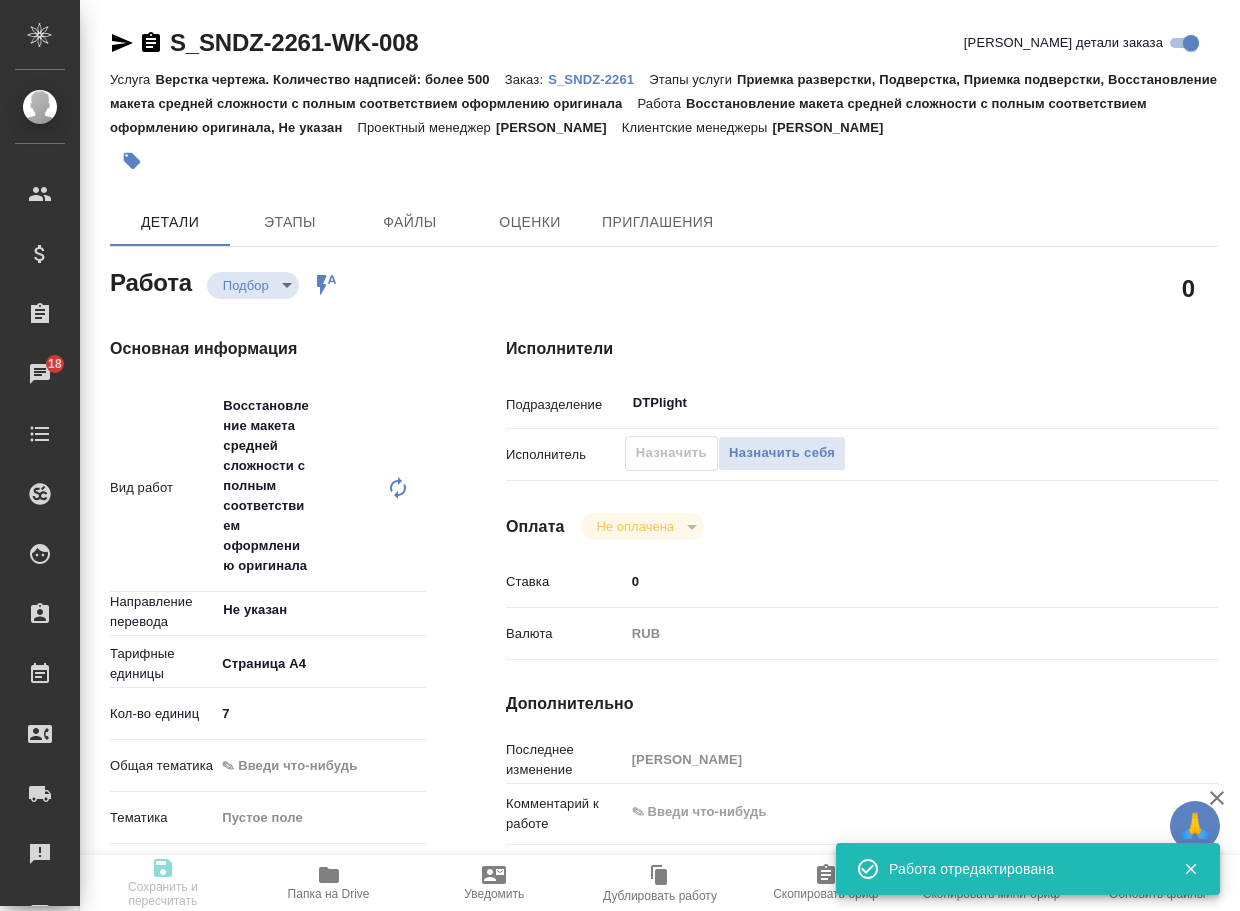 type on "recruiting" 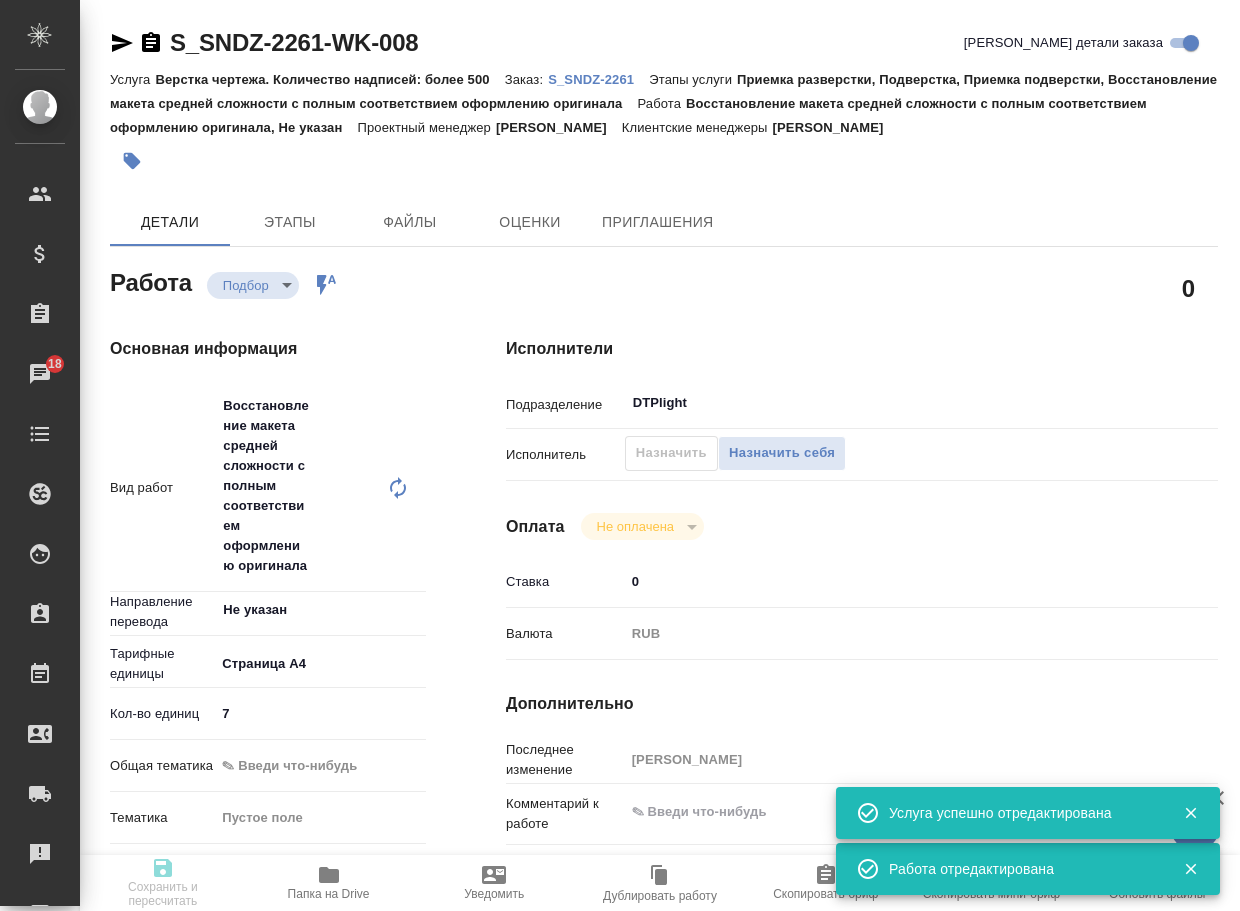 type on "x" 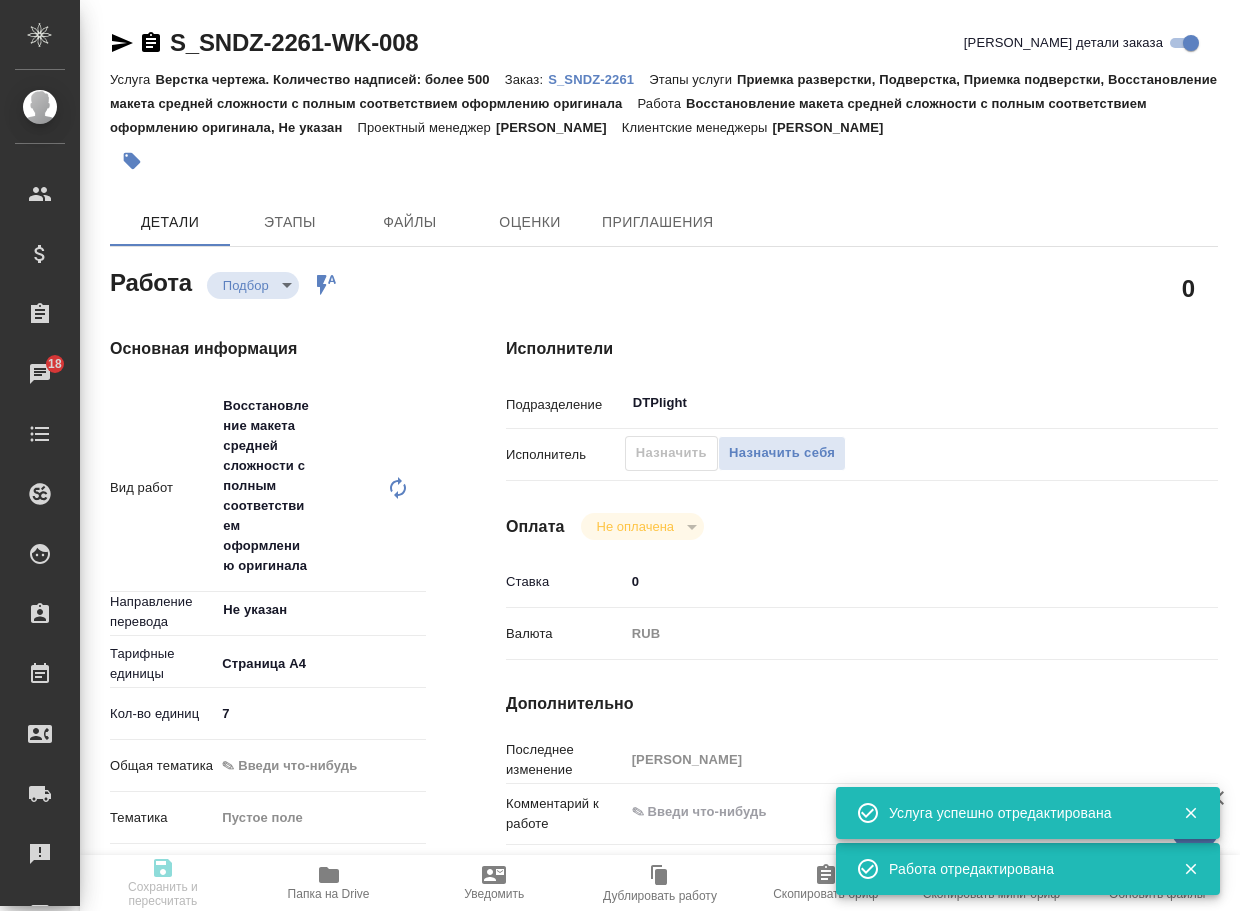 type on "x" 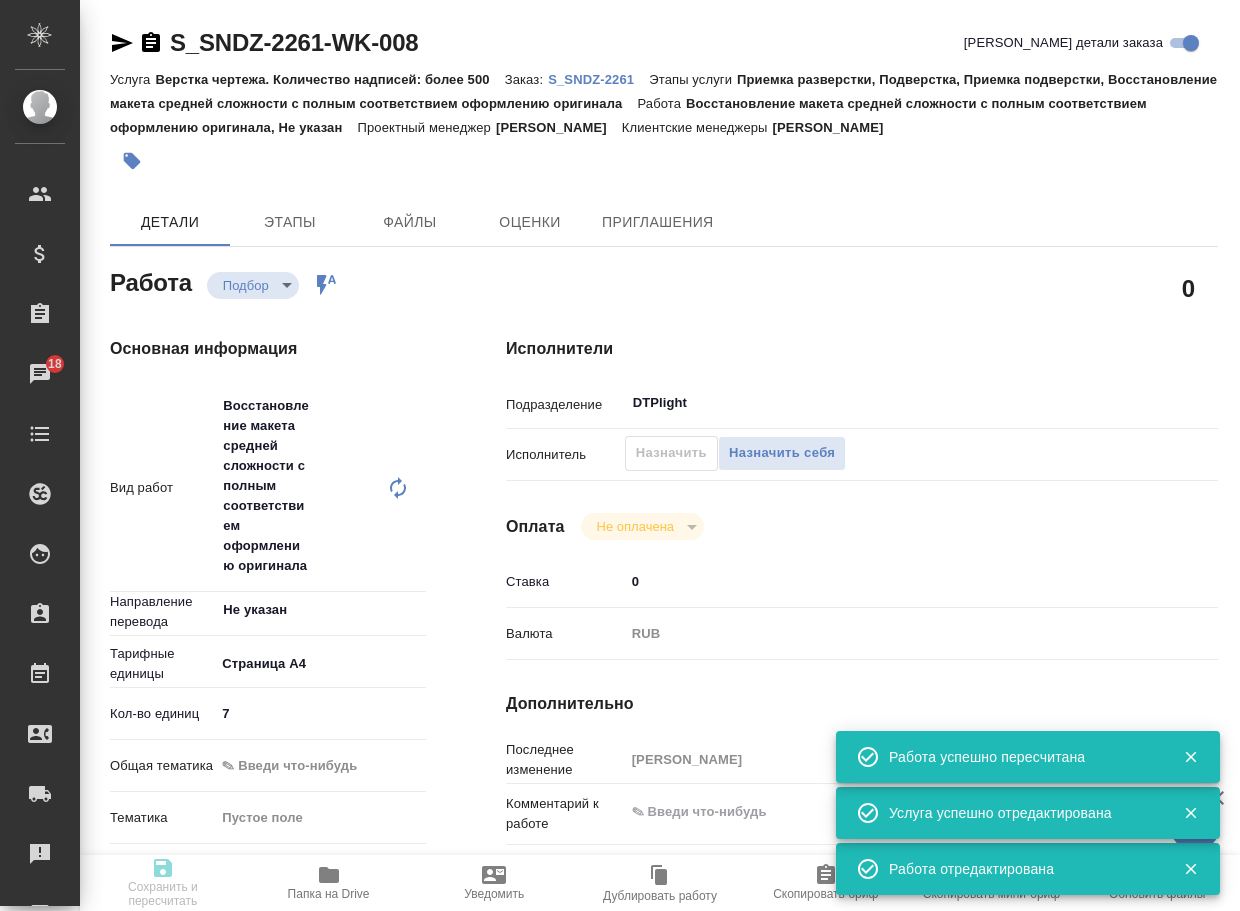 type on "recruiting" 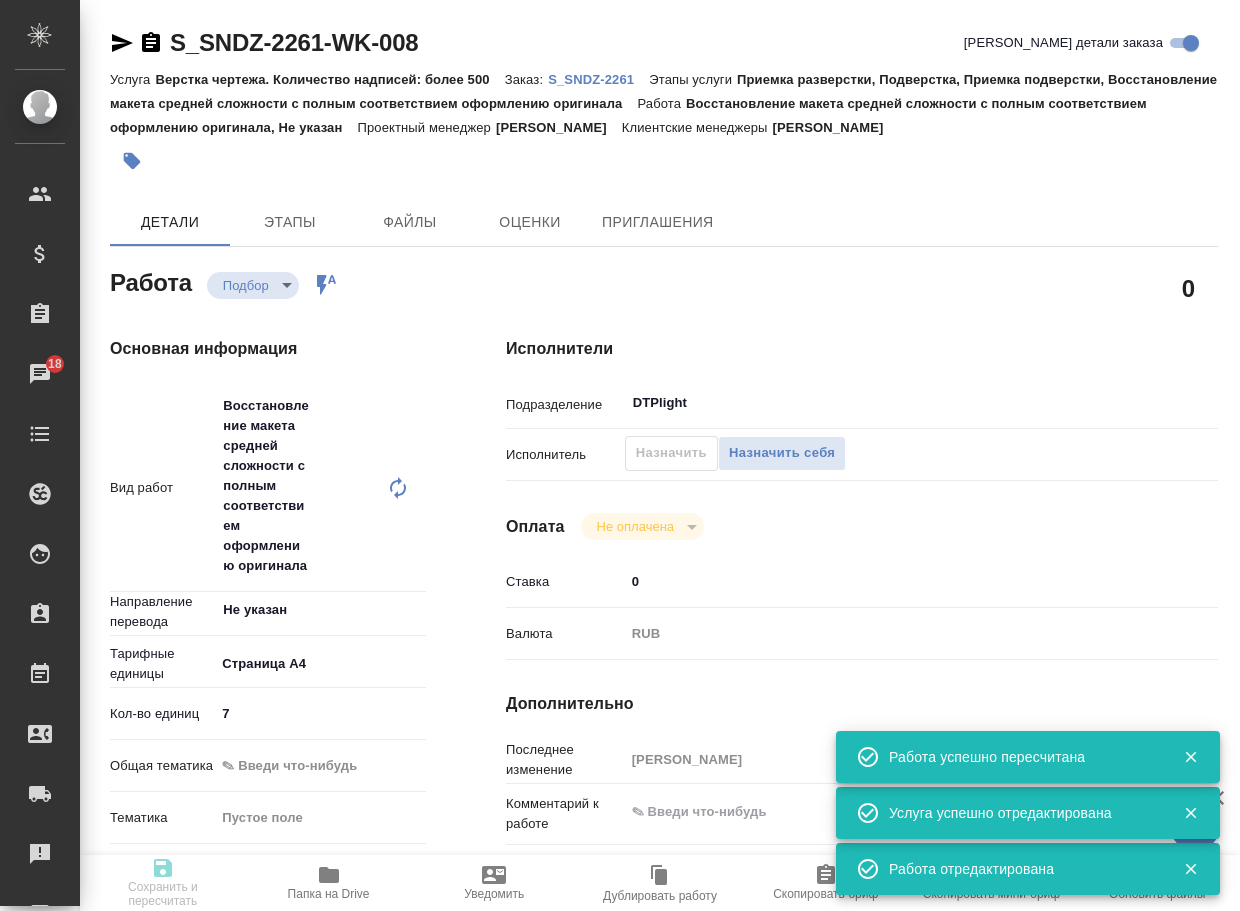 type on "Восстановление макета средней сложности с полным соответствием оформлению оригинала" 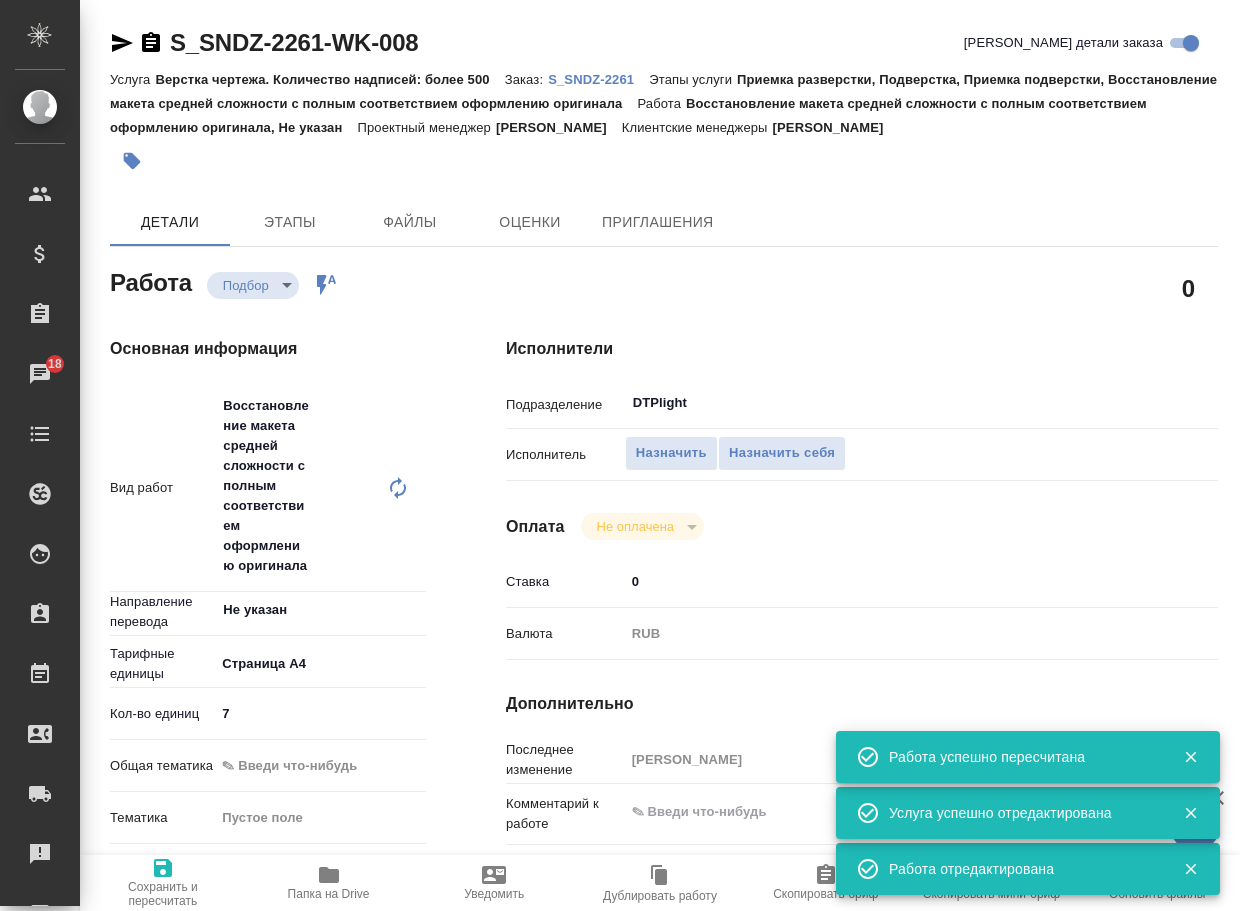 type on "x" 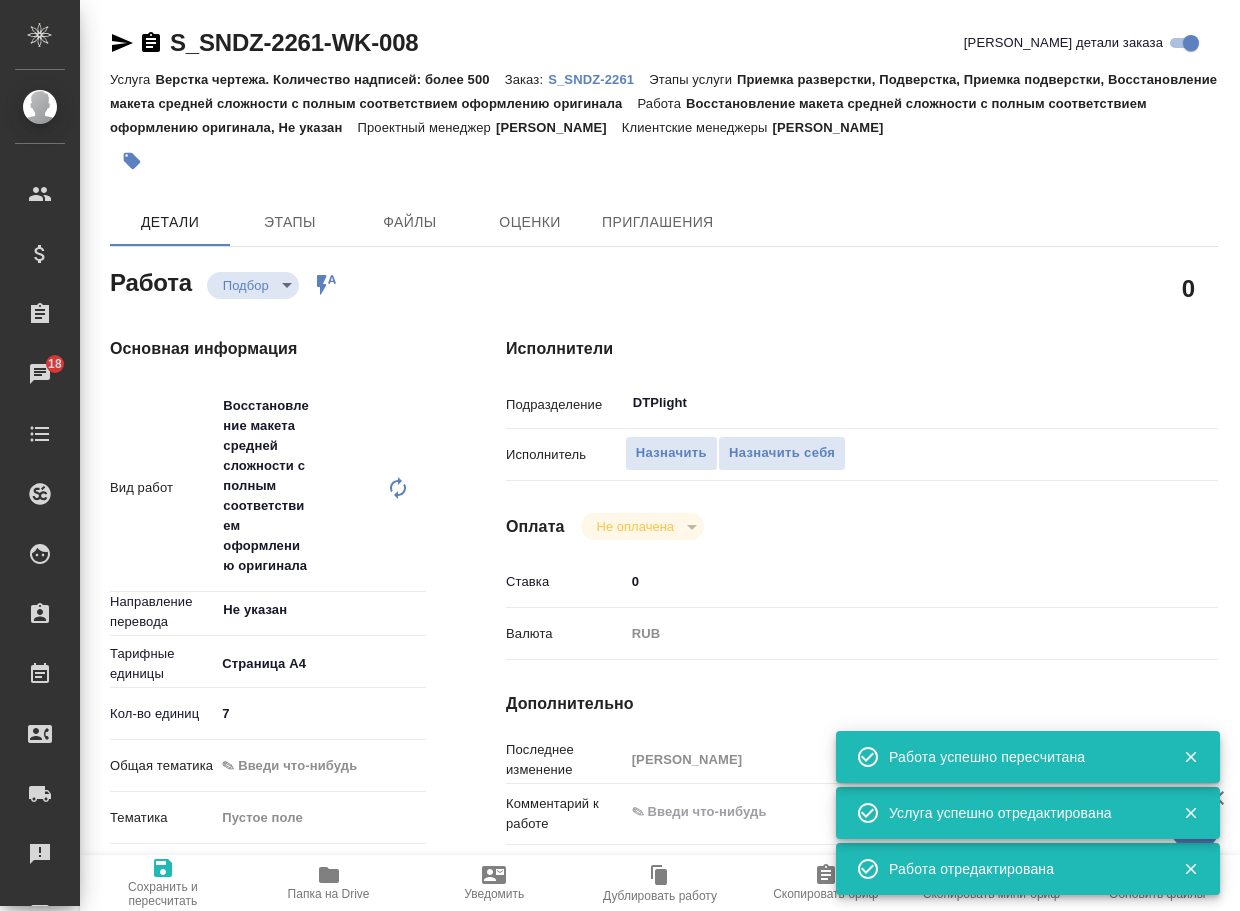 type on "x" 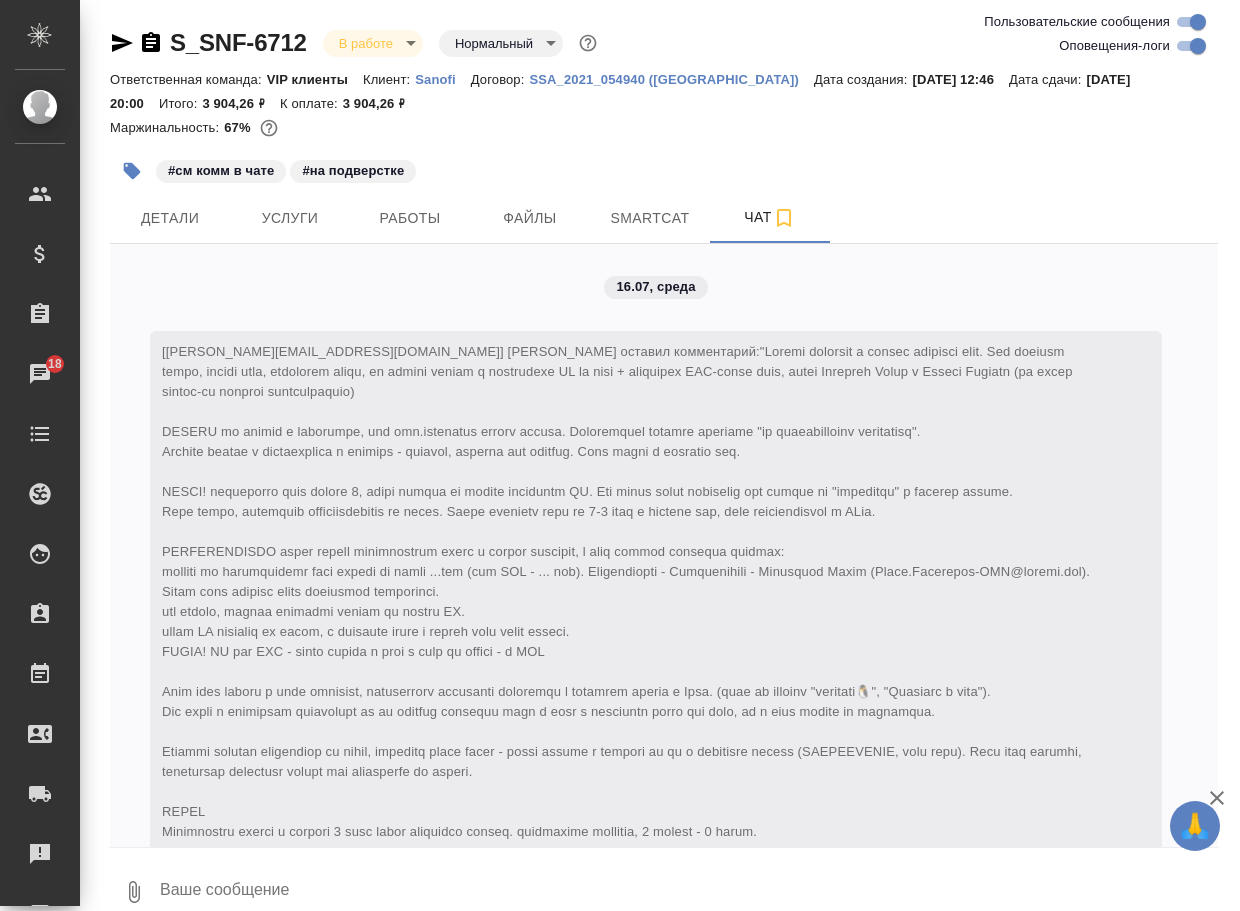 scroll, scrollTop: 0, scrollLeft: 0, axis: both 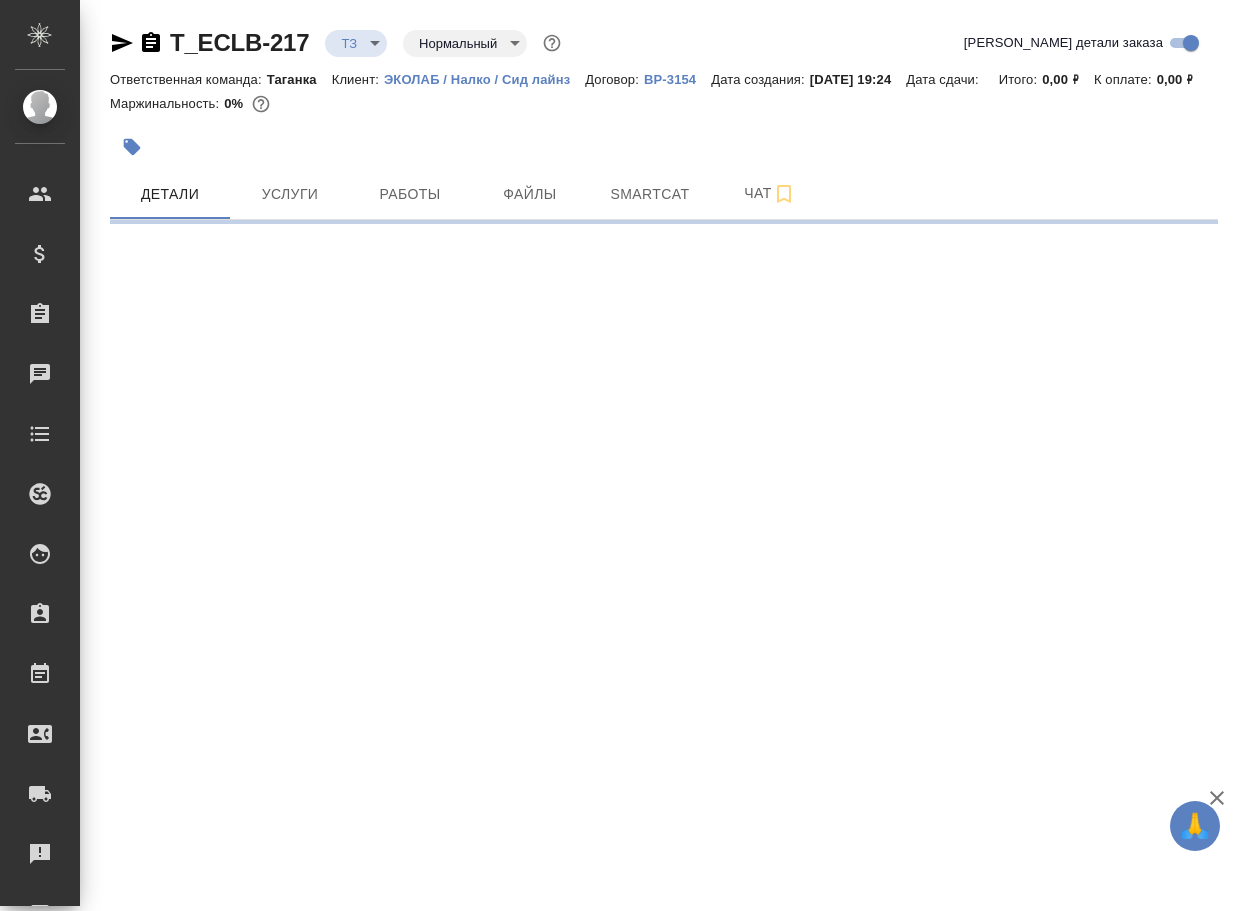 select on "RU" 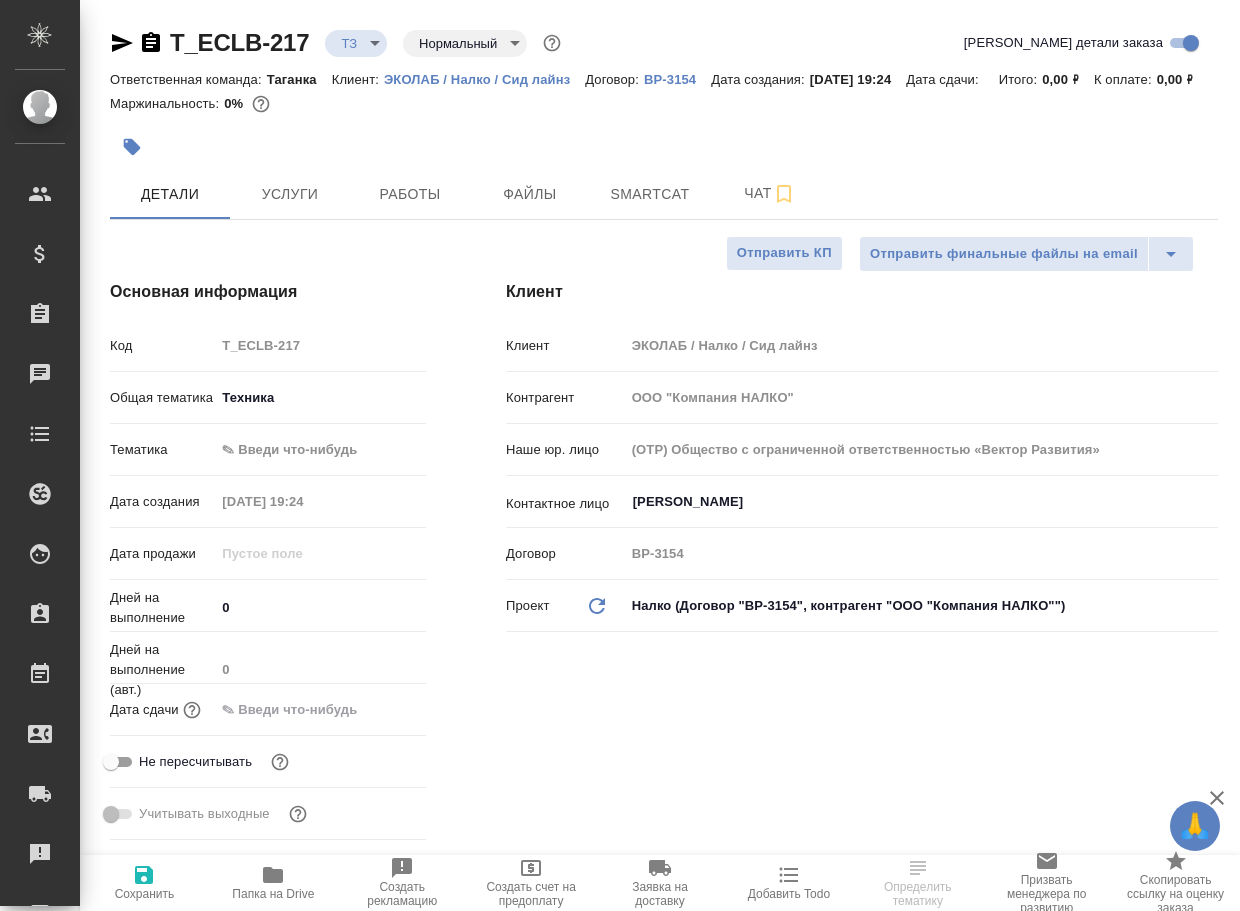 type on "x" 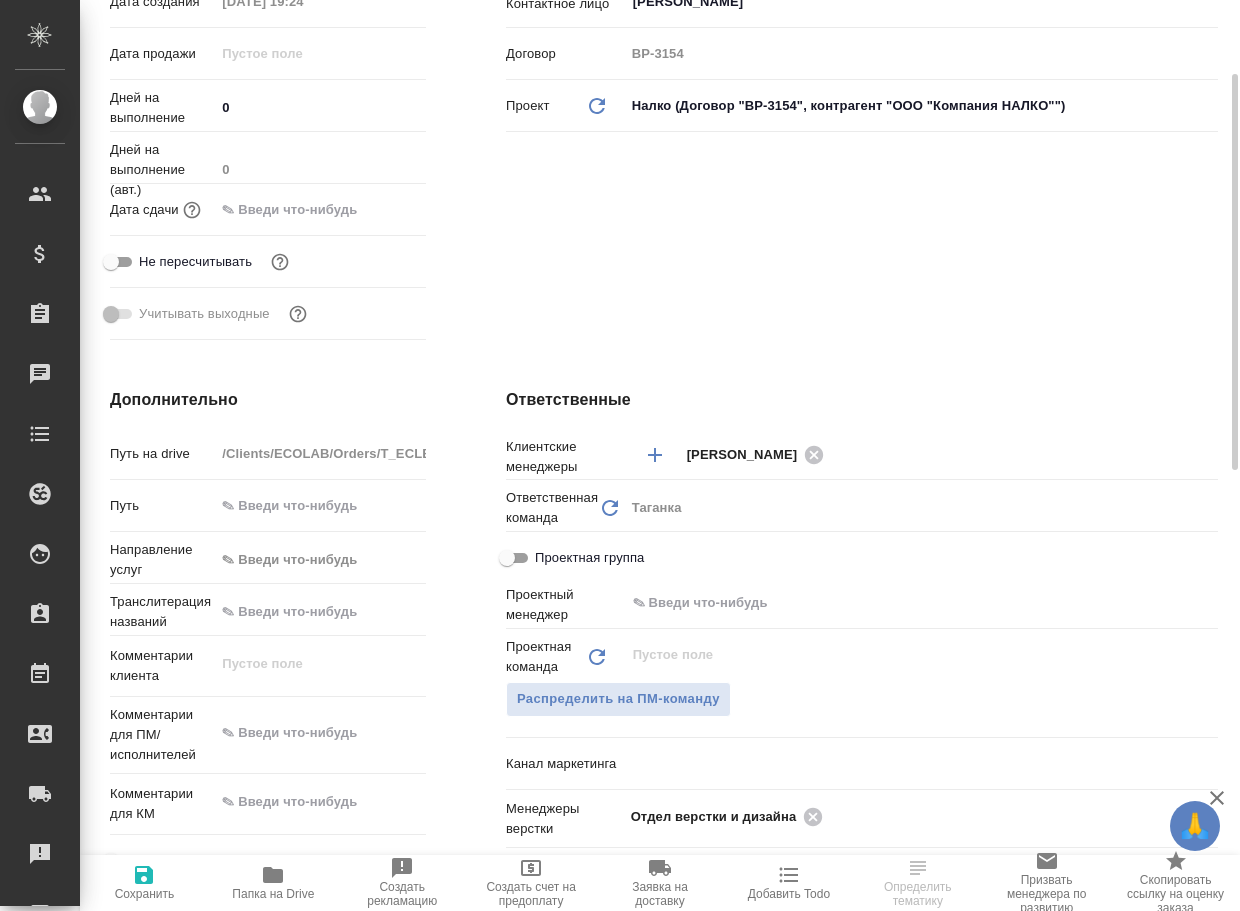 scroll, scrollTop: 800, scrollLeft: 0, axis: vertical 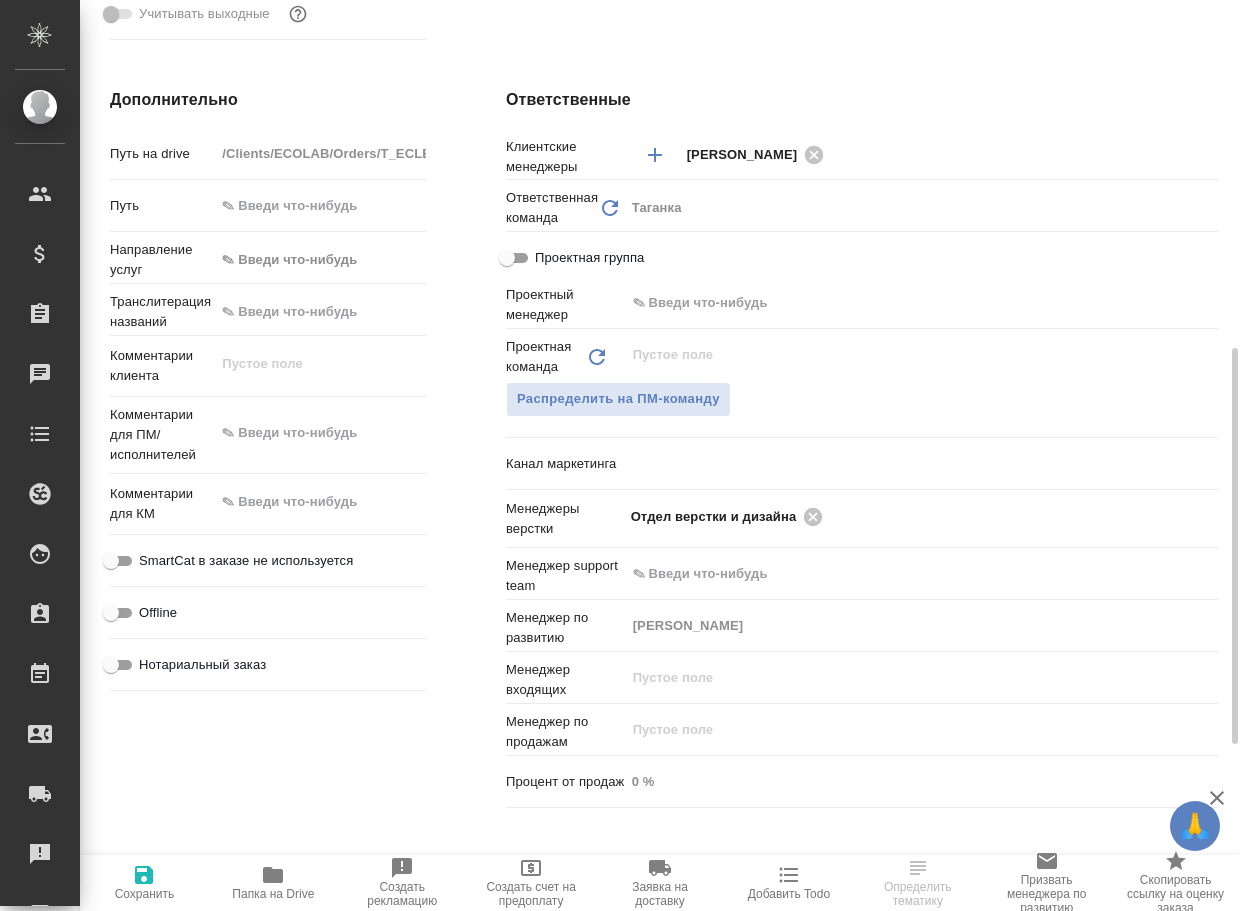 click on "Папка на Drive" at bounding box center [273, 894] 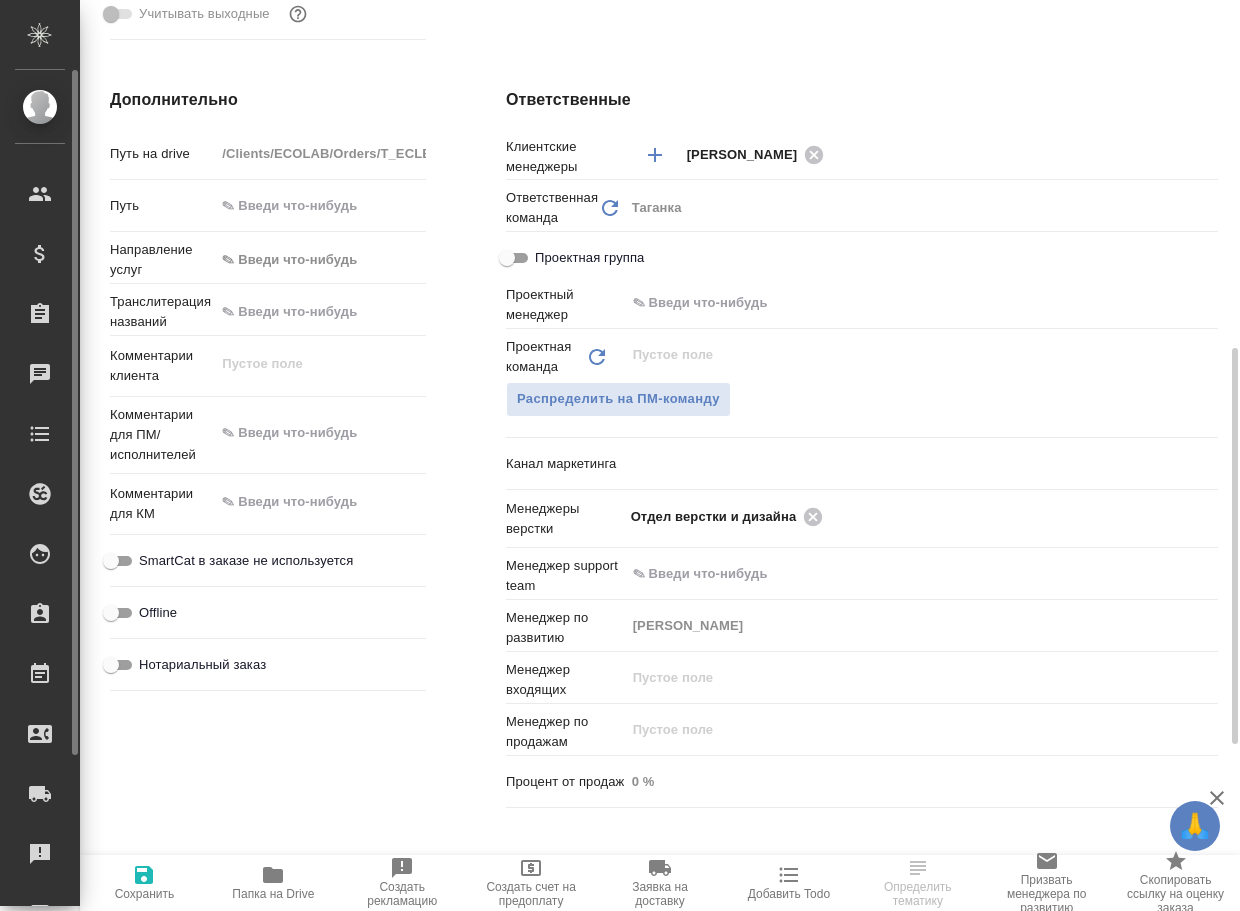 type on "x" 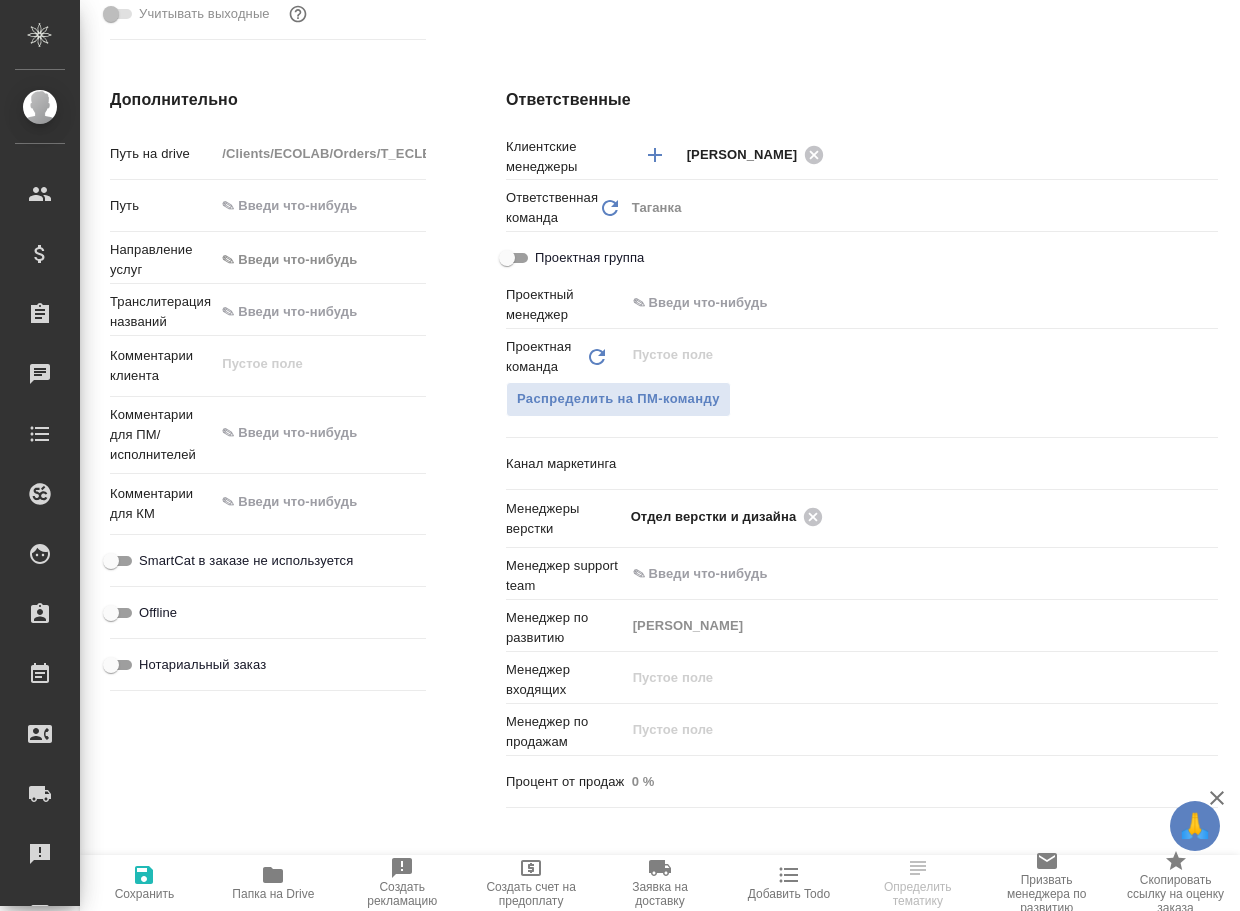 type on "x" 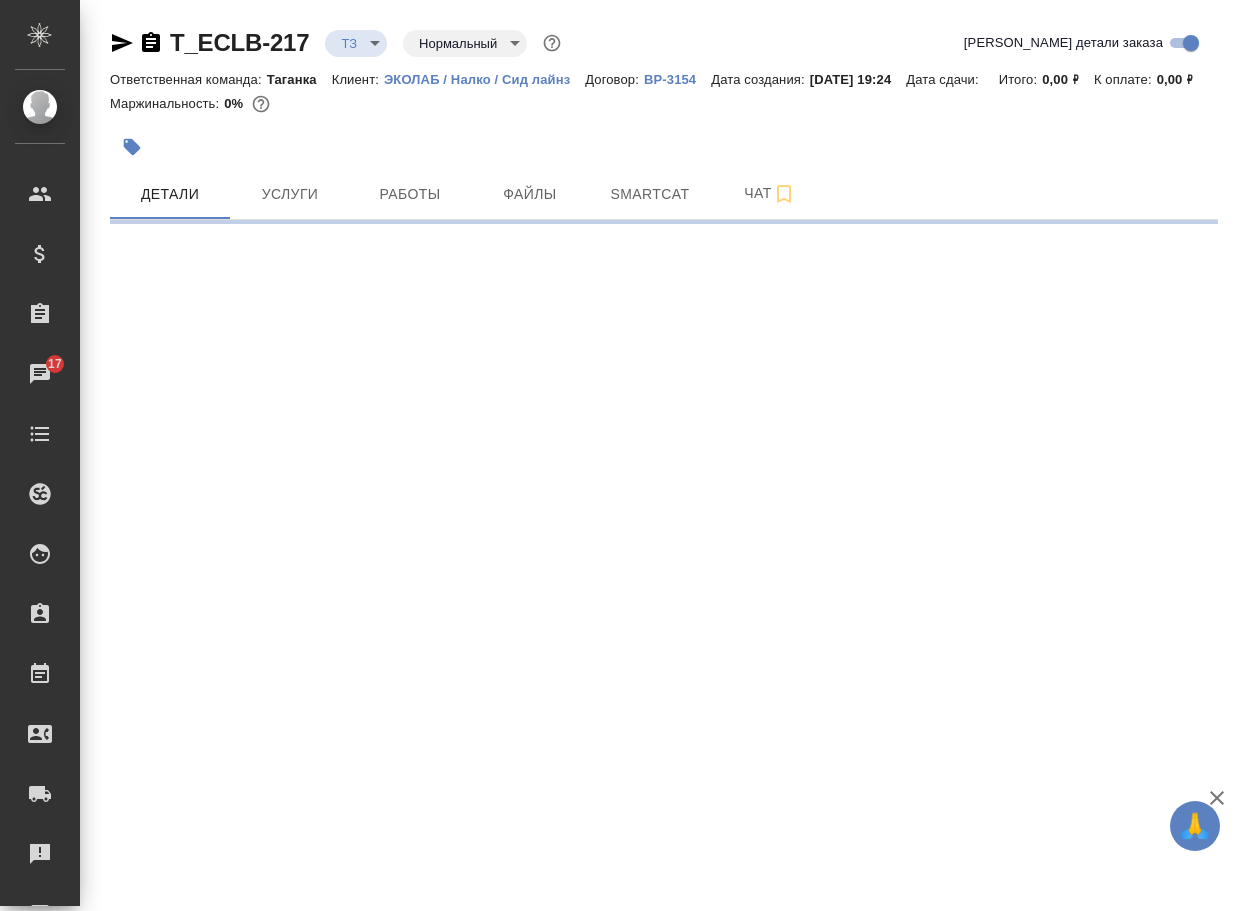 select on "RU" 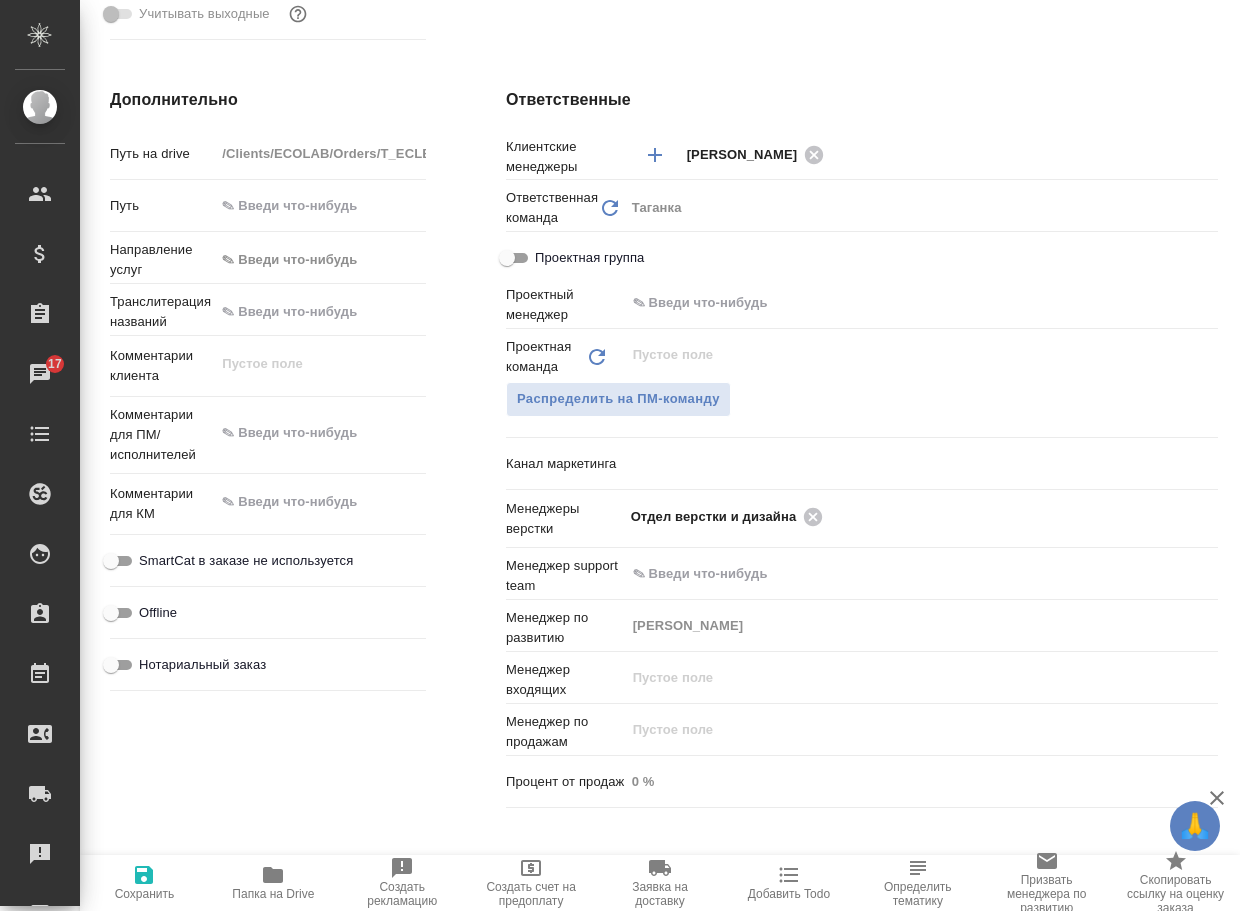 type on "x" 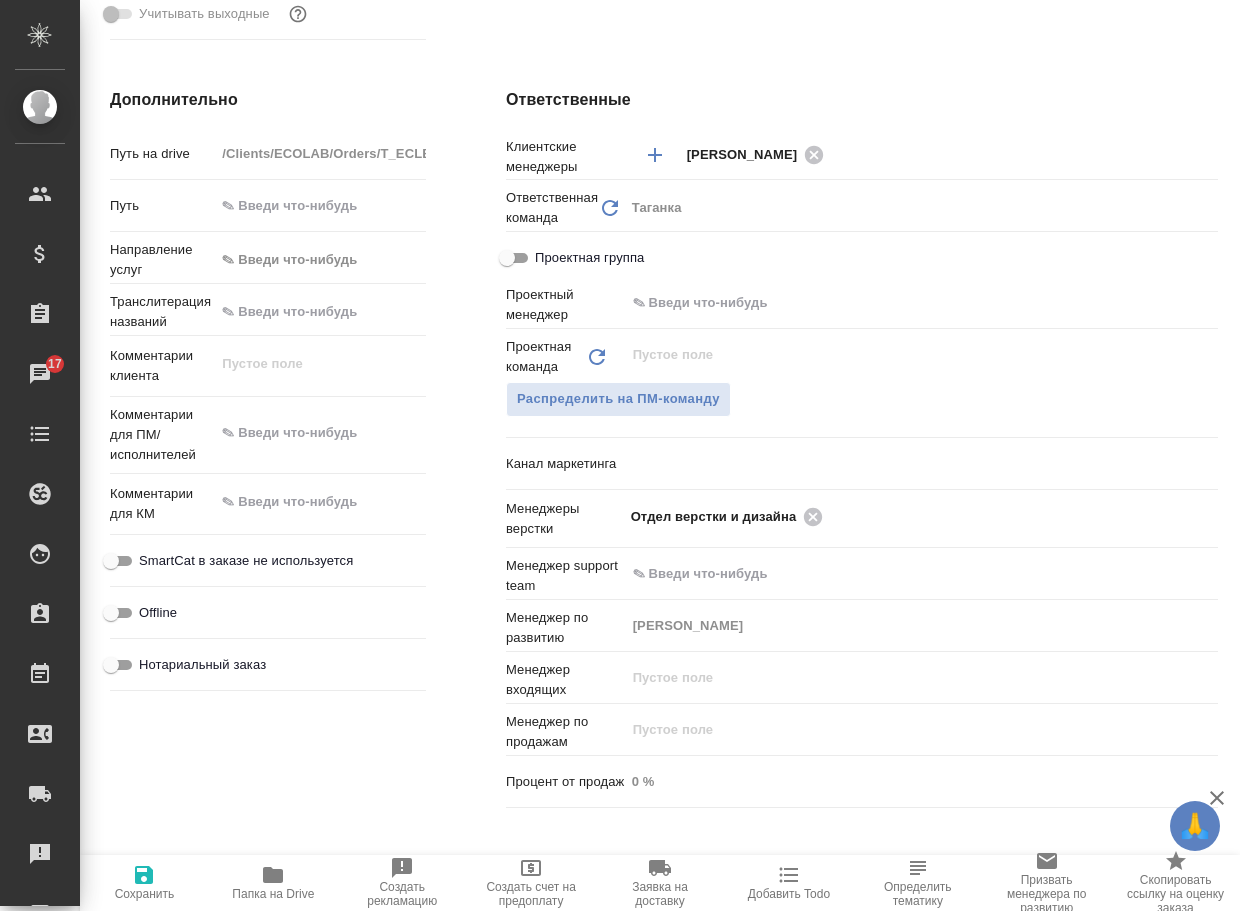 scroll, scrollTop: 0, scrollLeft: 0, axis: both 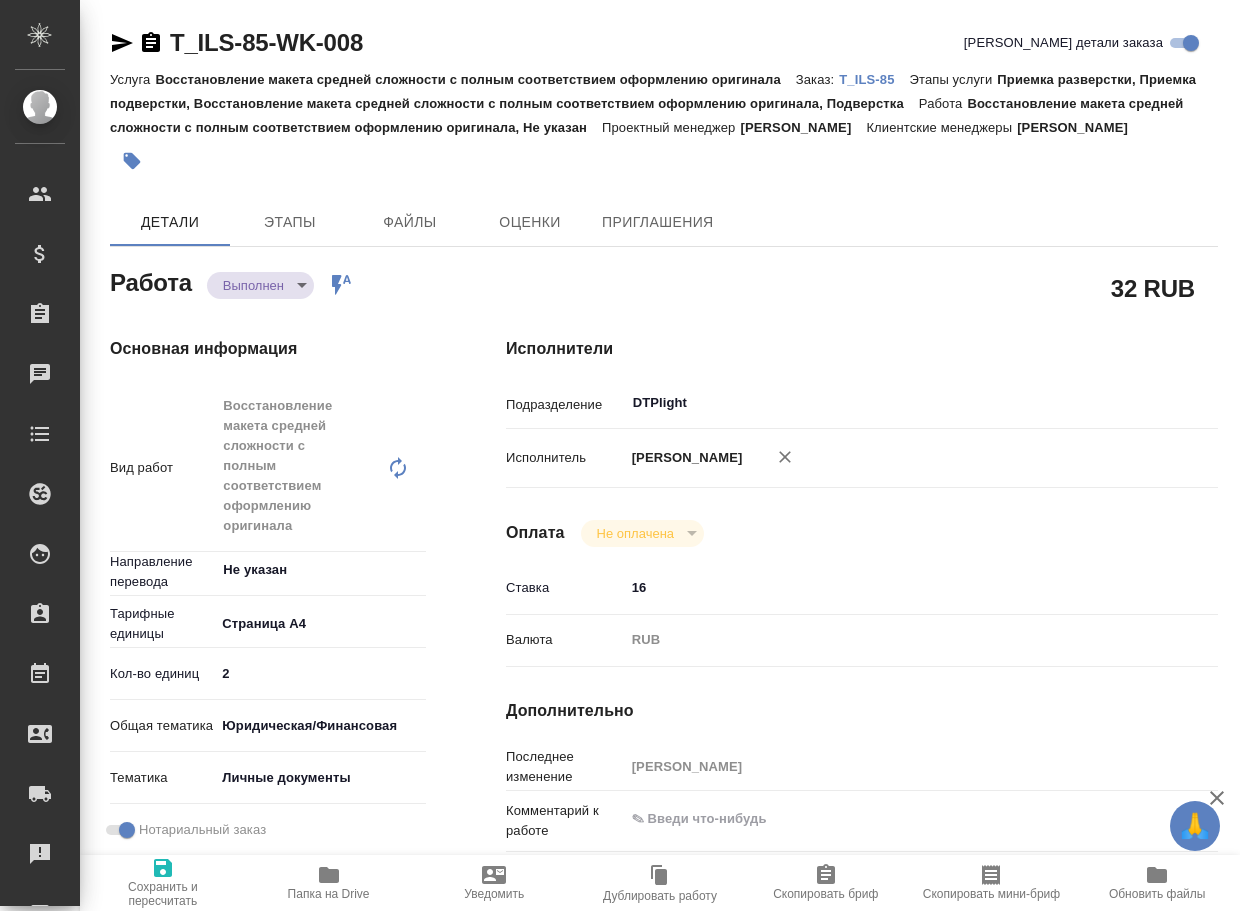type on "x" 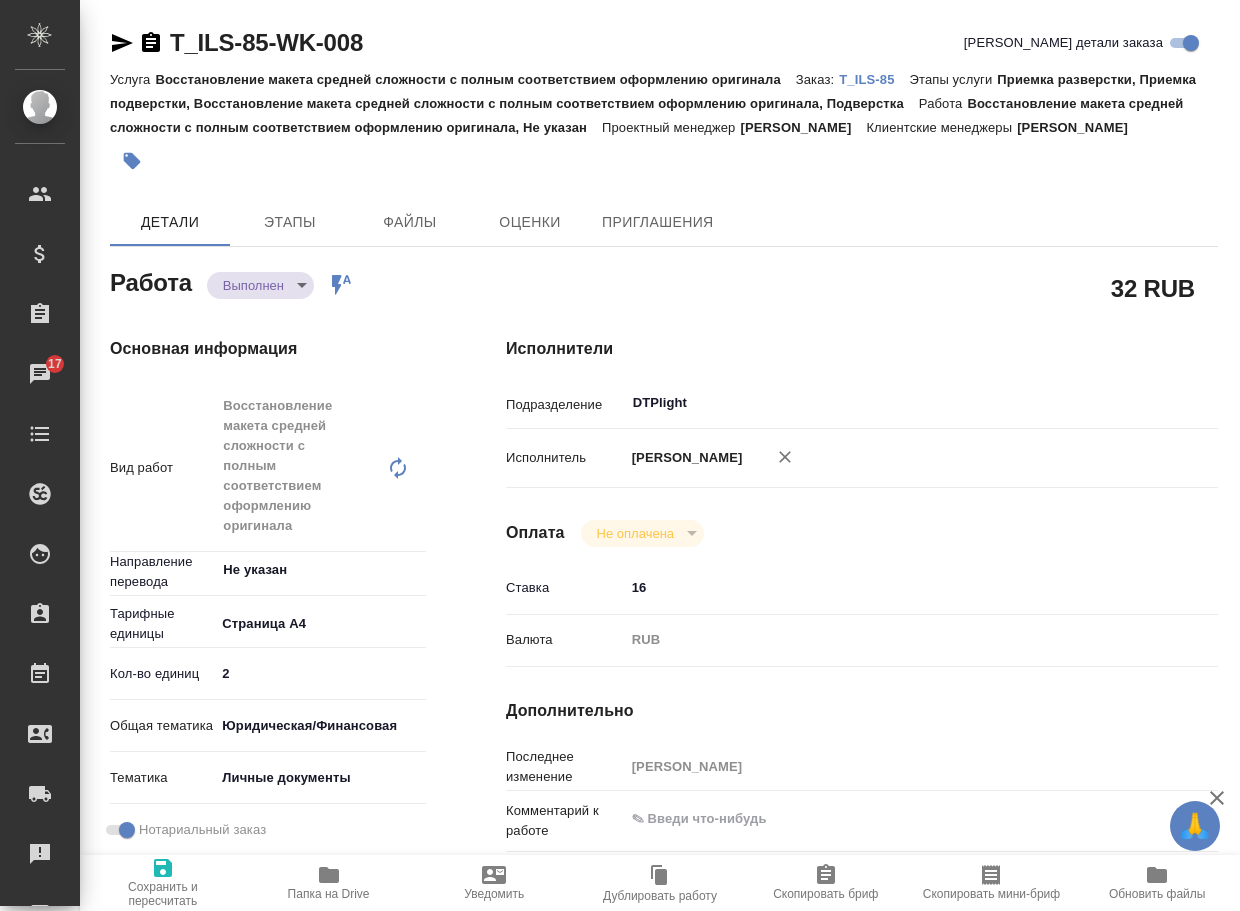 click 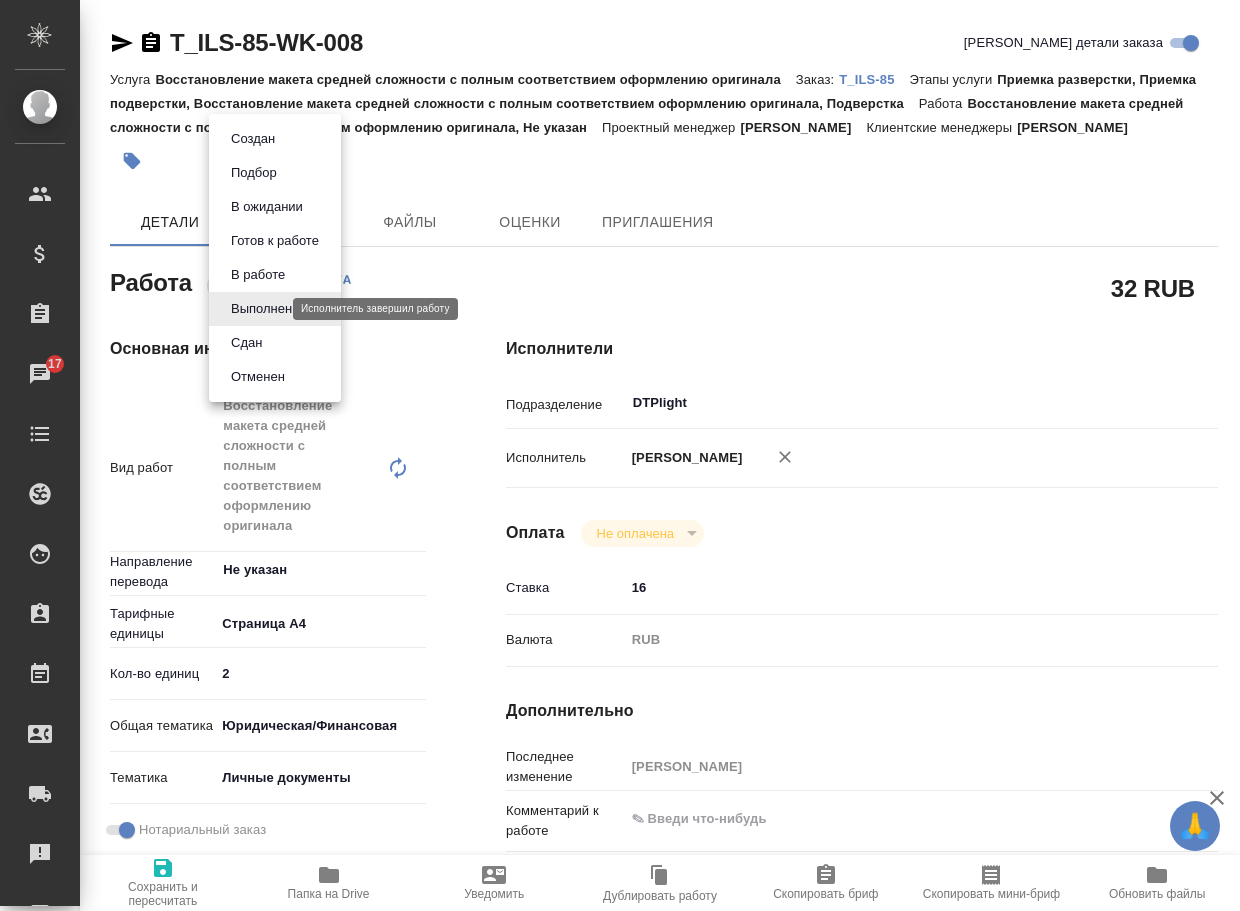 click on "🙏 .cls-1
fill:#fff;
AWATERA Arsenyeva Vera Клиенты Спецификации Заказы 17 Чаты Todo Проекты SC Исполнители Кандидаты Работы Входящие заявки Заявки на доставку Рекламации Проекты процессинга Конференции Выйти T_ILS-85-WK-008 Кратко детали заказа Услуга Восстановление макета средней сложности с полным соответствием оформлению оригинала Заказ: T_ILS-85 Этапы услуги Приемка разверстки, Приемка подверстки, Восстановление макета средней сложности с полным соответствием оформлению оригинала, Подверстка Работа Проектный менеджер Сергеева Анастасия Детали Этапы Файлы x" at bounding box center [620, 455] 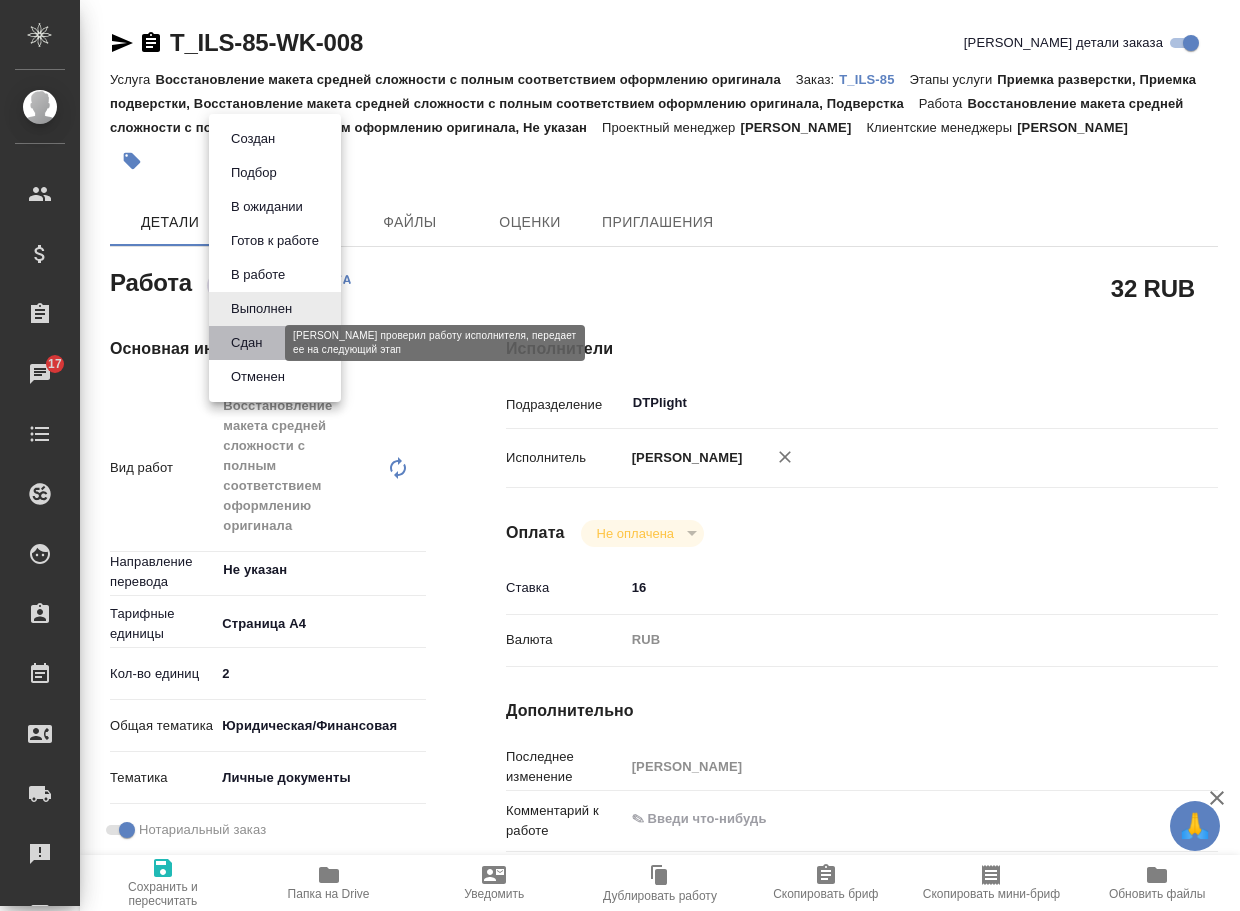 click on "Сдан" at bounding box center [246, 343] 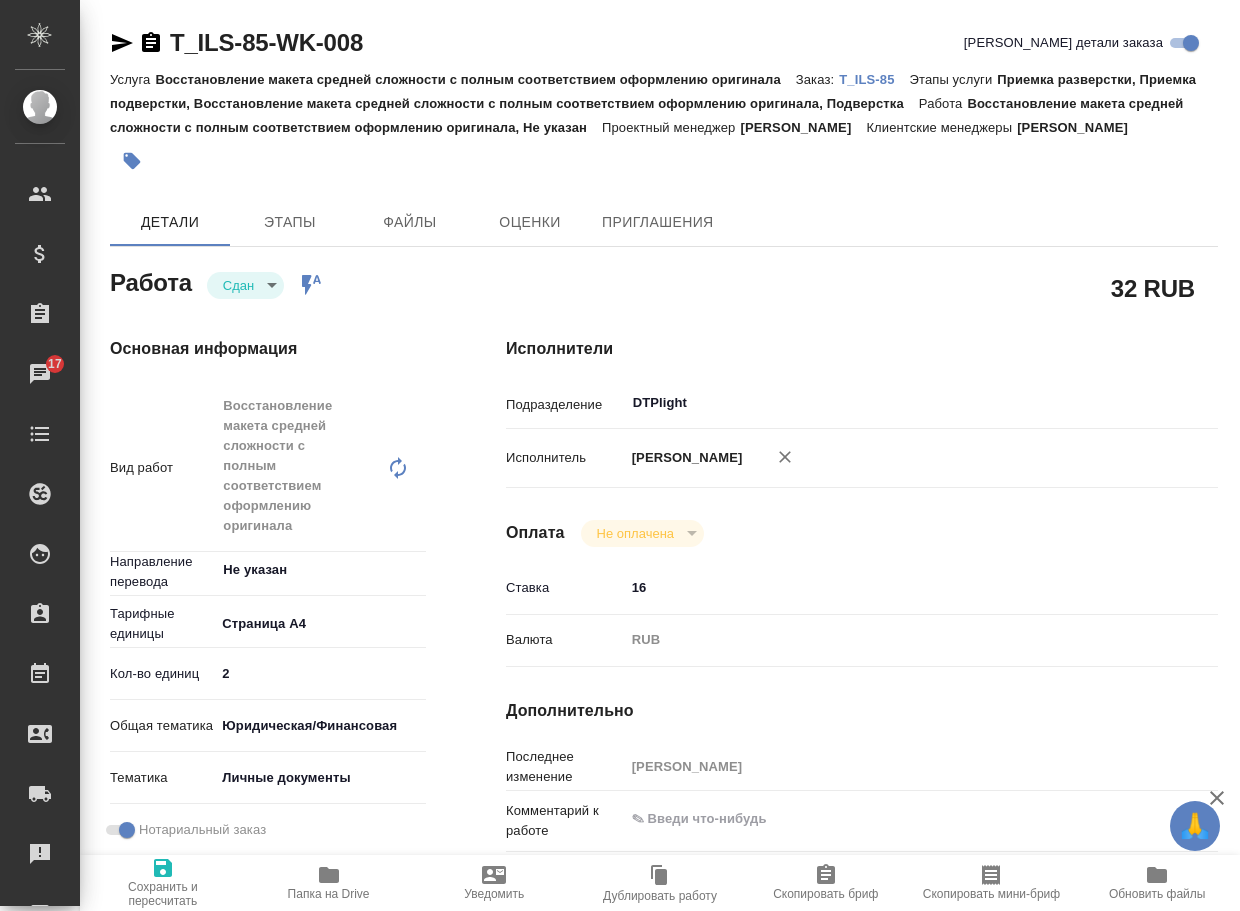 type on "x" 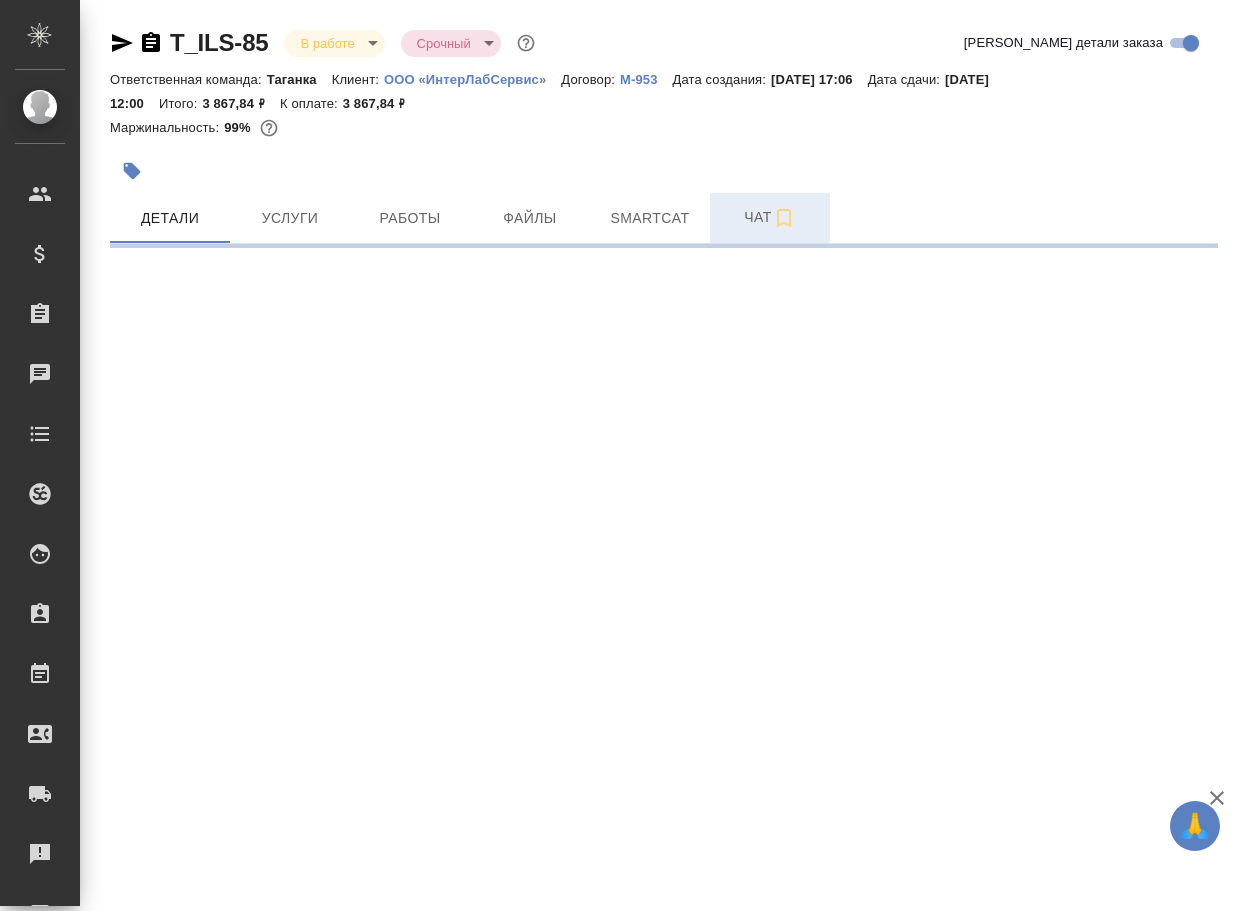 scroll, scrollTop: 0, scrollLeft: 0, axis: both 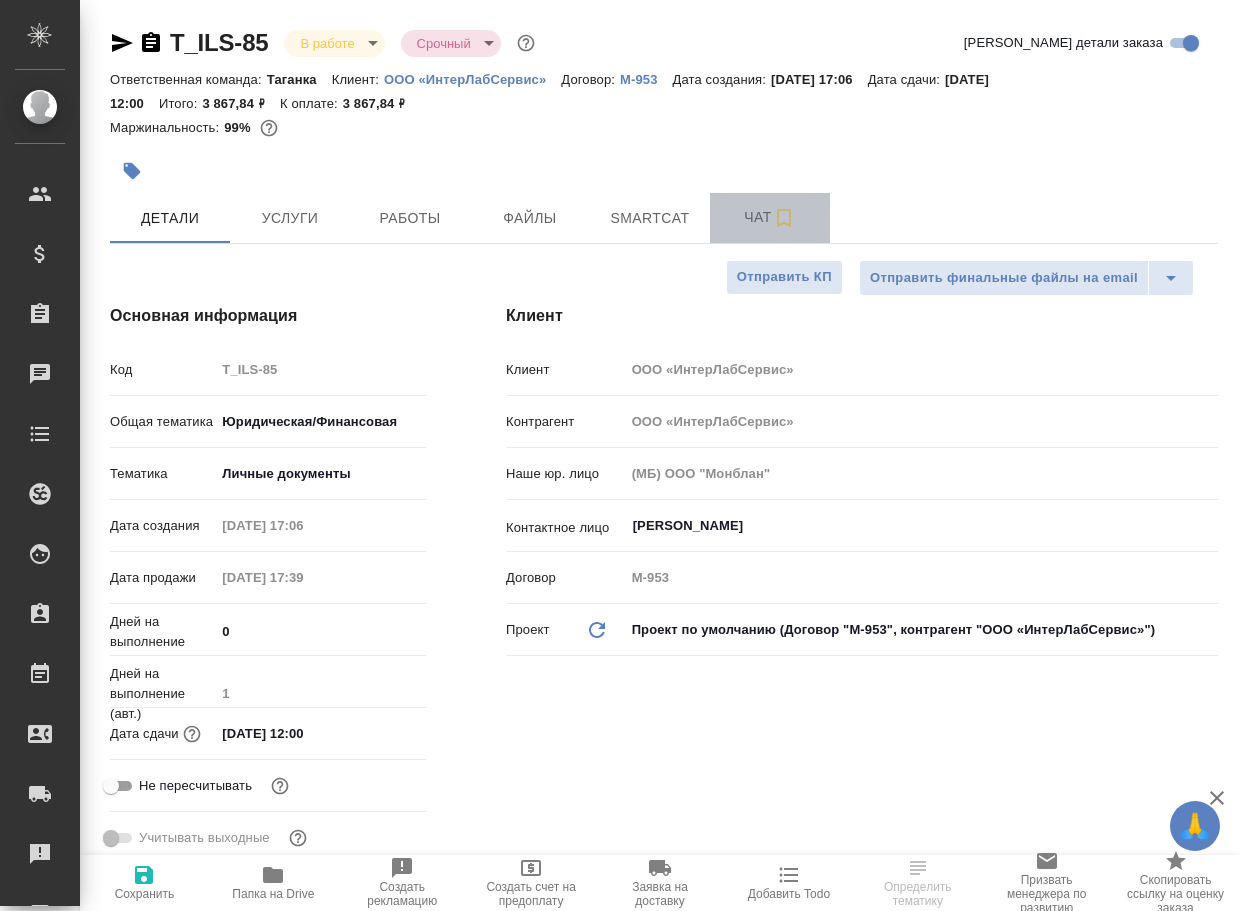 click on "Чат" at bounding box center [770, 217] 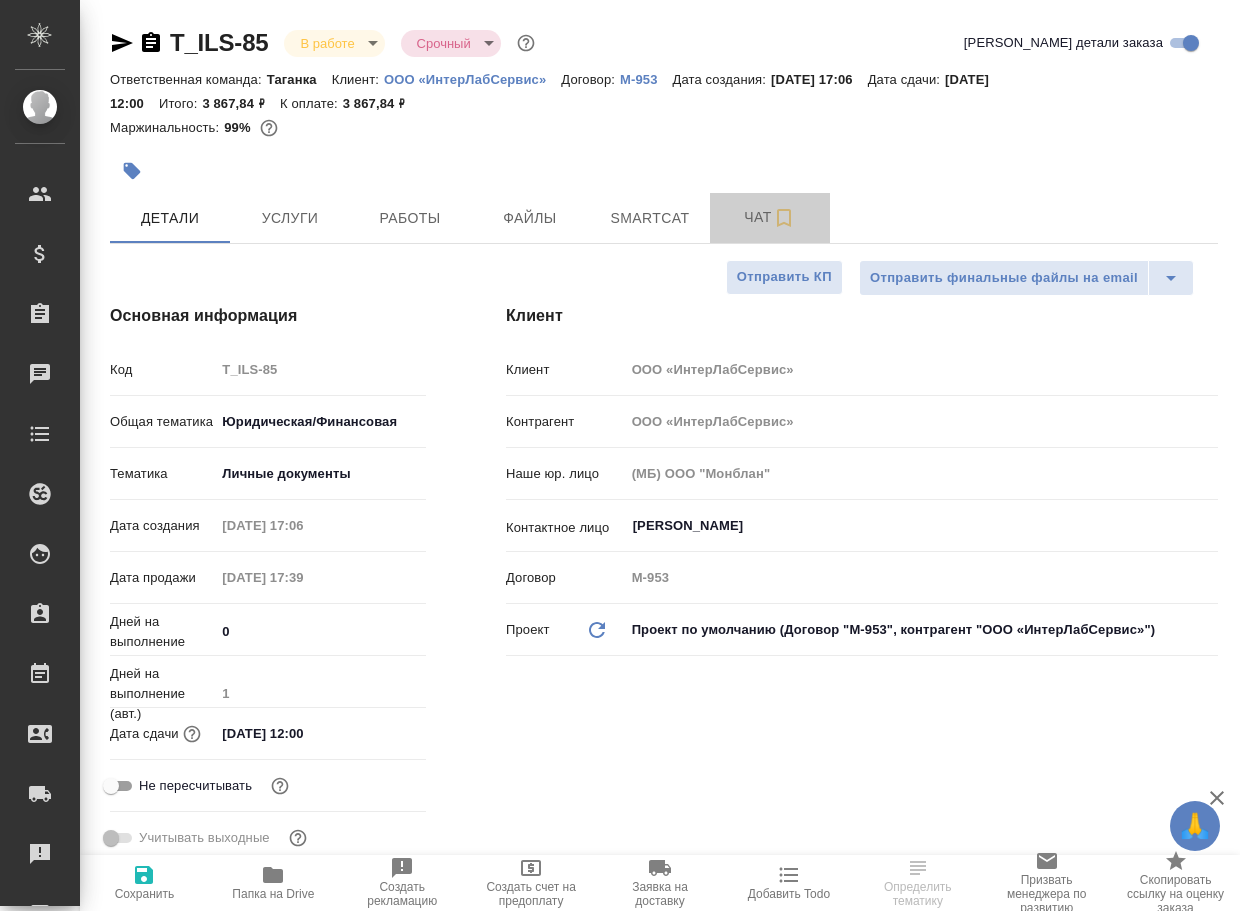 type on "x" 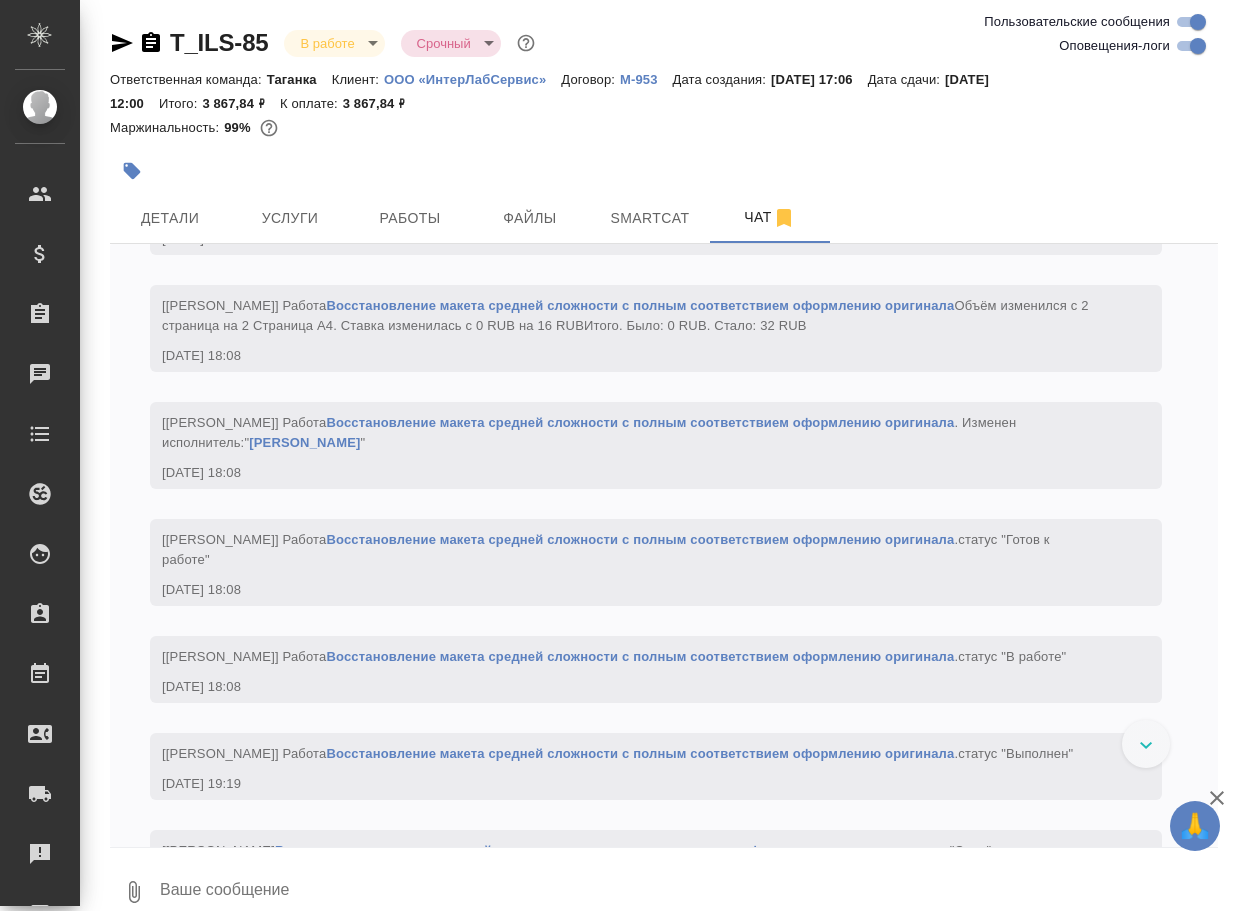 scroll, scrollTop: 3045, scrollLeft: 0, axis: vertical 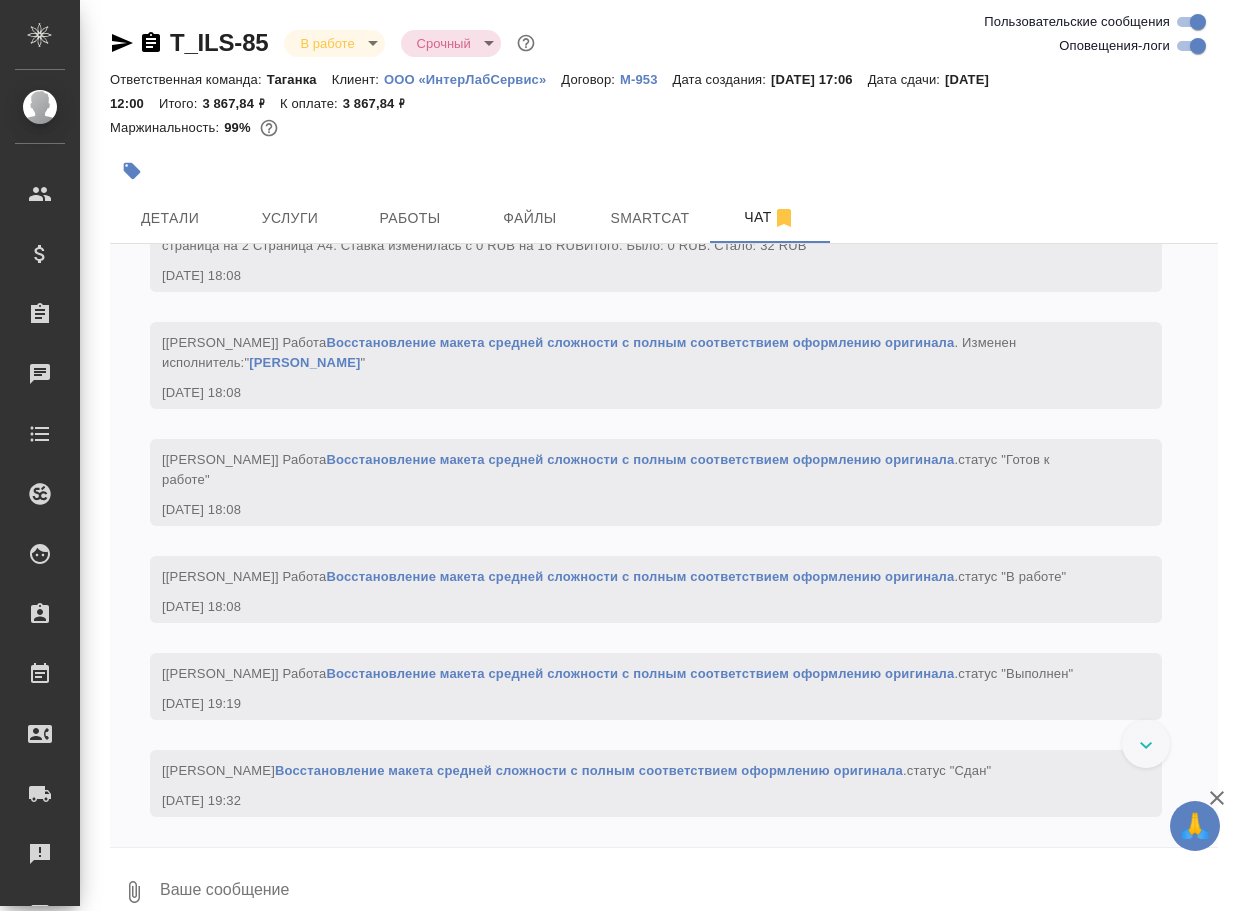 click at bounding box center (688, 892) 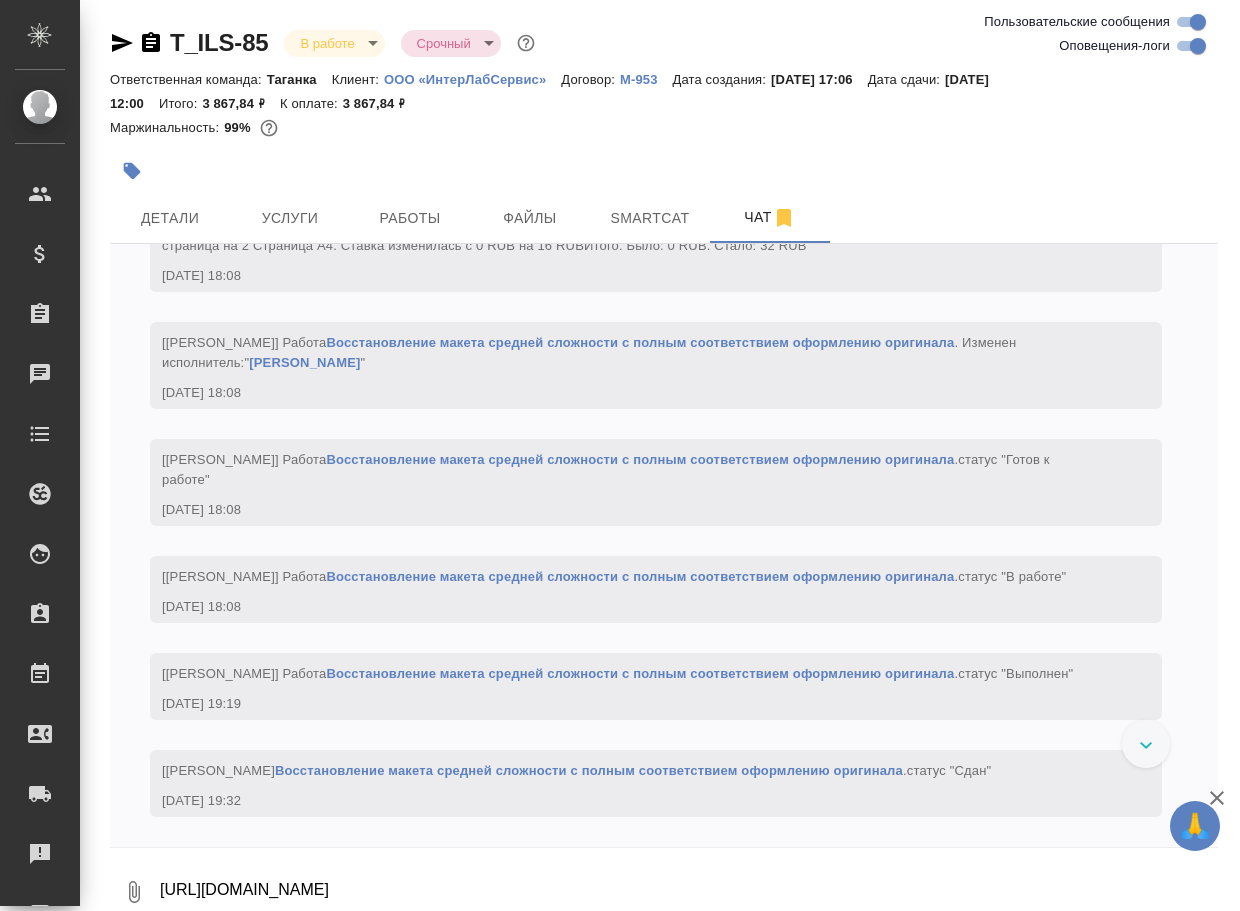 scroll, scrollTop: 14, scrollLeft: 0, axis: vertical 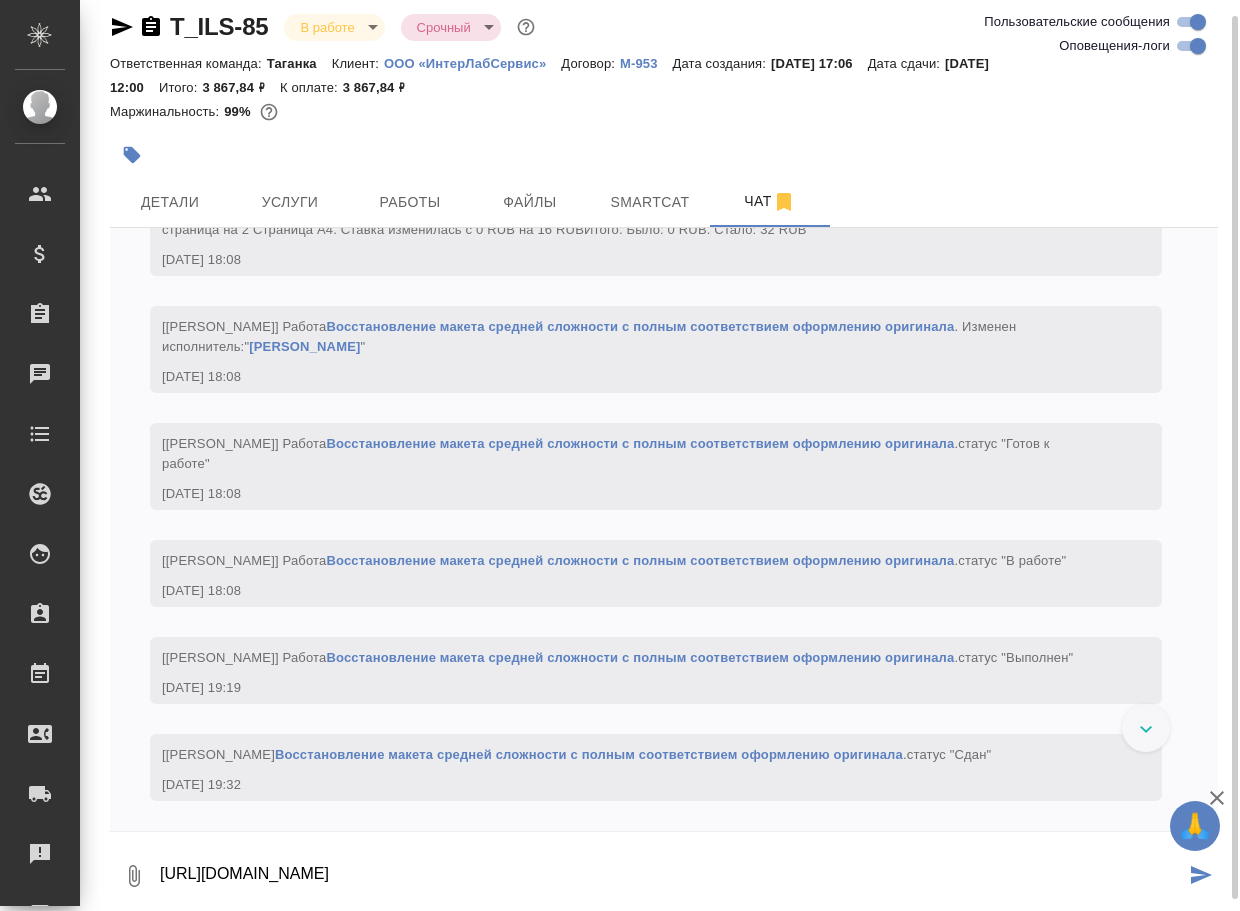 type on "[URL][DOMAIN_NAME]" 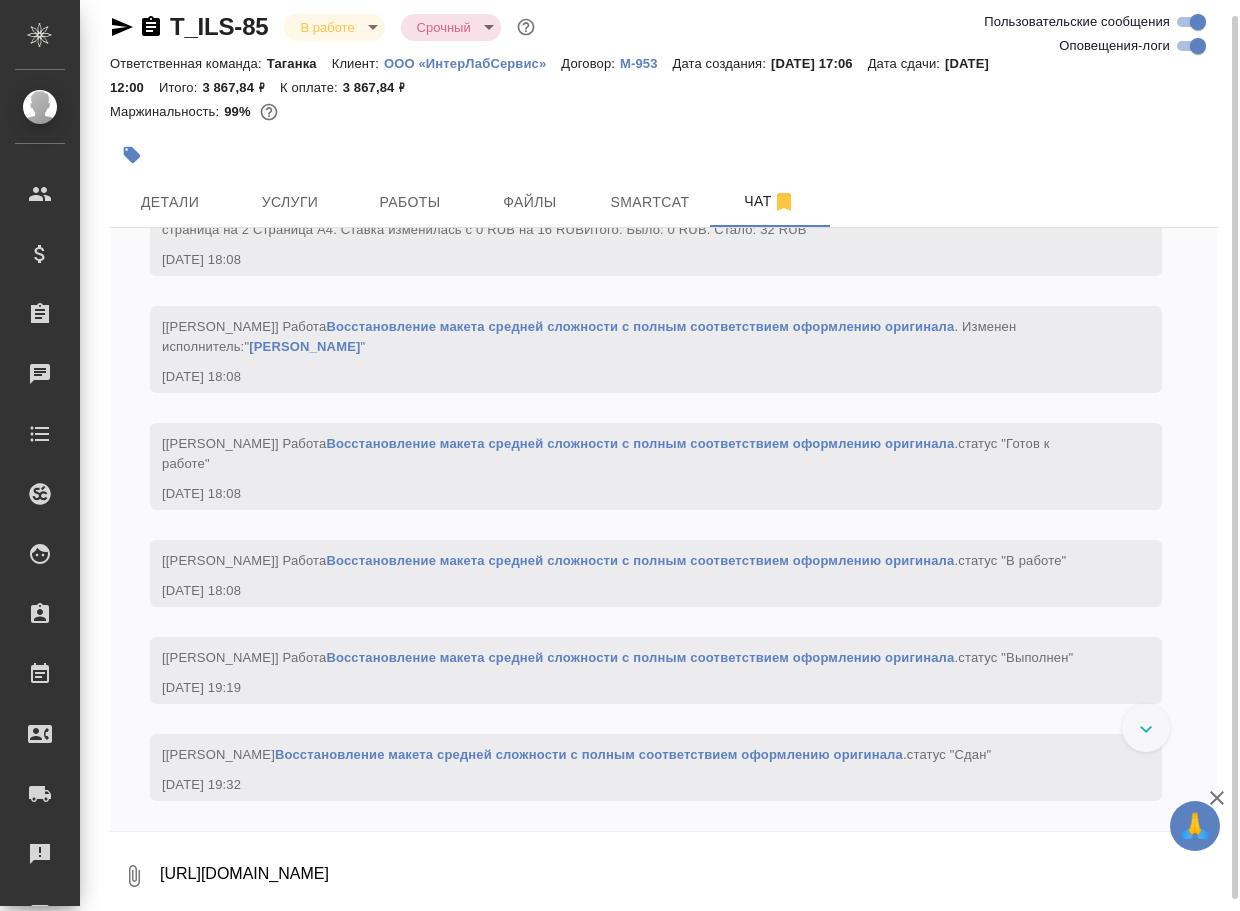 scroll, scrollTop: 0, scrollLeft: 0, axis: both 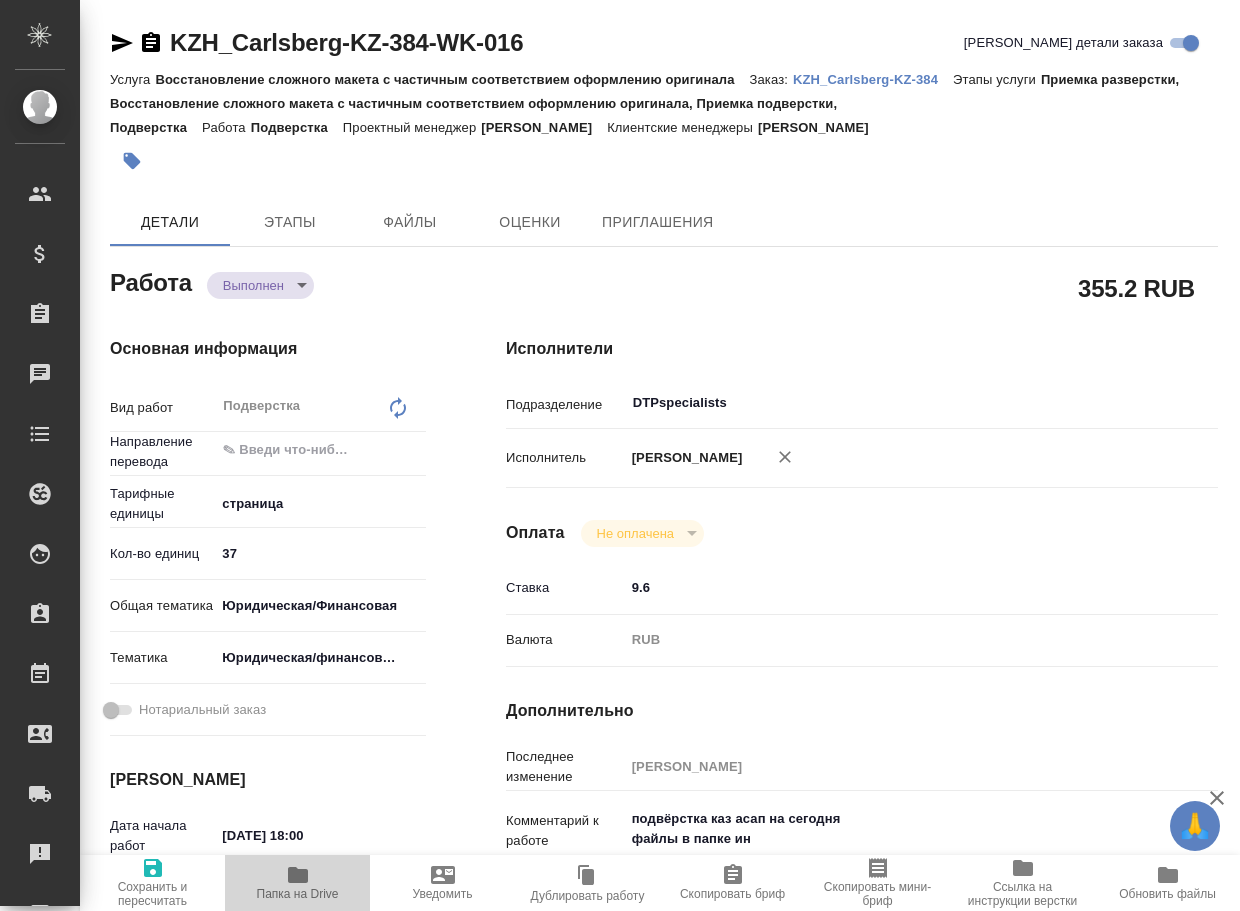 click 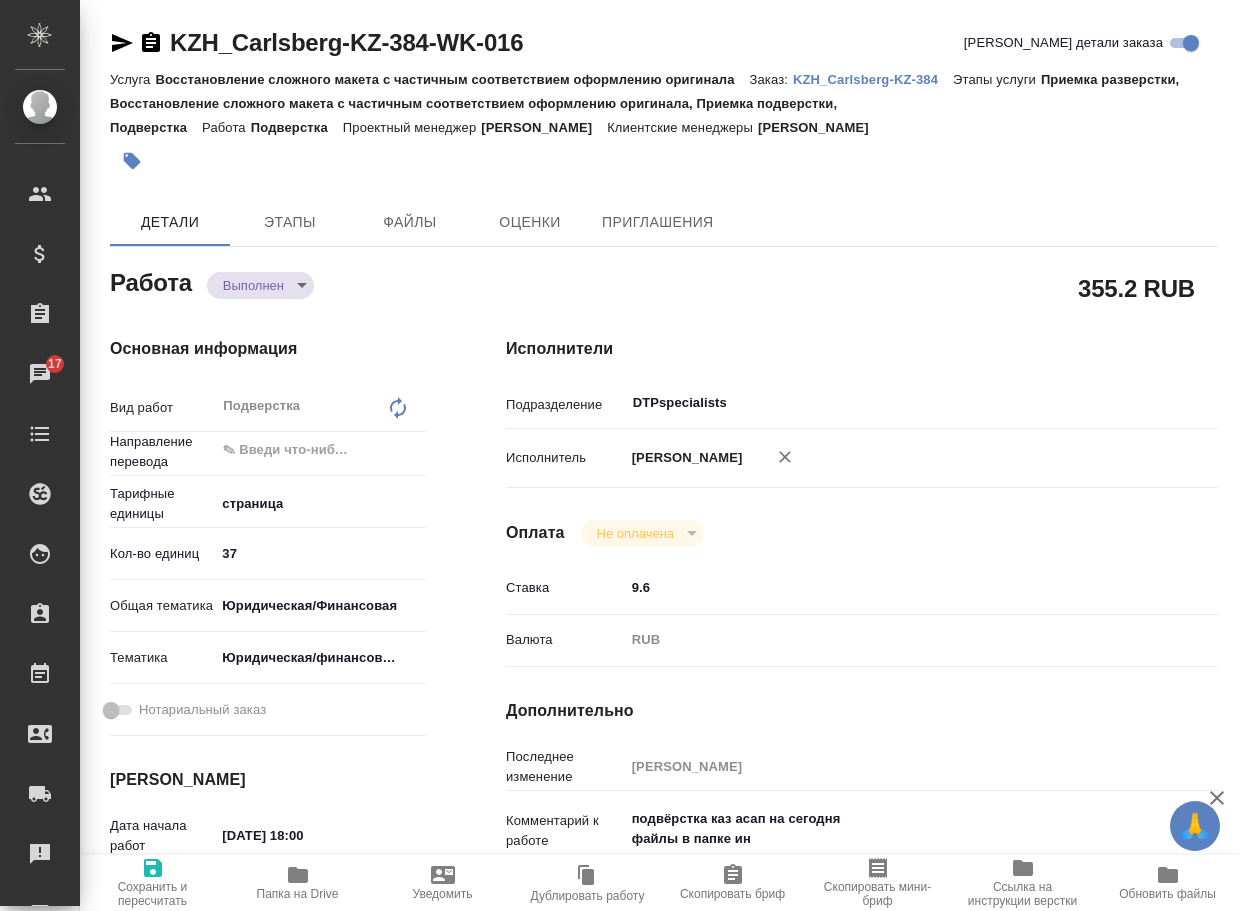 click on "🙏 .cls-1
fill:#fff;
AWATERA Arsenyeva [PERSON_NAME] Спецификации Заказы 17 Чаты Todo Проекты SC Исполнители Кандидаты Работы Входящие заявки Заявки на доставку Рекламации Проекты процессинга Конференции Выйти KZH_Carlsberg-KZ-384-WK-016 Кратко детали заказа Услуга Восстановление сложного макета с частичным соответствием оформлению оригинала Заказ: KZH_Carlsberg-KZ-384 Этапы услуги Приемка разверстки, Восстановление сложного макета с частичным соответствием оформлению оригинала, Приемка подверстки, Подверстка Работа Подверстка Проектный менеджер [PERSON_NAME] x ​ x" at bounding box center [620, 455] 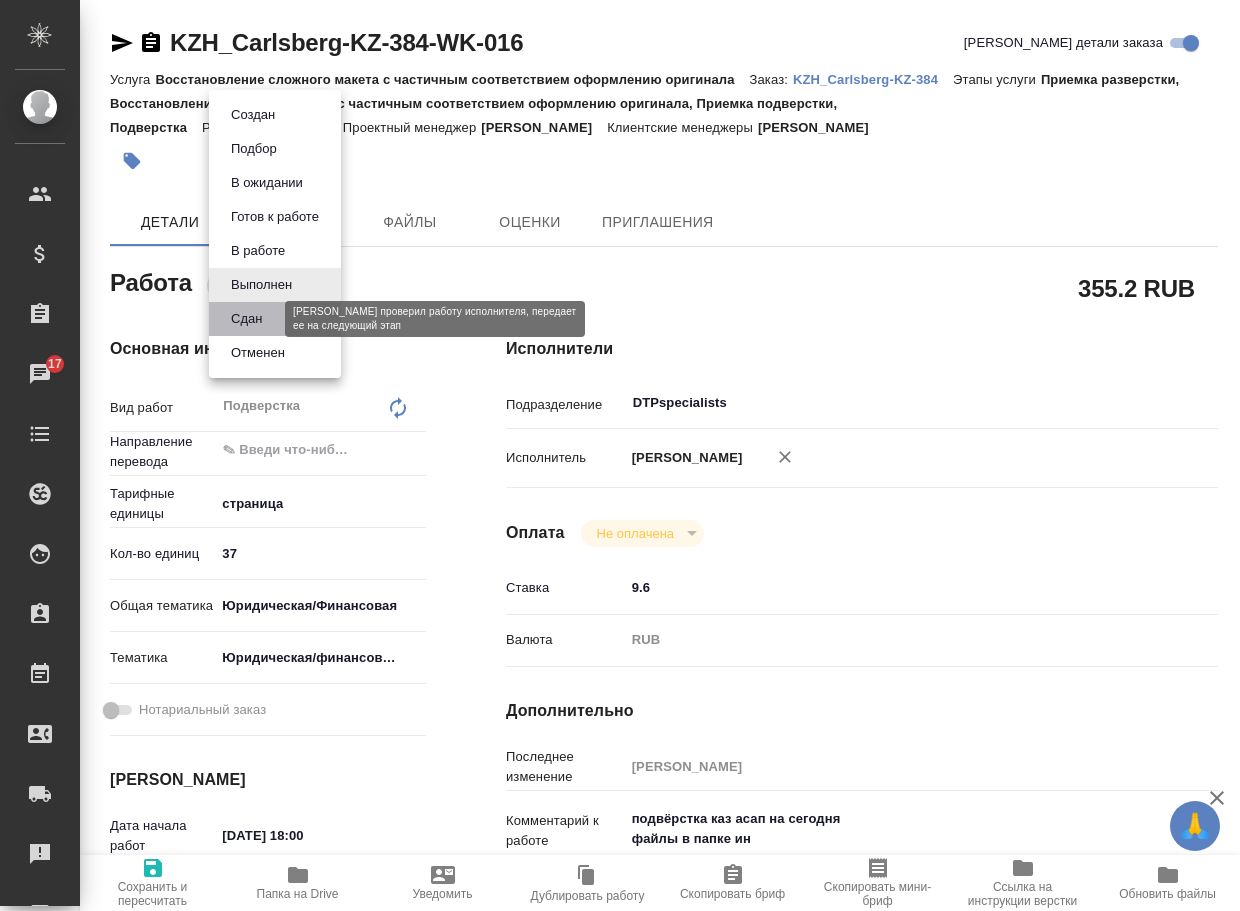 click on "Сдан" at bounding box center [246, 319] 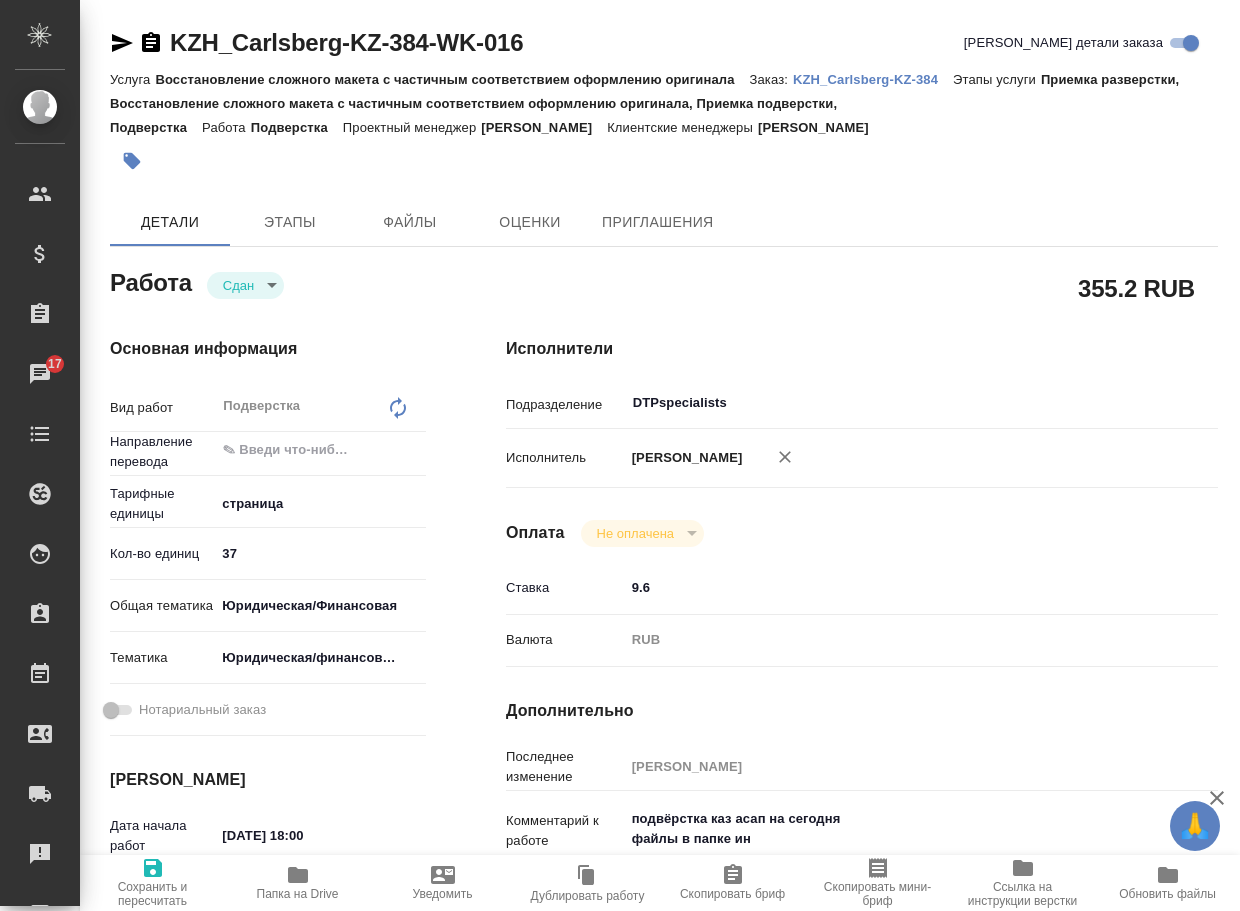 type on "x" 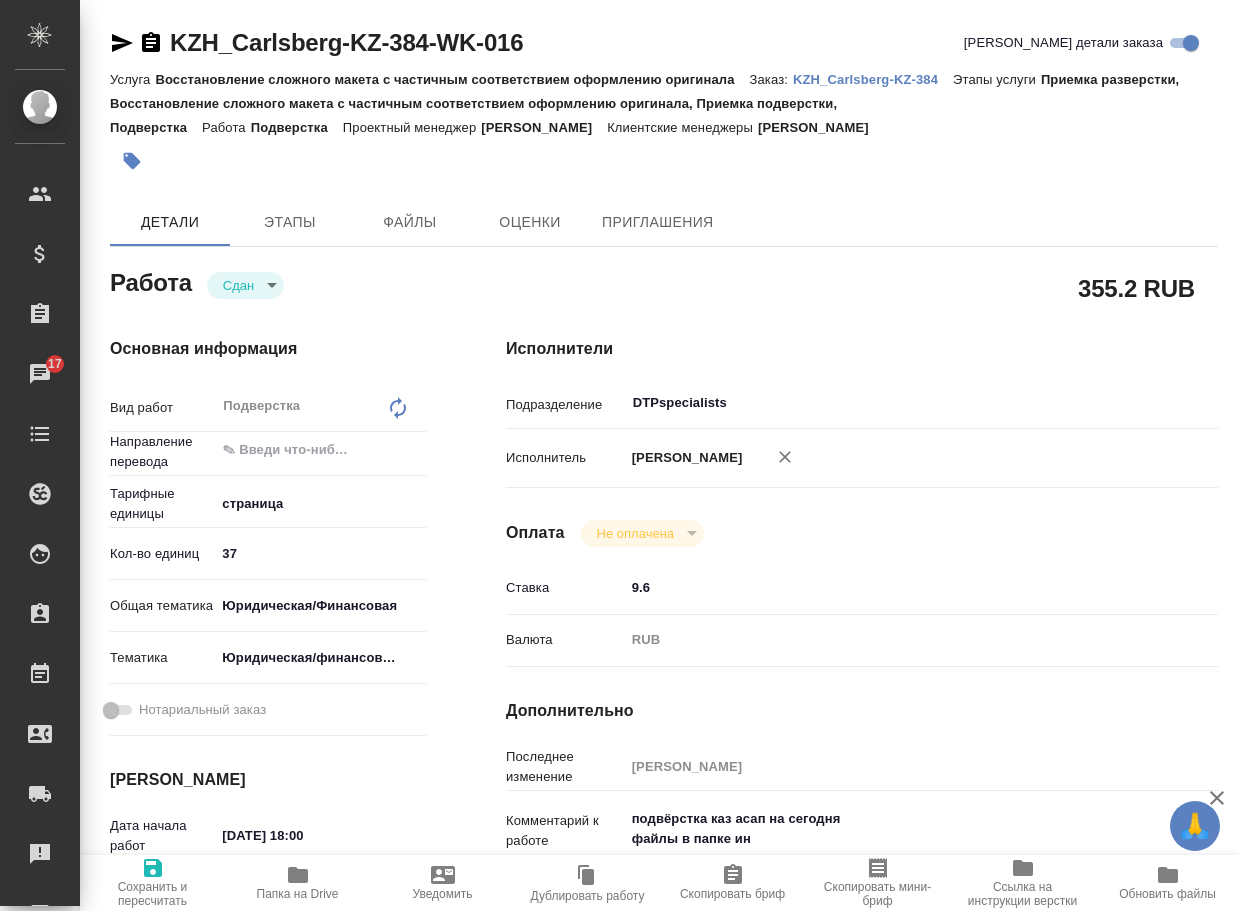 type on "x" 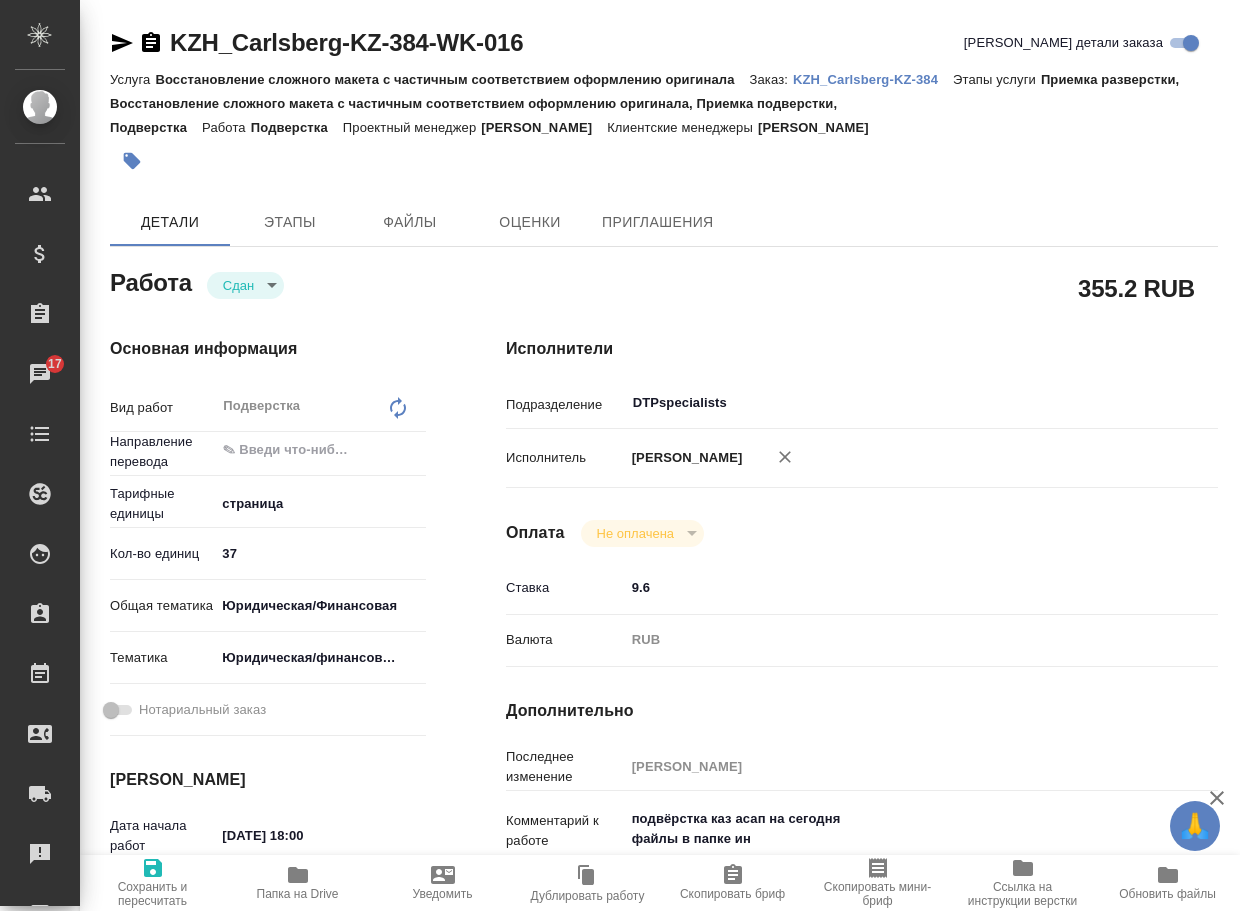 click on "KZH_Carlsberg-KZ-384" at bounding box center [873, 79] 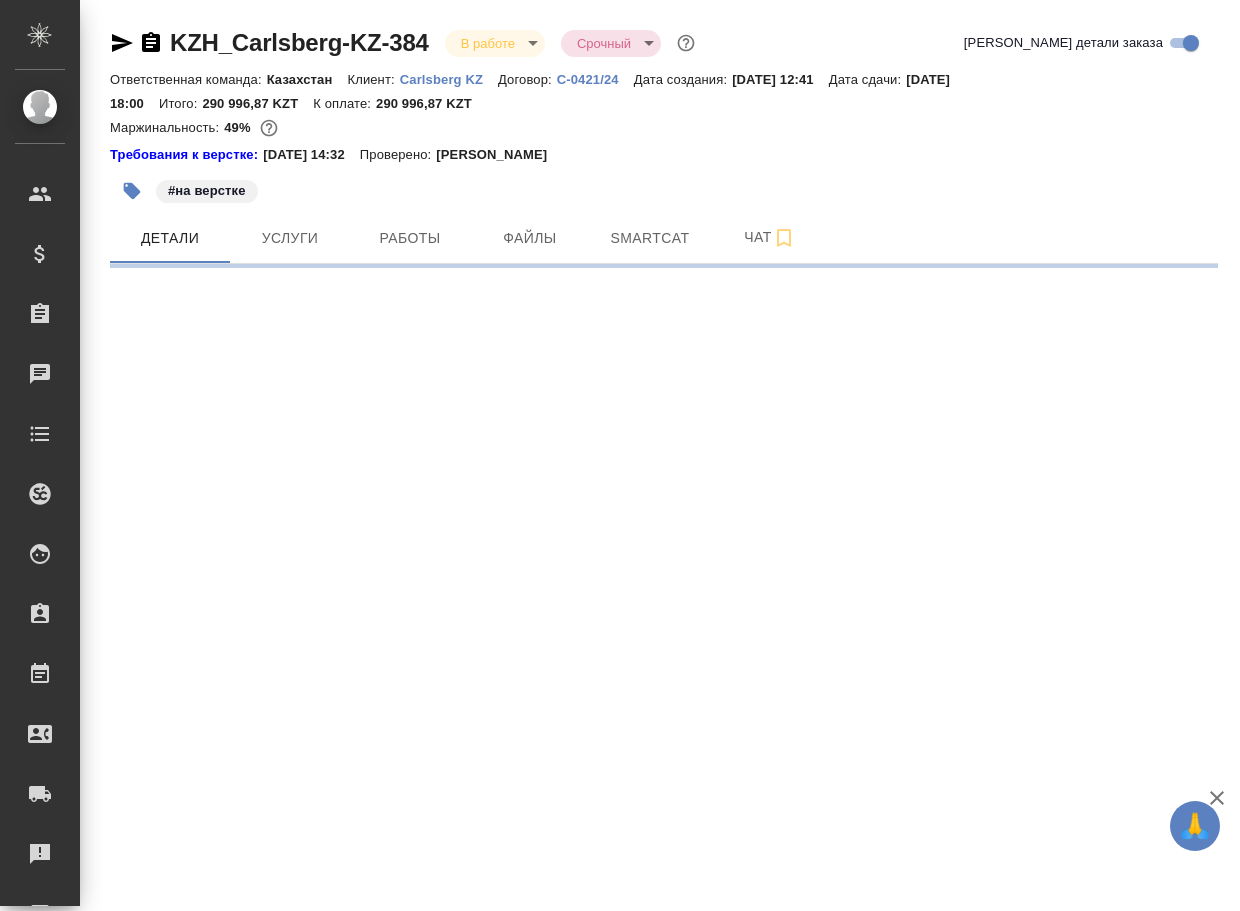 scroll, scrollTop: 0, scrollLeft: 0, axis: both 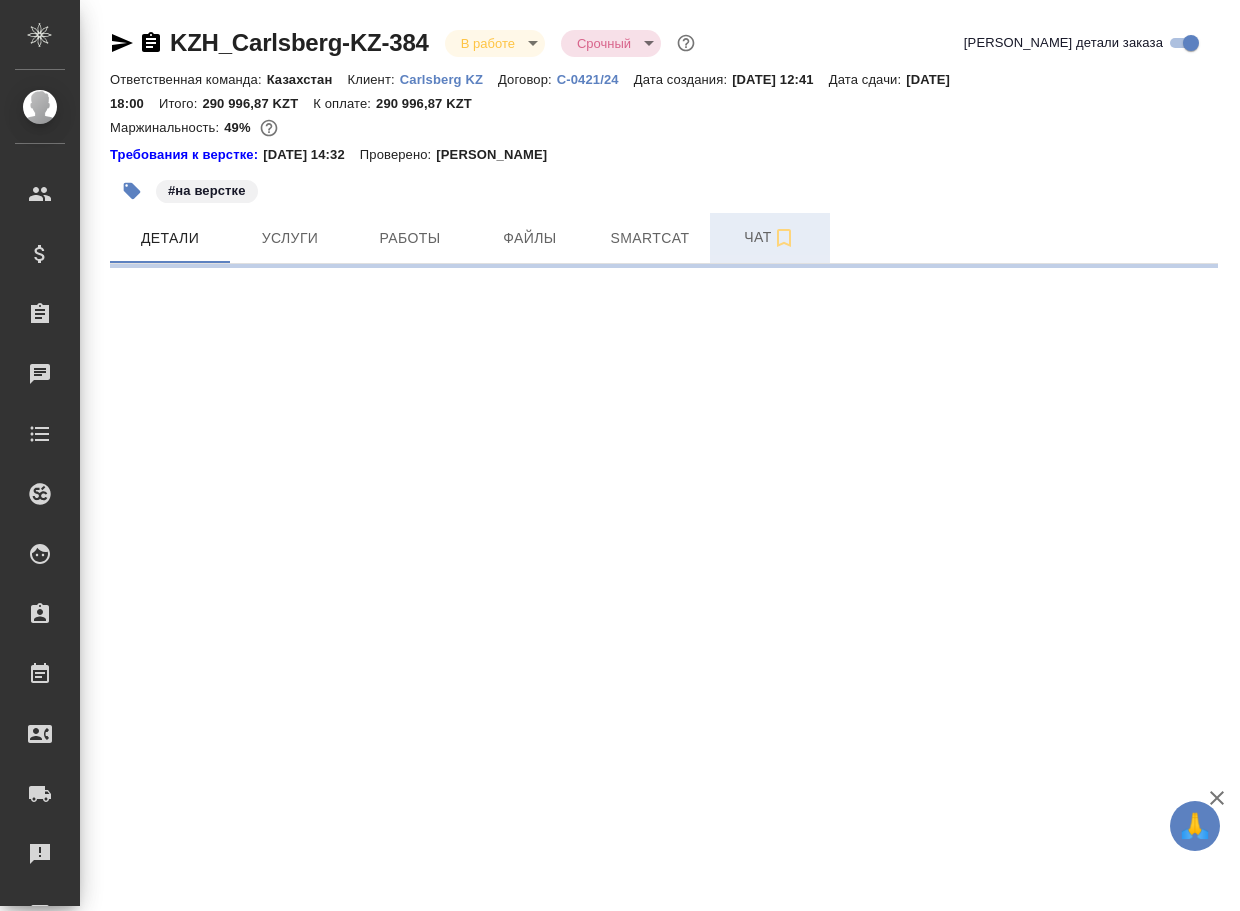 select on "RU" 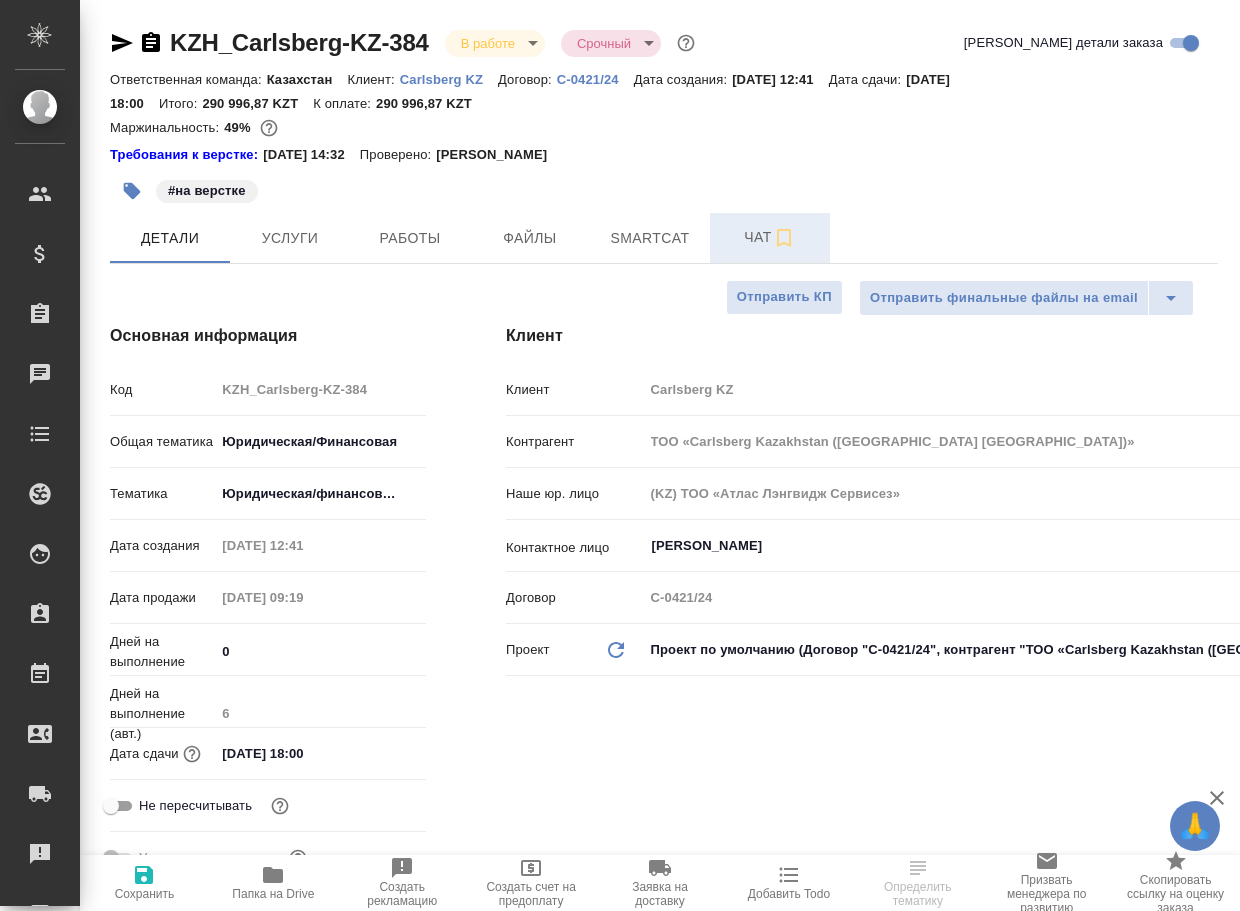 click on "Чат" at bounding box center [770, 237] 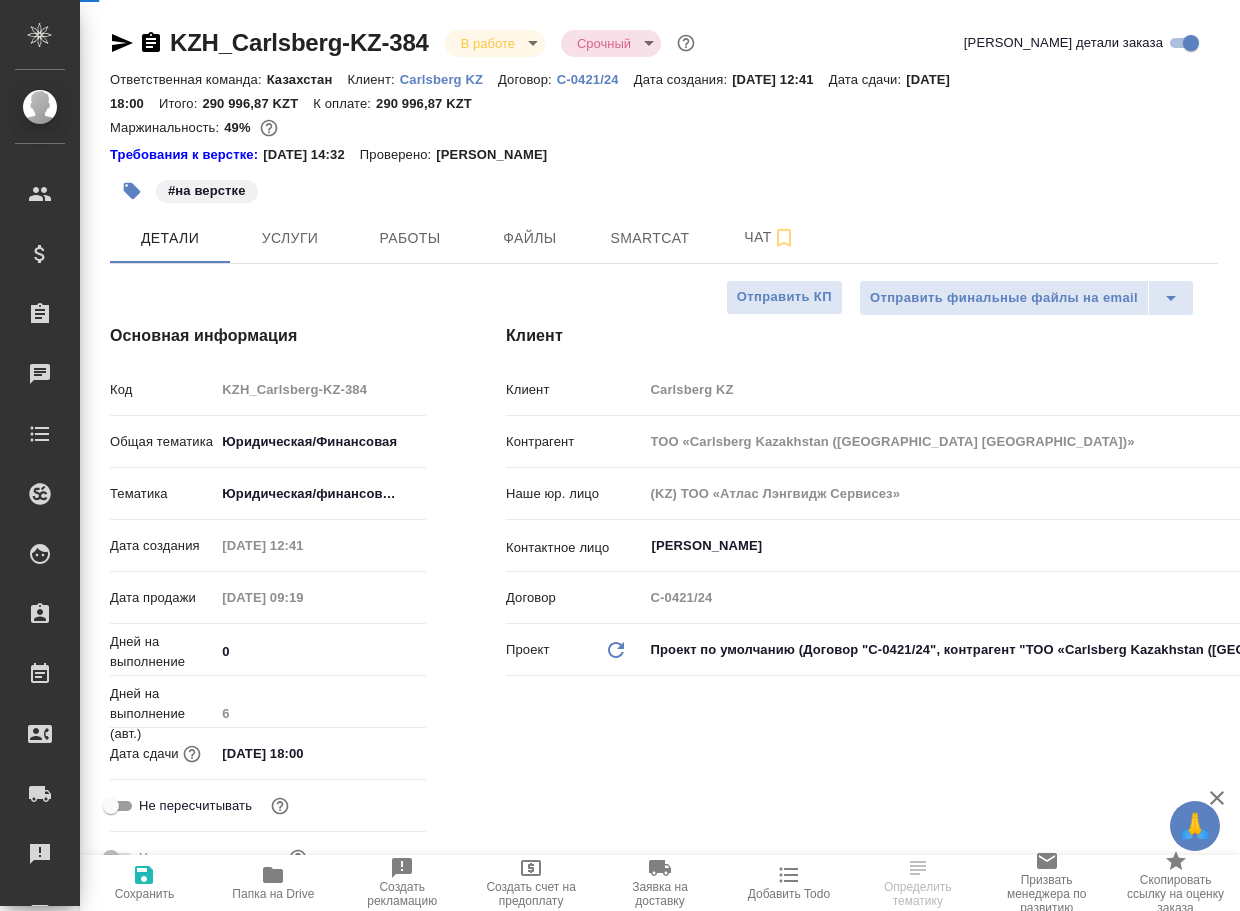 type on "x" 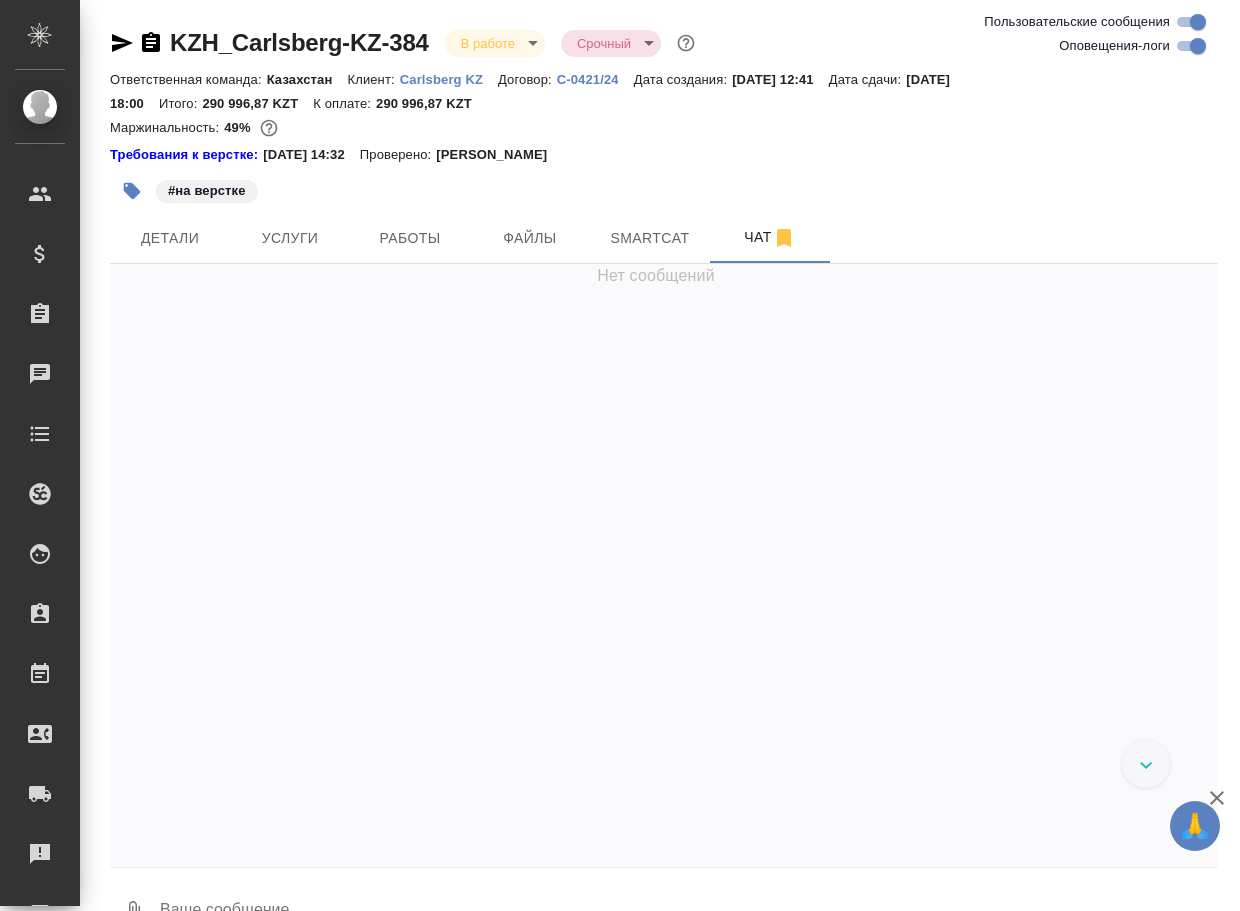click at bounding box center [688, 912] 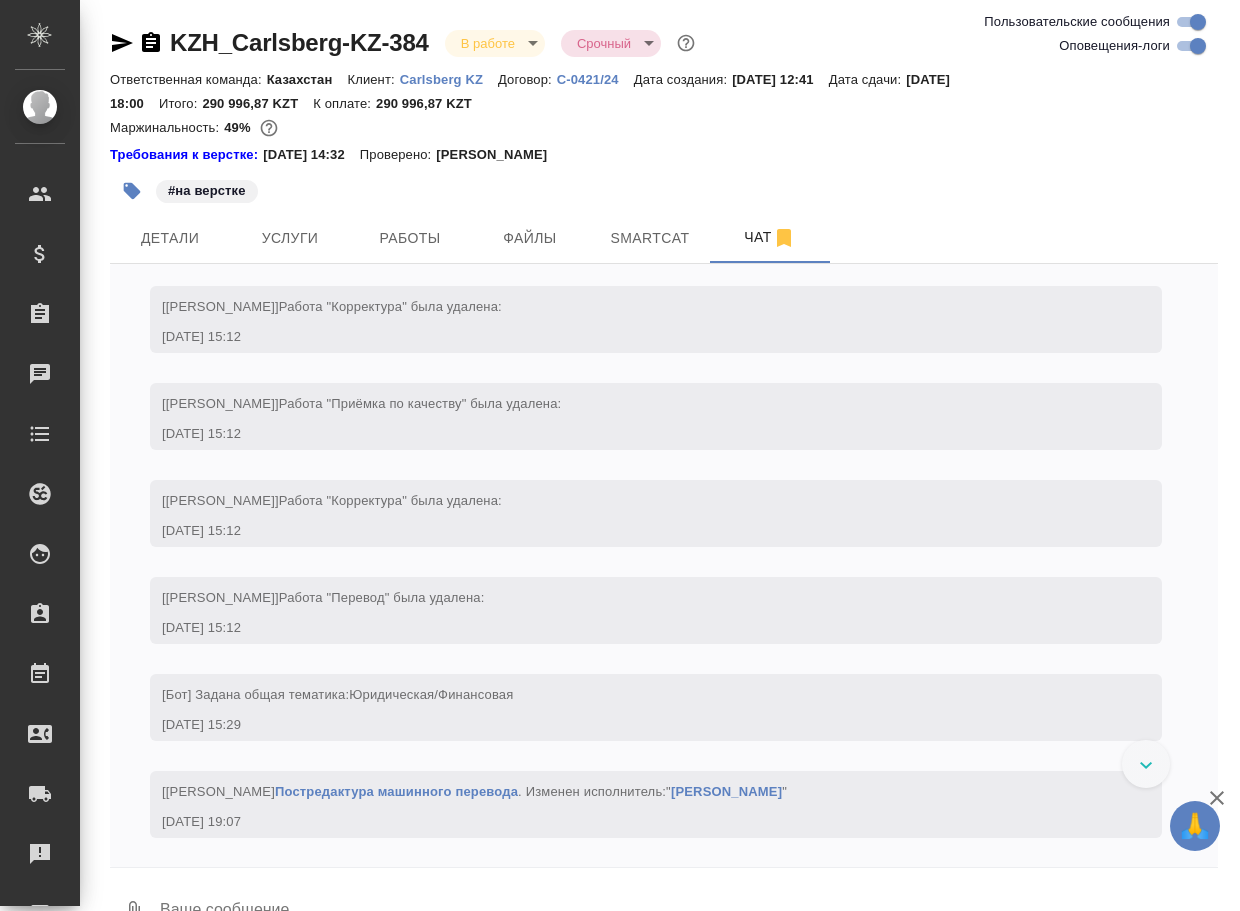 paste on "[URL][DOMAIN_NAME]" 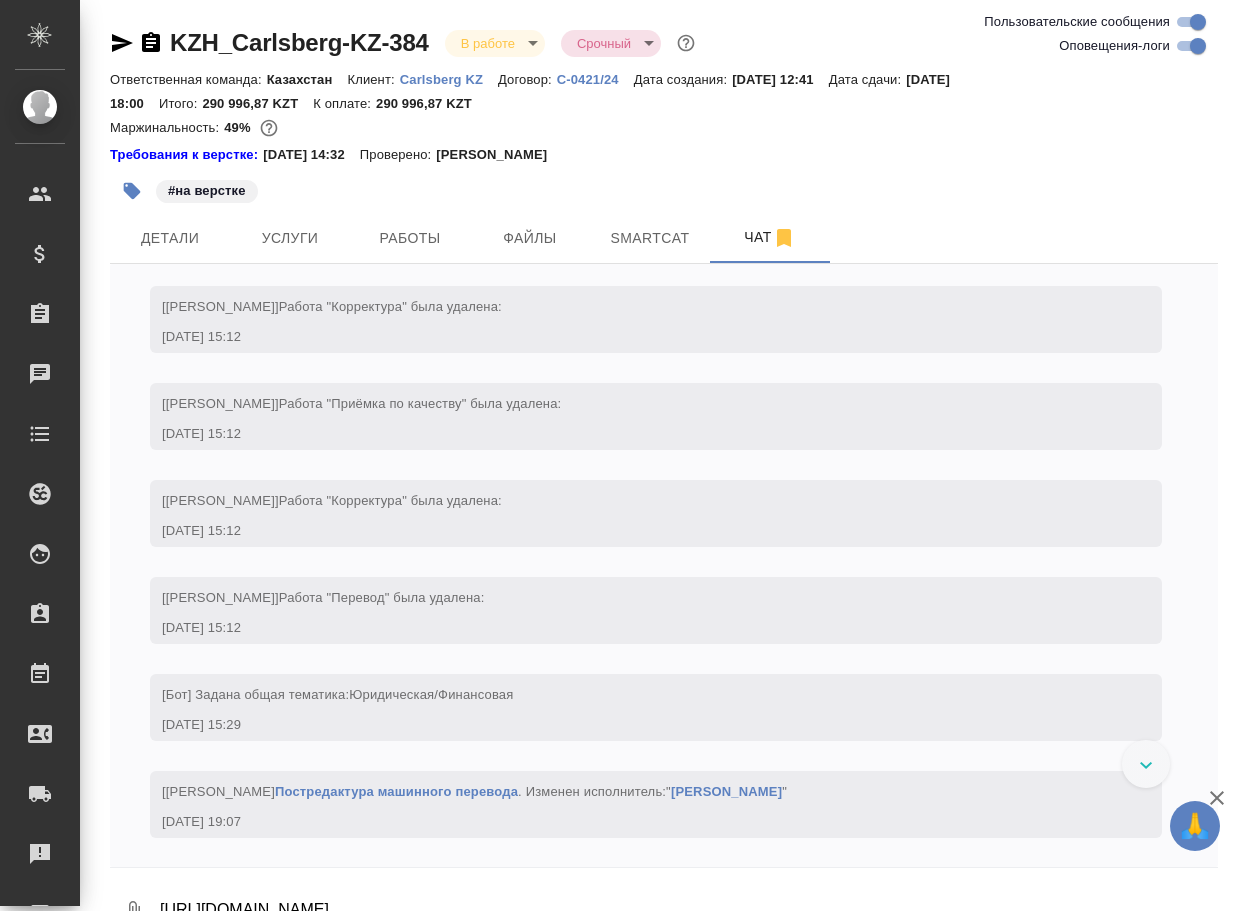 scroll, scrollTop: 10583, scrollLeft: 0, axis: vertical 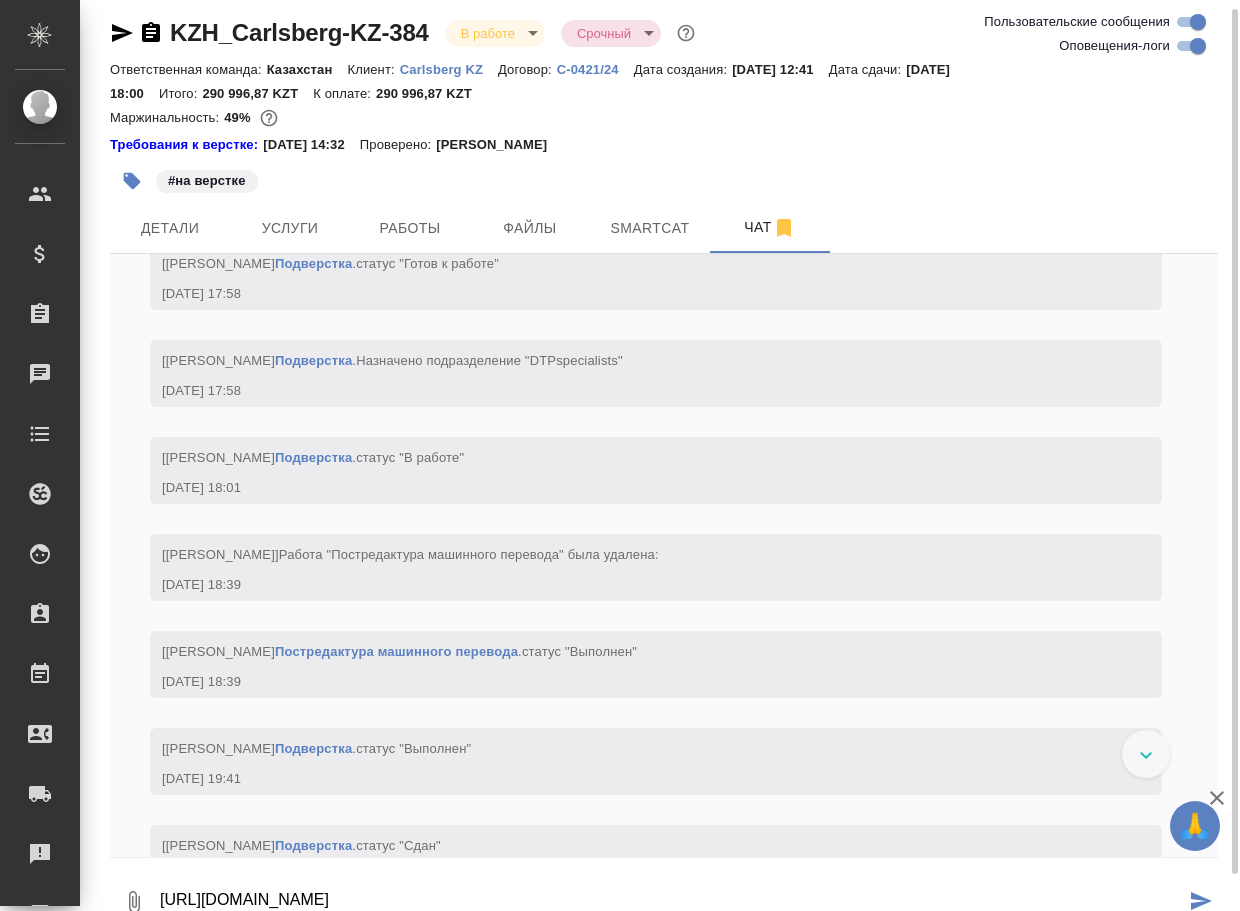 type on "[URL][DOMAIN_NAME]" 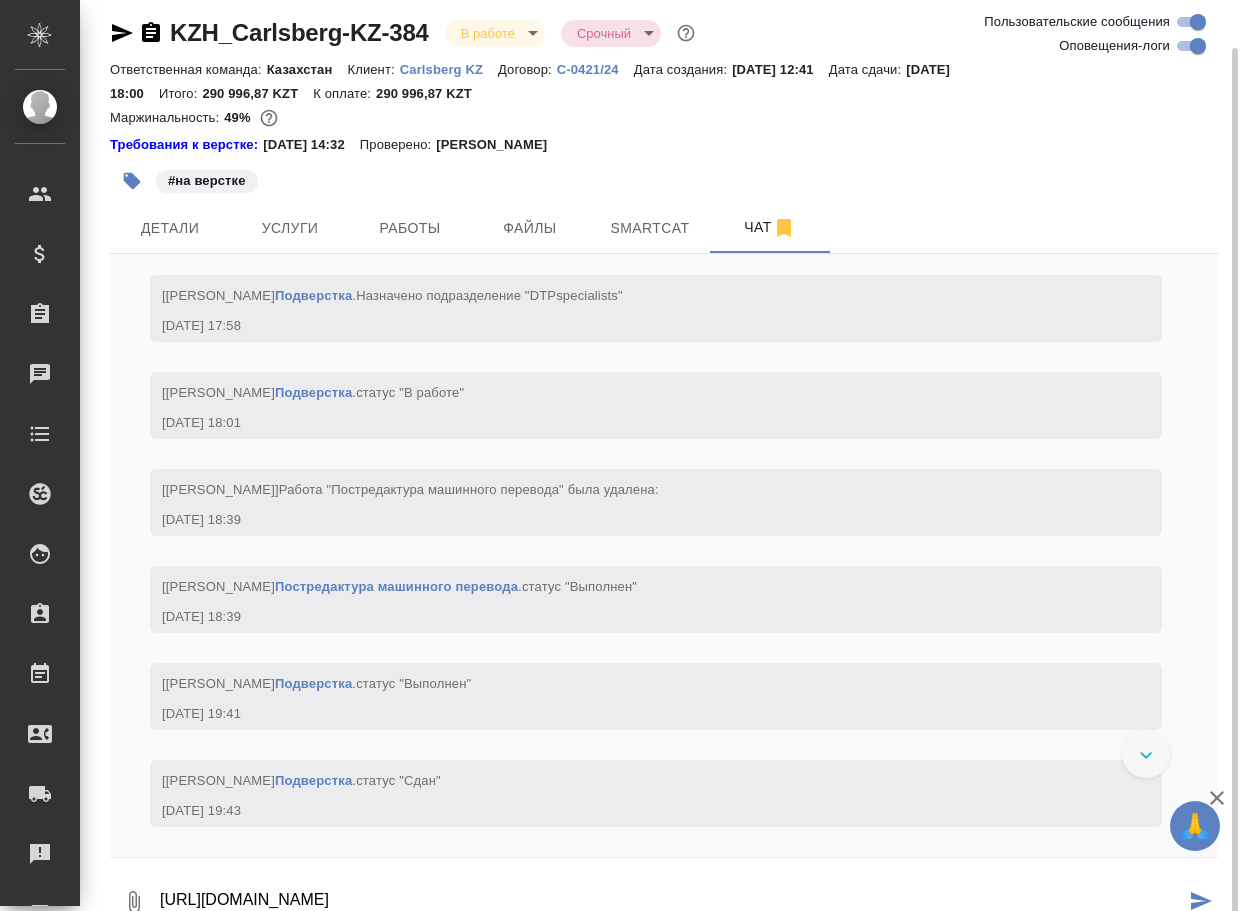 scroll, scrollTop: 30, scrollLeft: 0, axis: vertical 